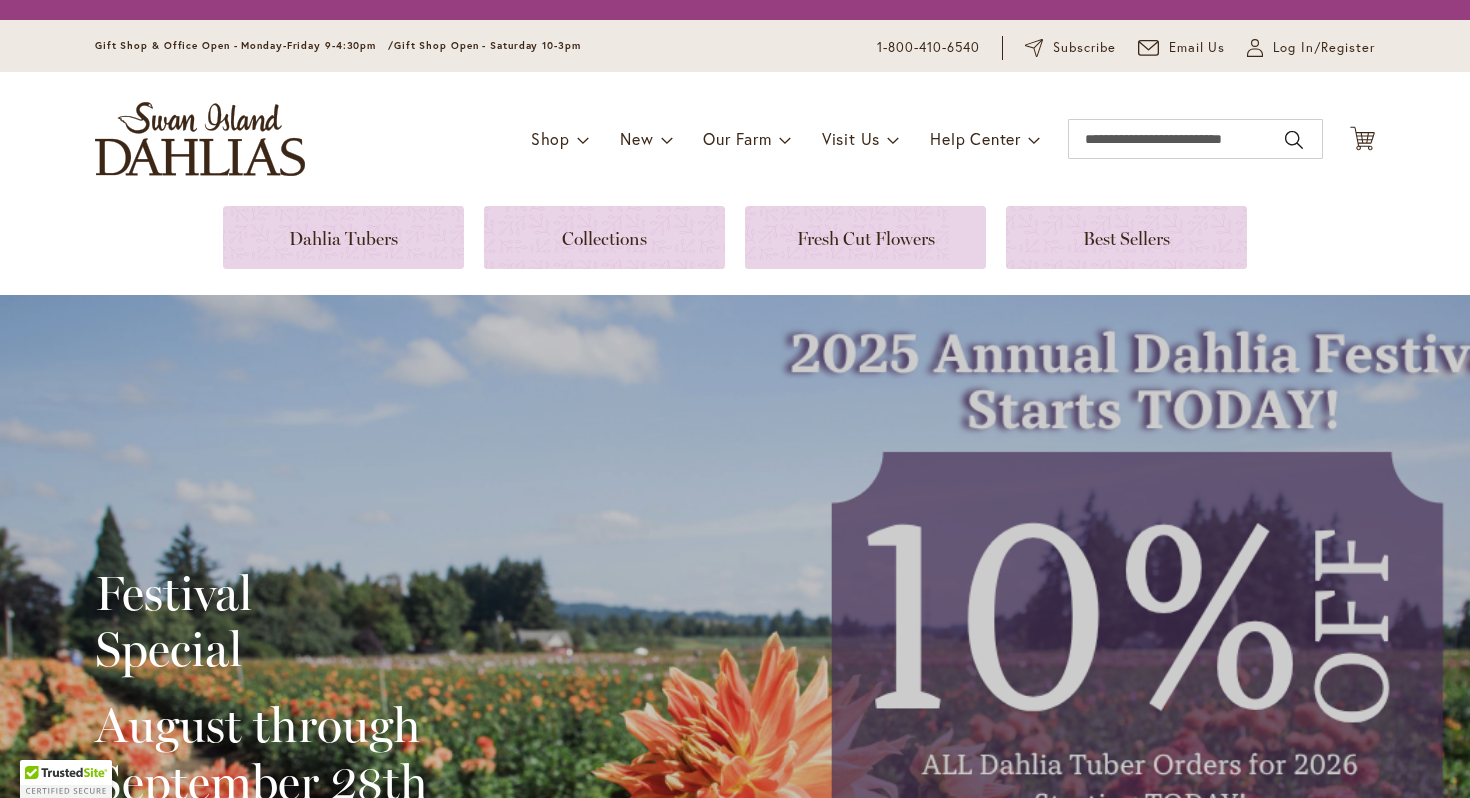 scroll, scrollTop: 0, scrollLeft: 0, axis: both 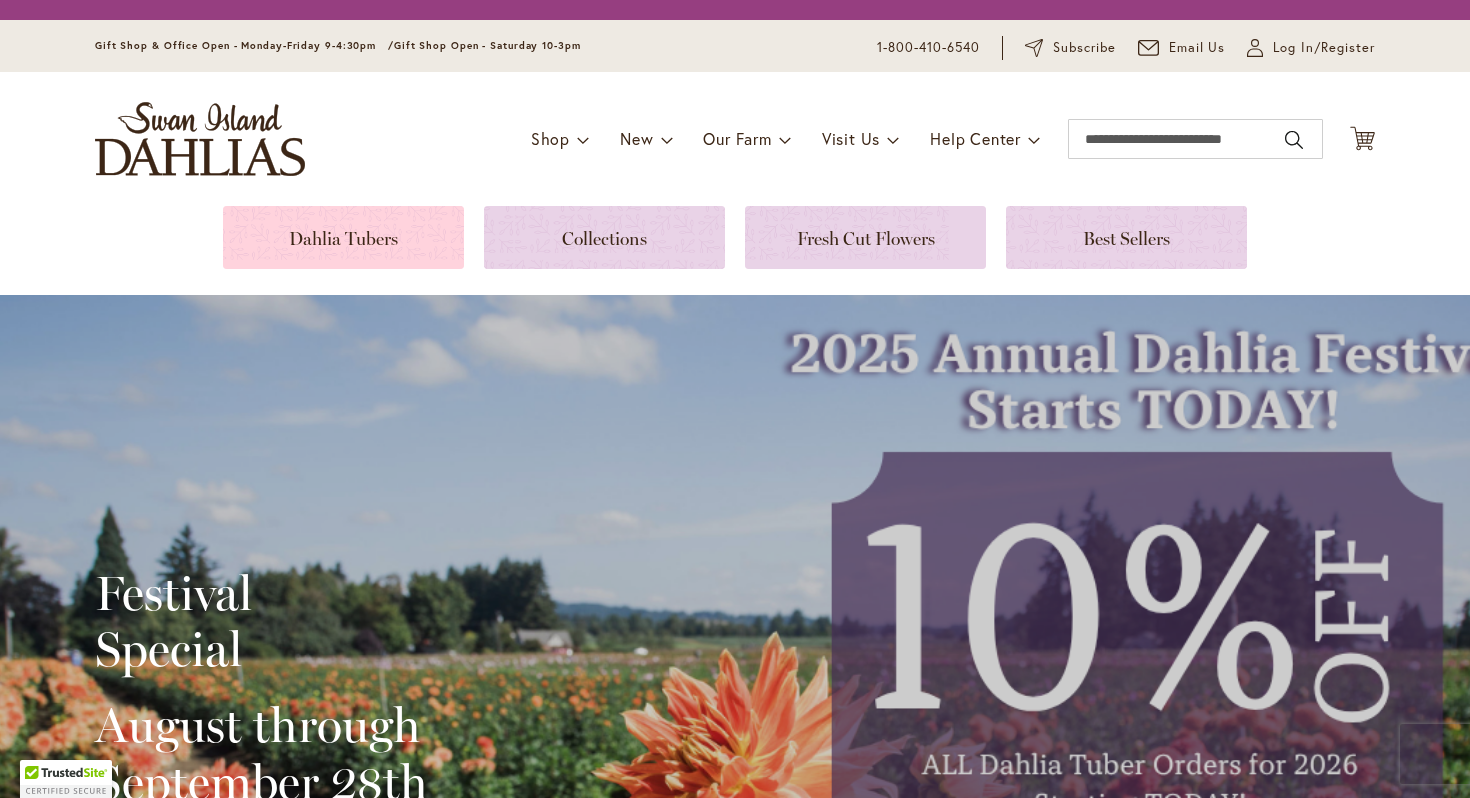 click at bounding box center [343, 237] 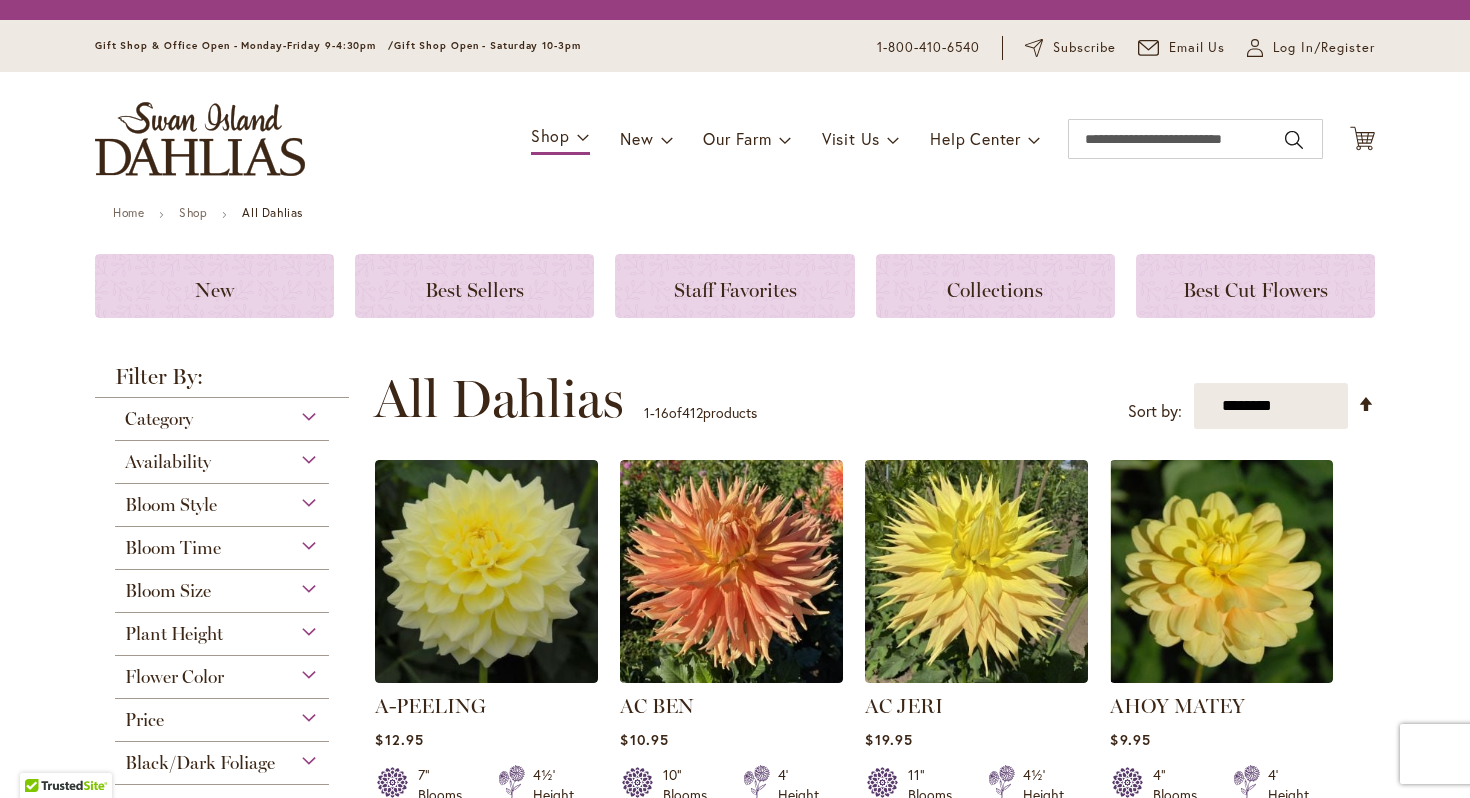 scroll, scrollTop: 0, scrollLeft: 0, axis: both 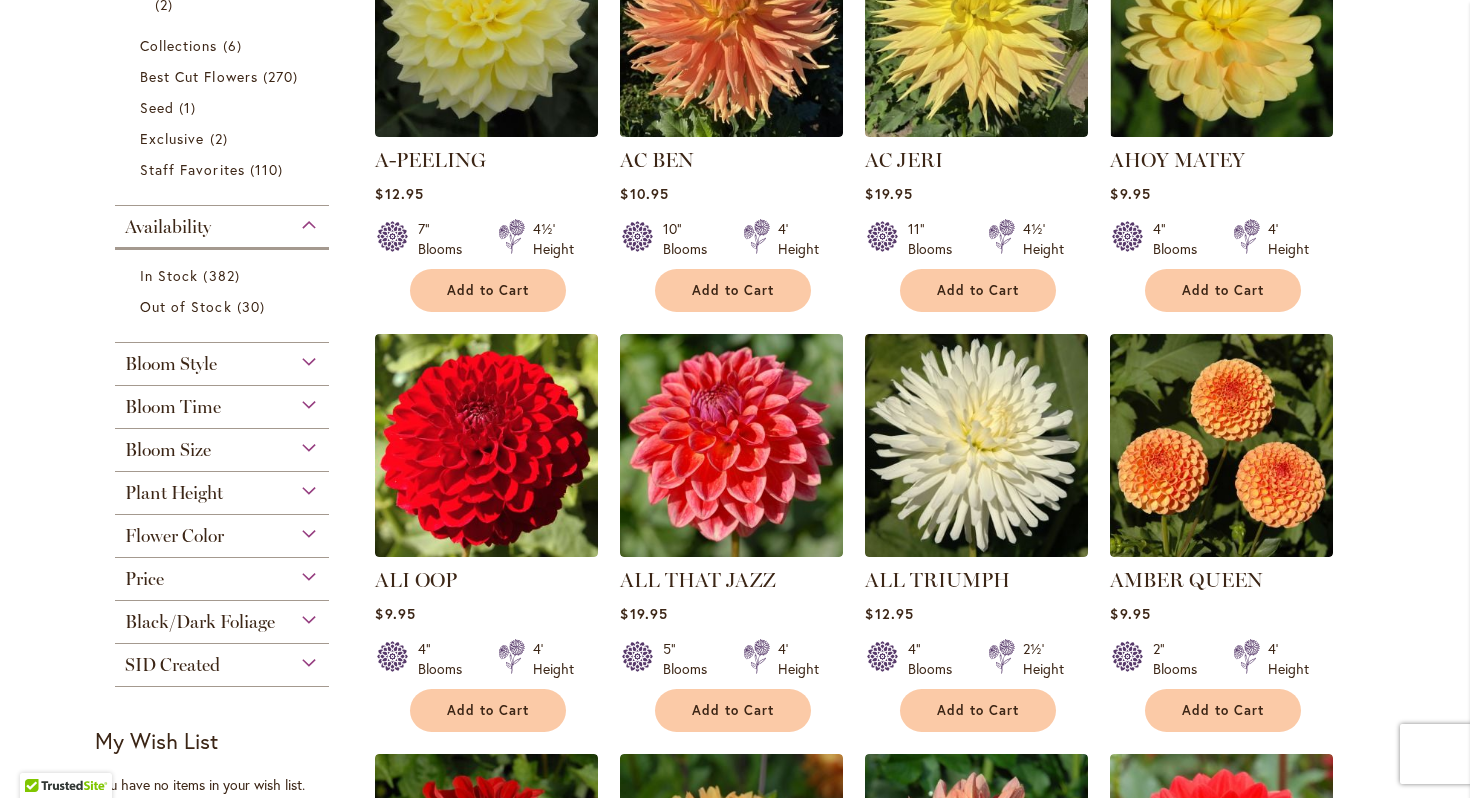type on "**********" 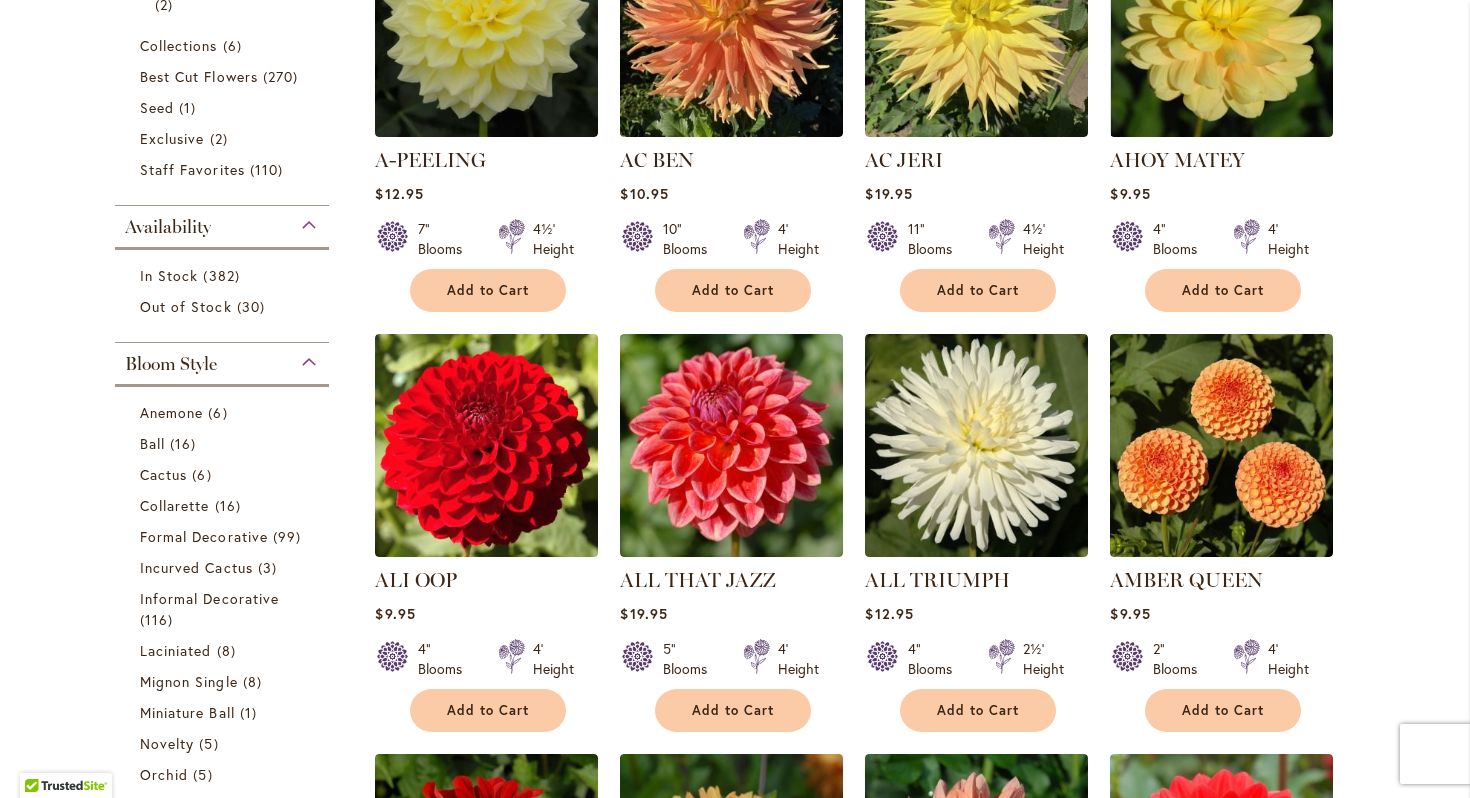 scroll, scrollTop: 927, scrollLeft: 0, axis: vertical 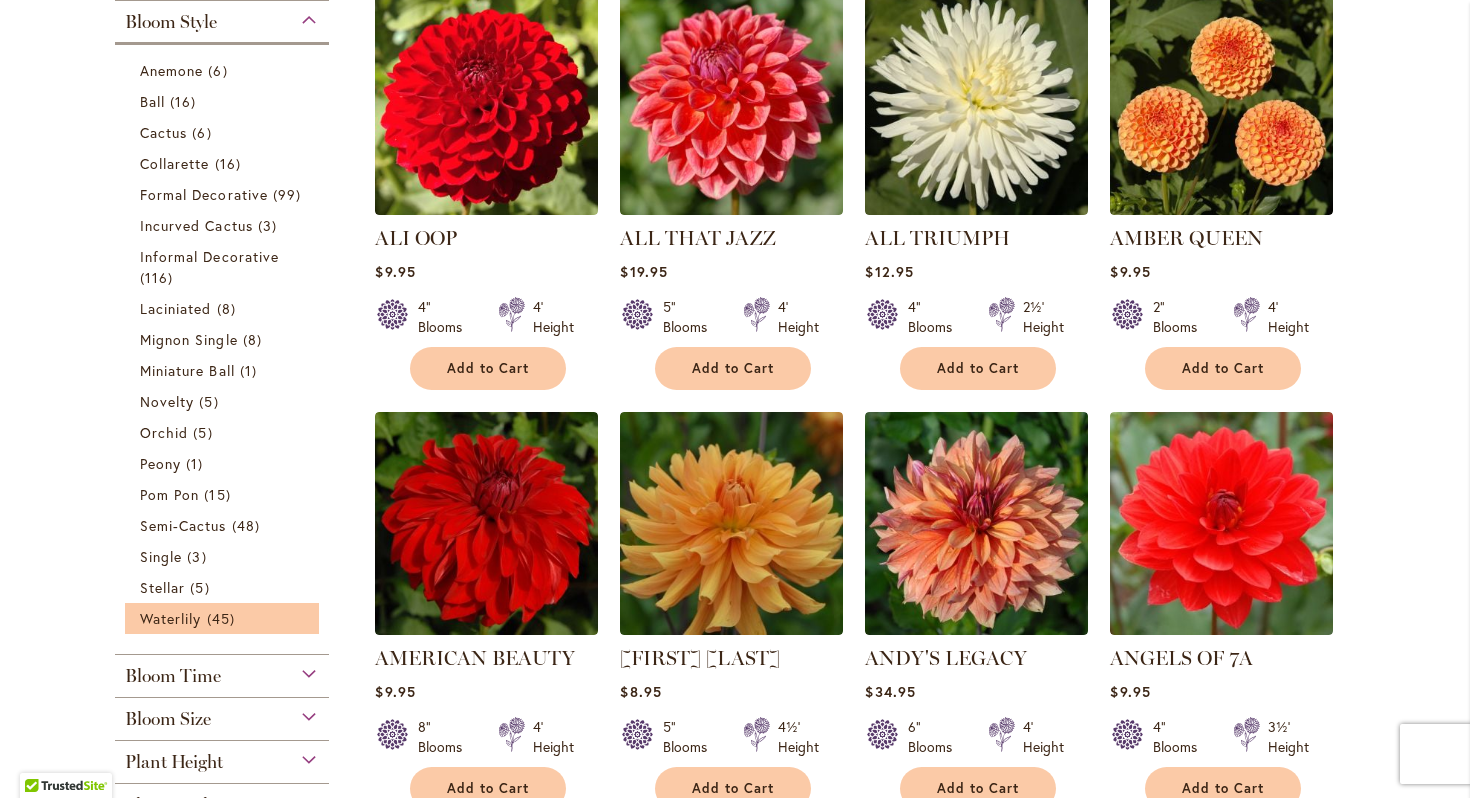 click on "Waterlily
45
items" at bounding box center (222, 618) 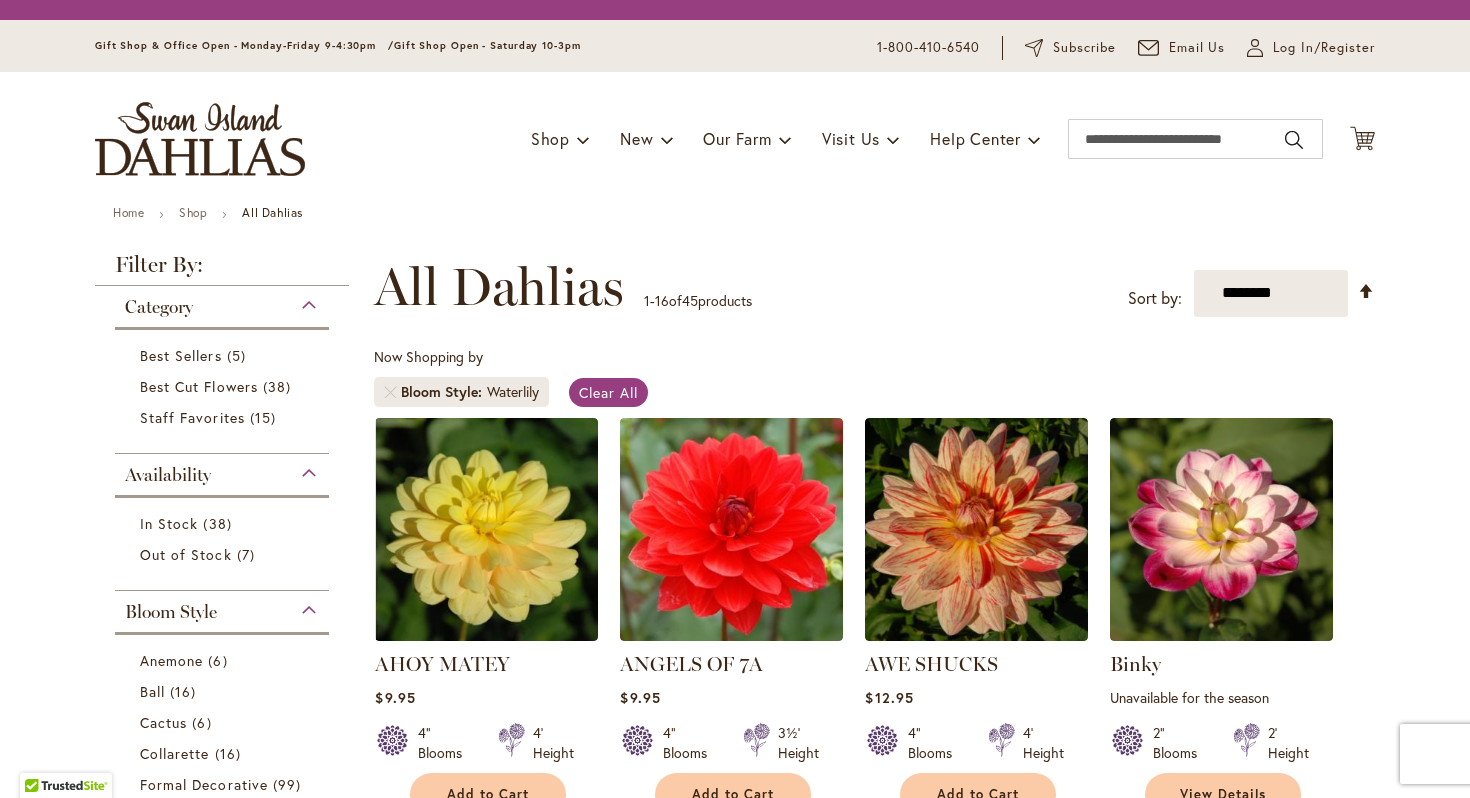 scroll, scrollTop: 0, scrollLeft: 0, axis: both 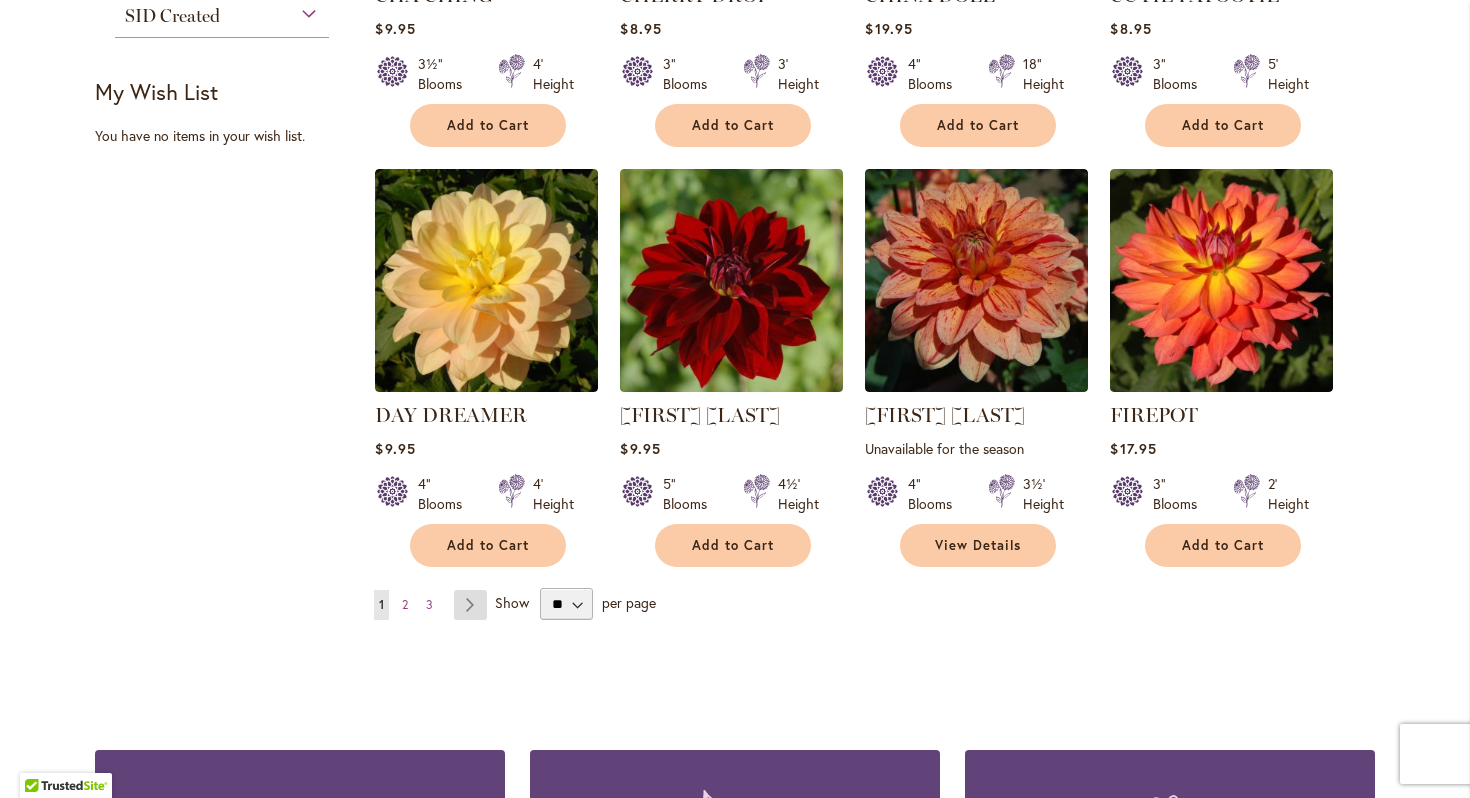 type on "**********" 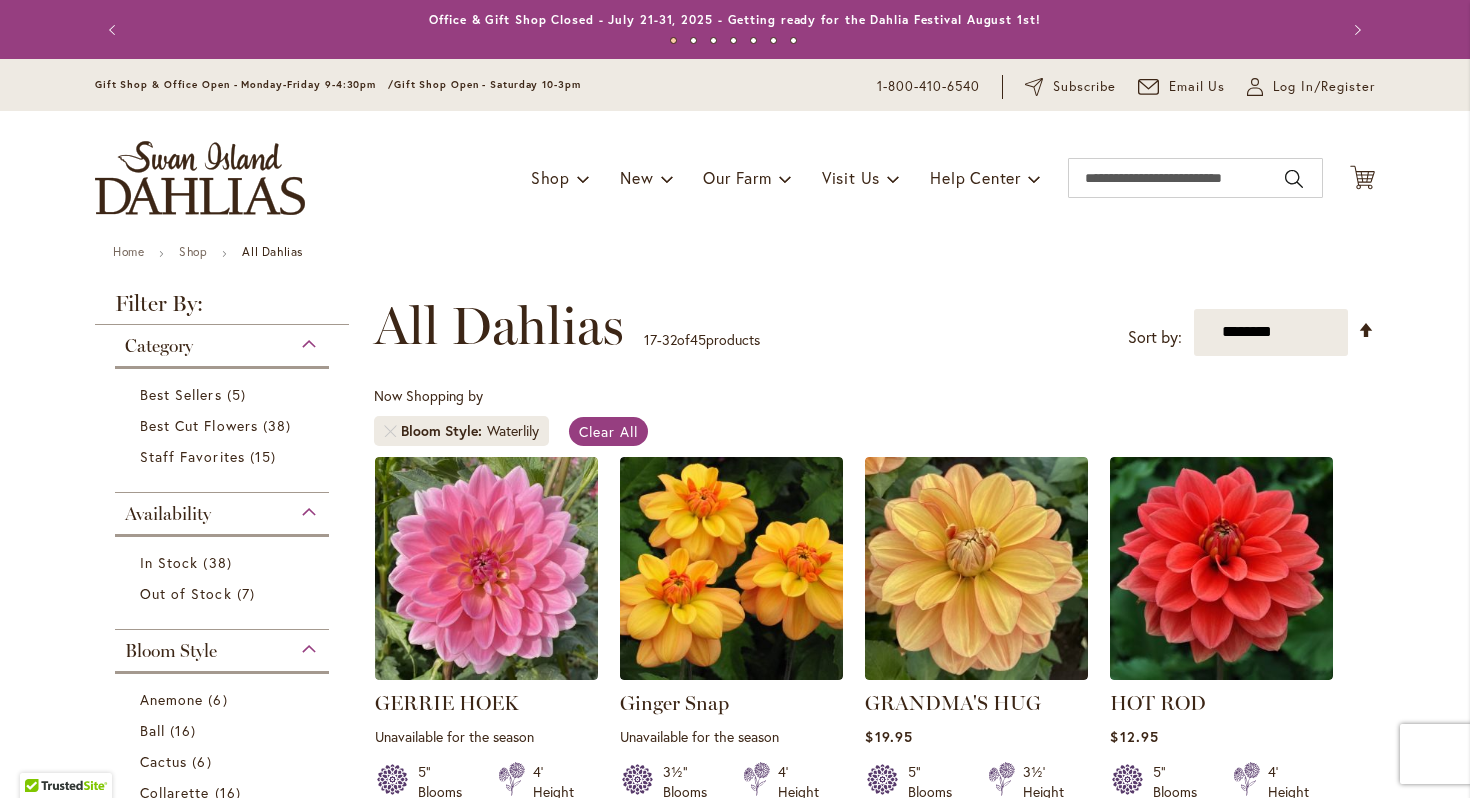 scroll, scrollTop: 0, scrollLeft: 0, axis: both 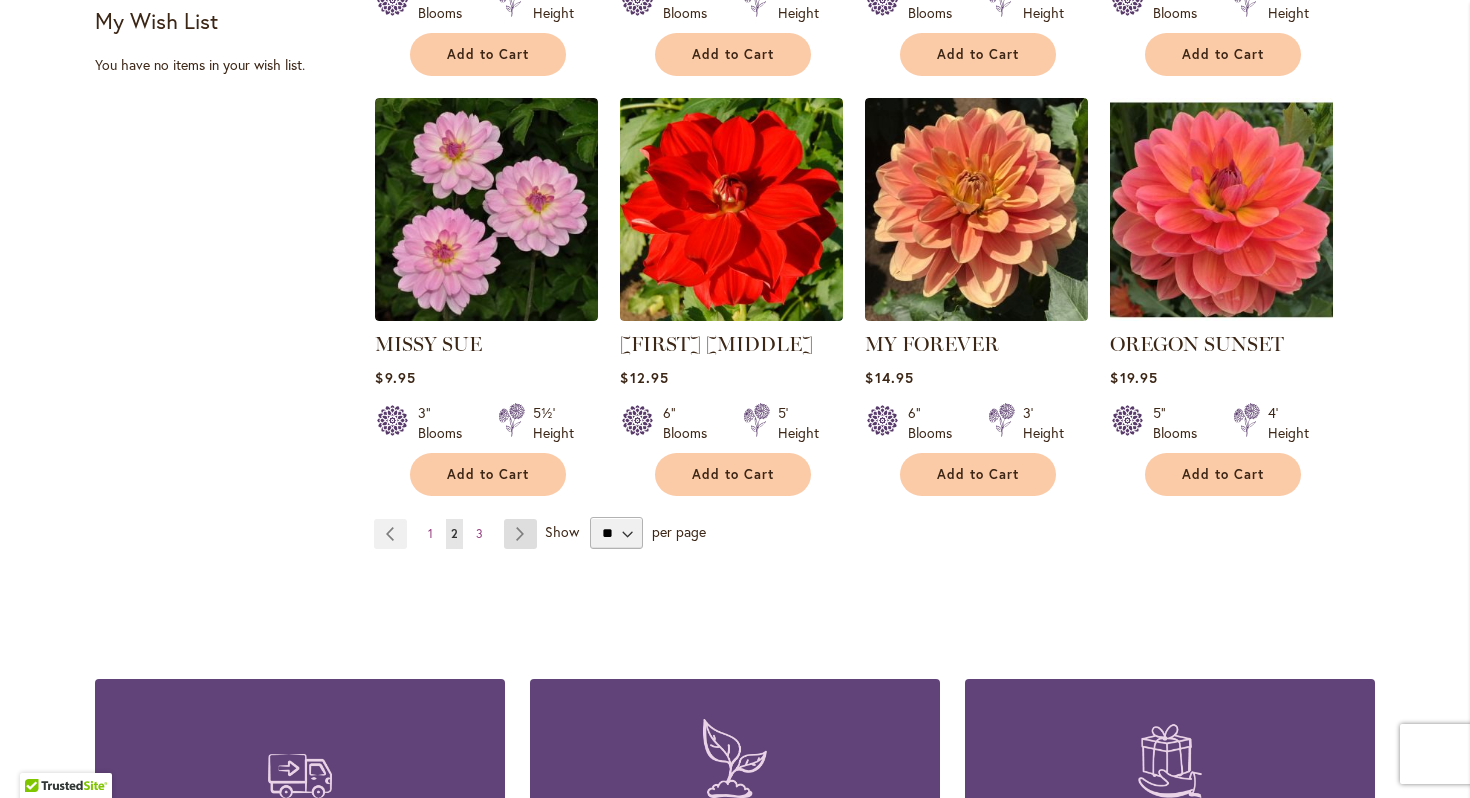 type on "**********" 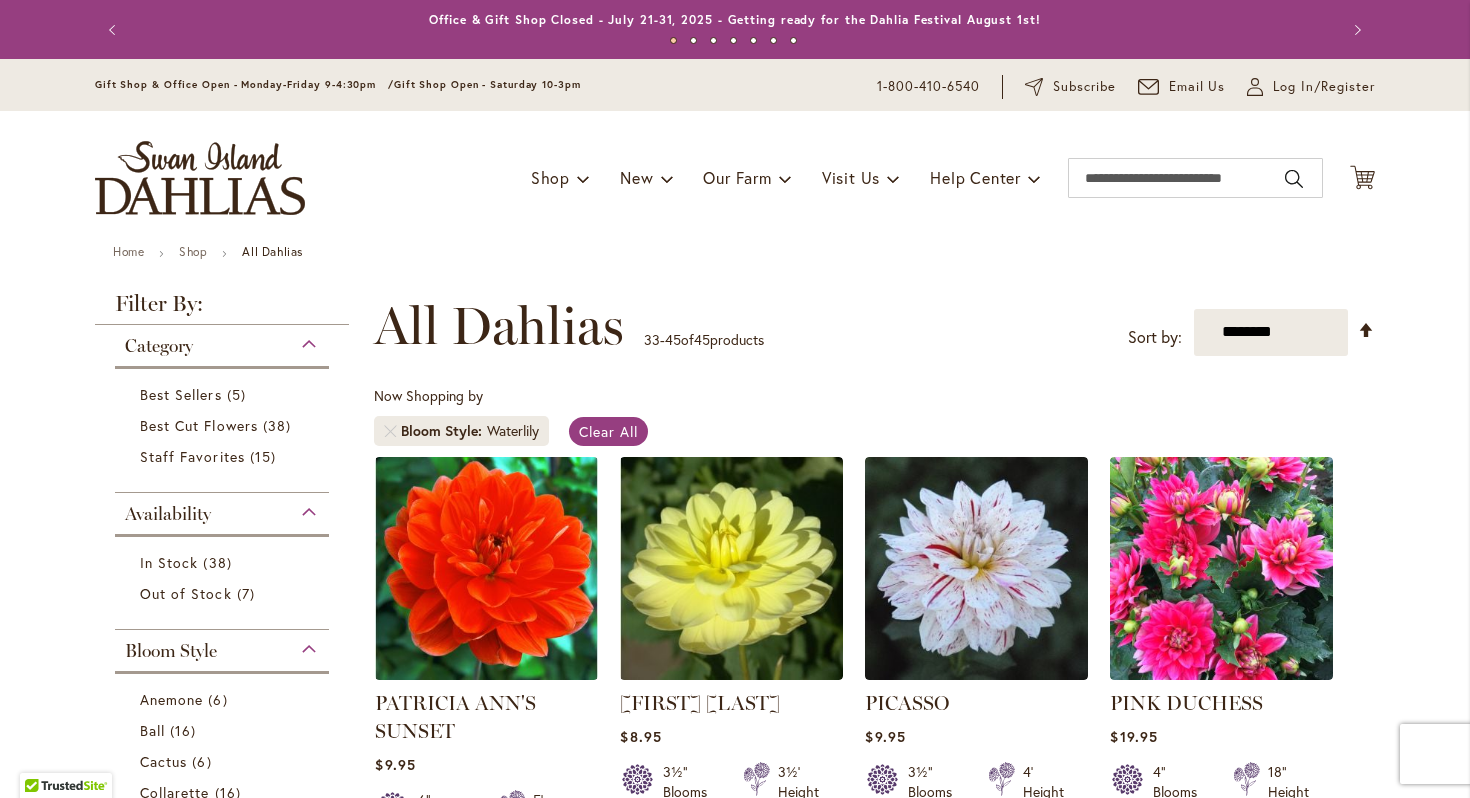 scroll, scrollTop: 0, scrollLeft: 0, axis: both 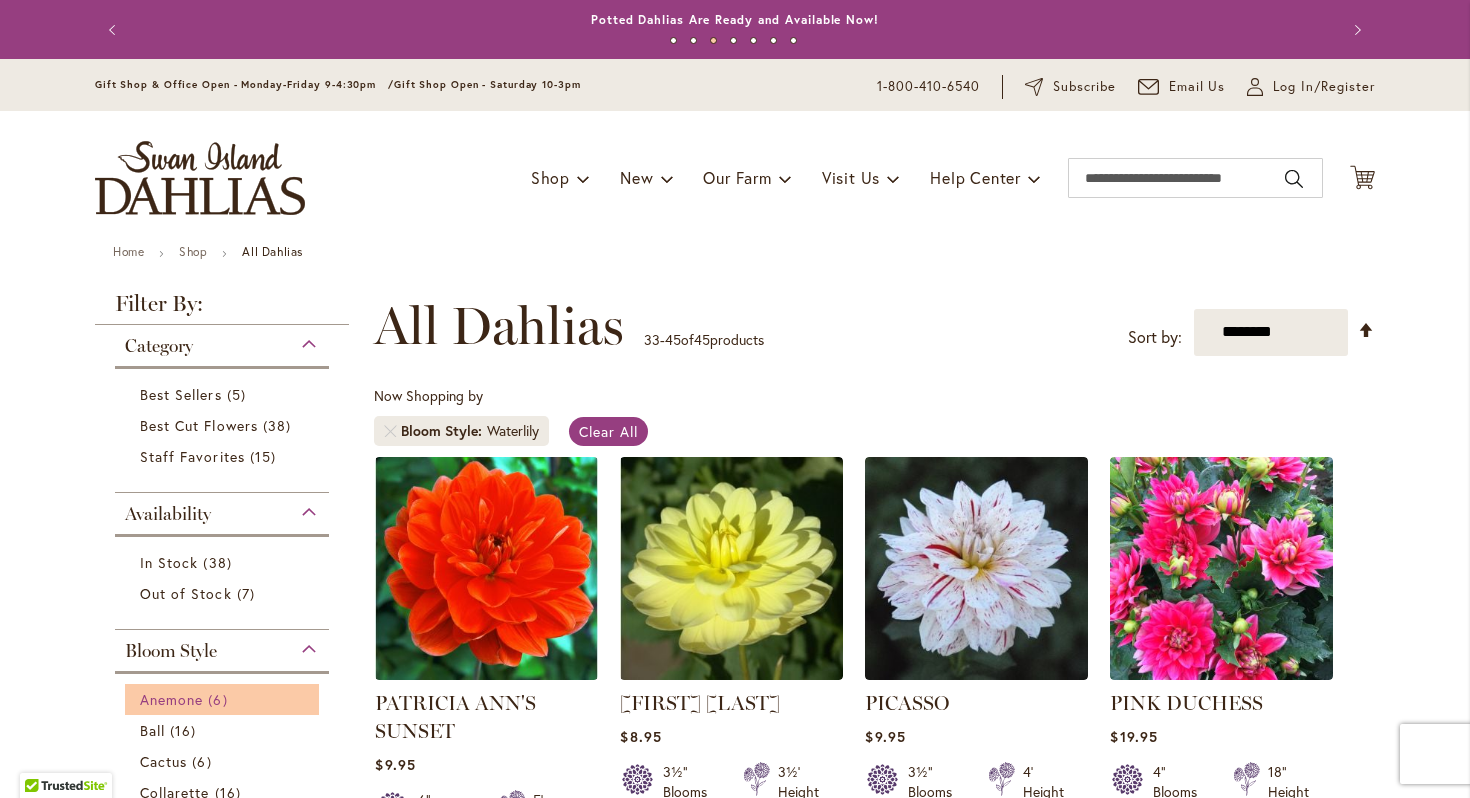 type on "**********" 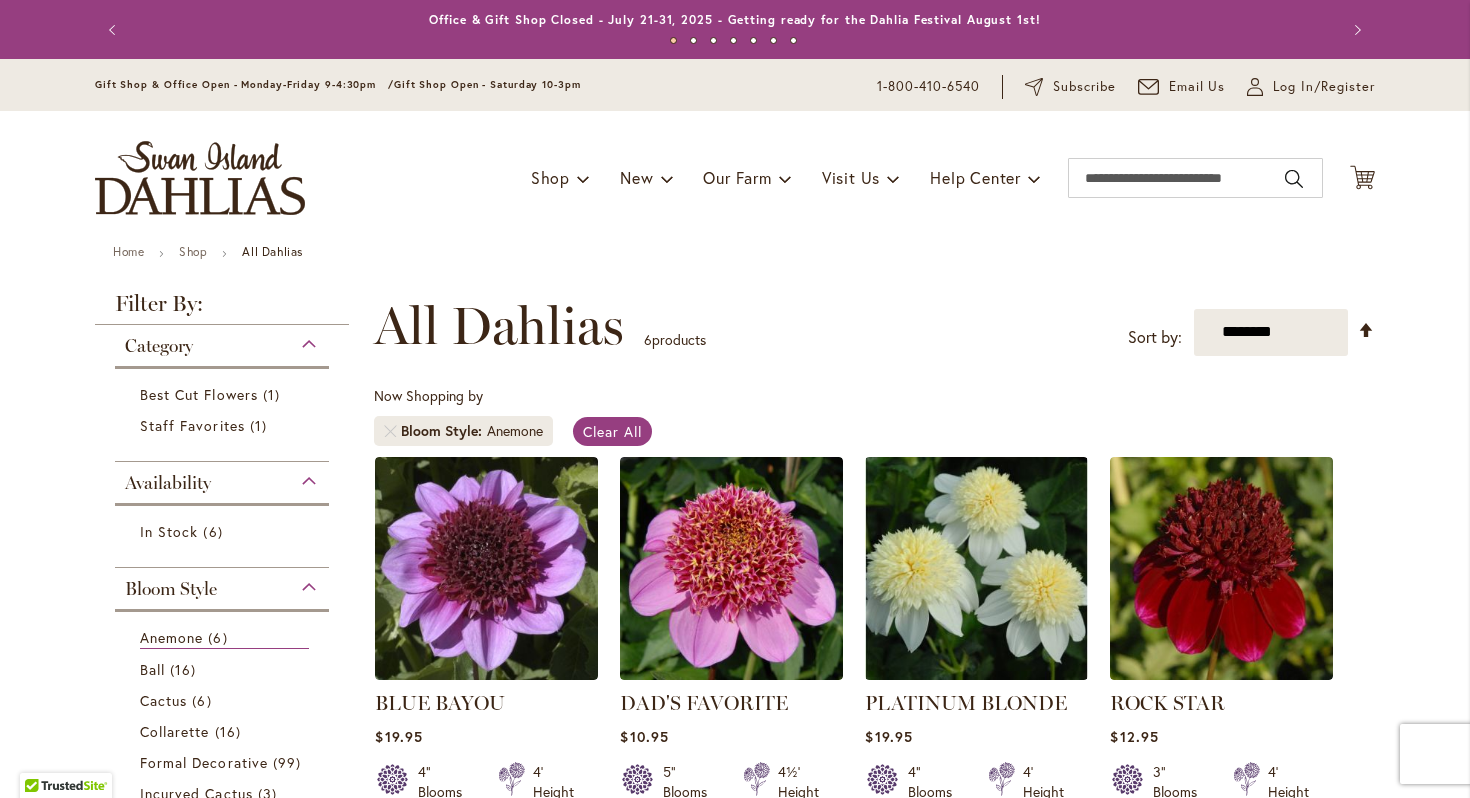 scroll, scrollTop: 0, scrollLeft: 0, axis: both 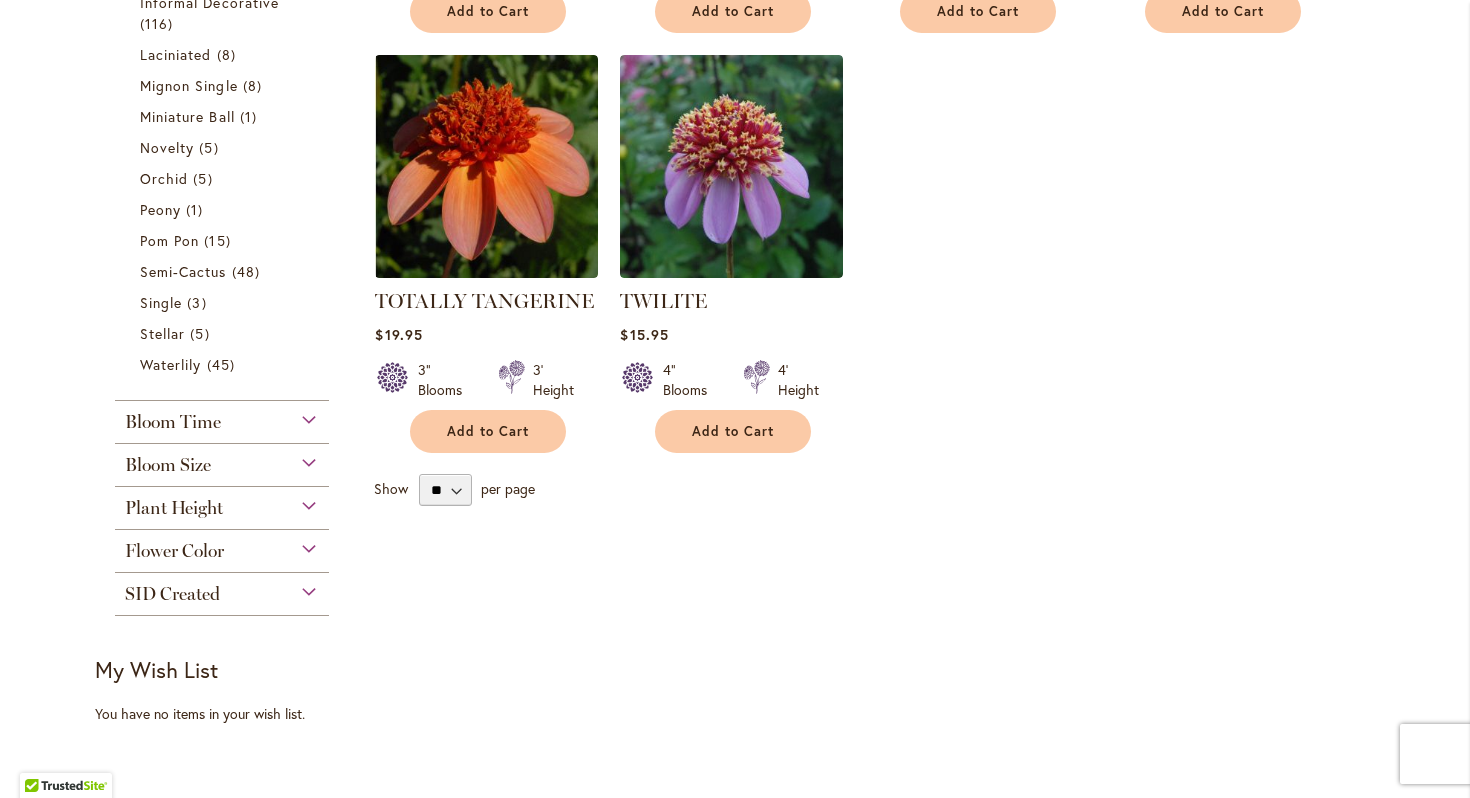 type on "**********" 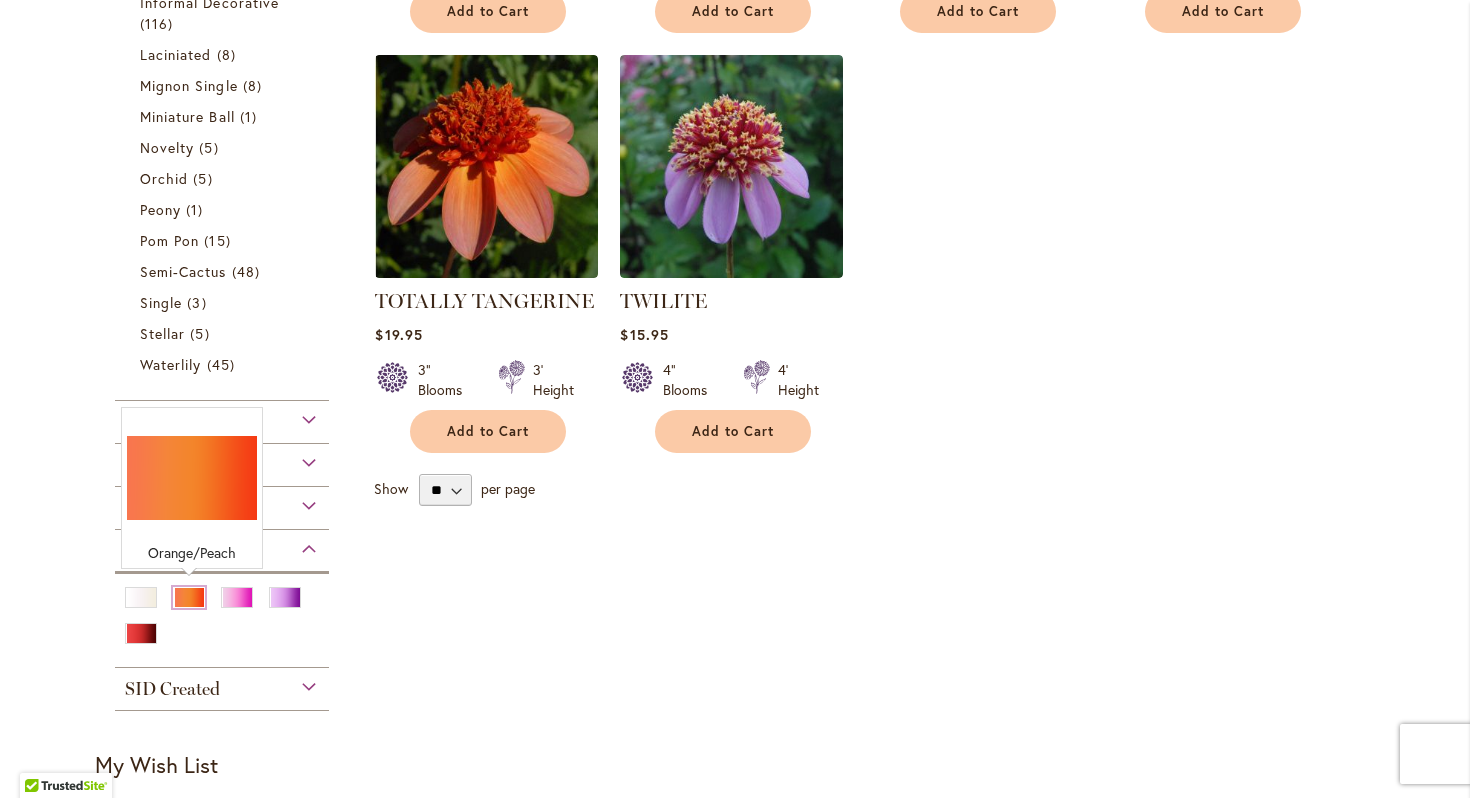 click at bounding box center [189, 597] 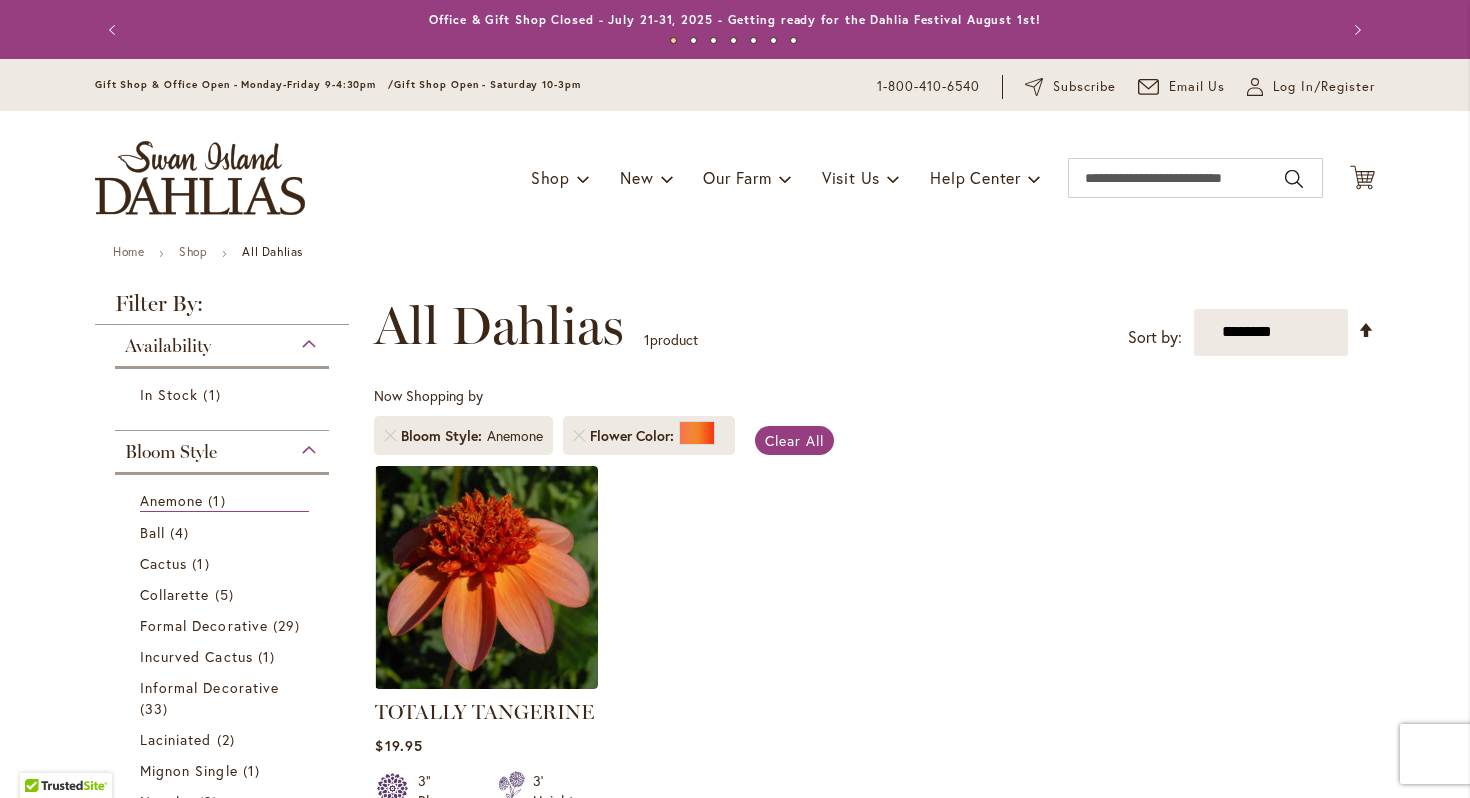 scroll, scrollTop: 0, scrollLeft: 0, axis: both 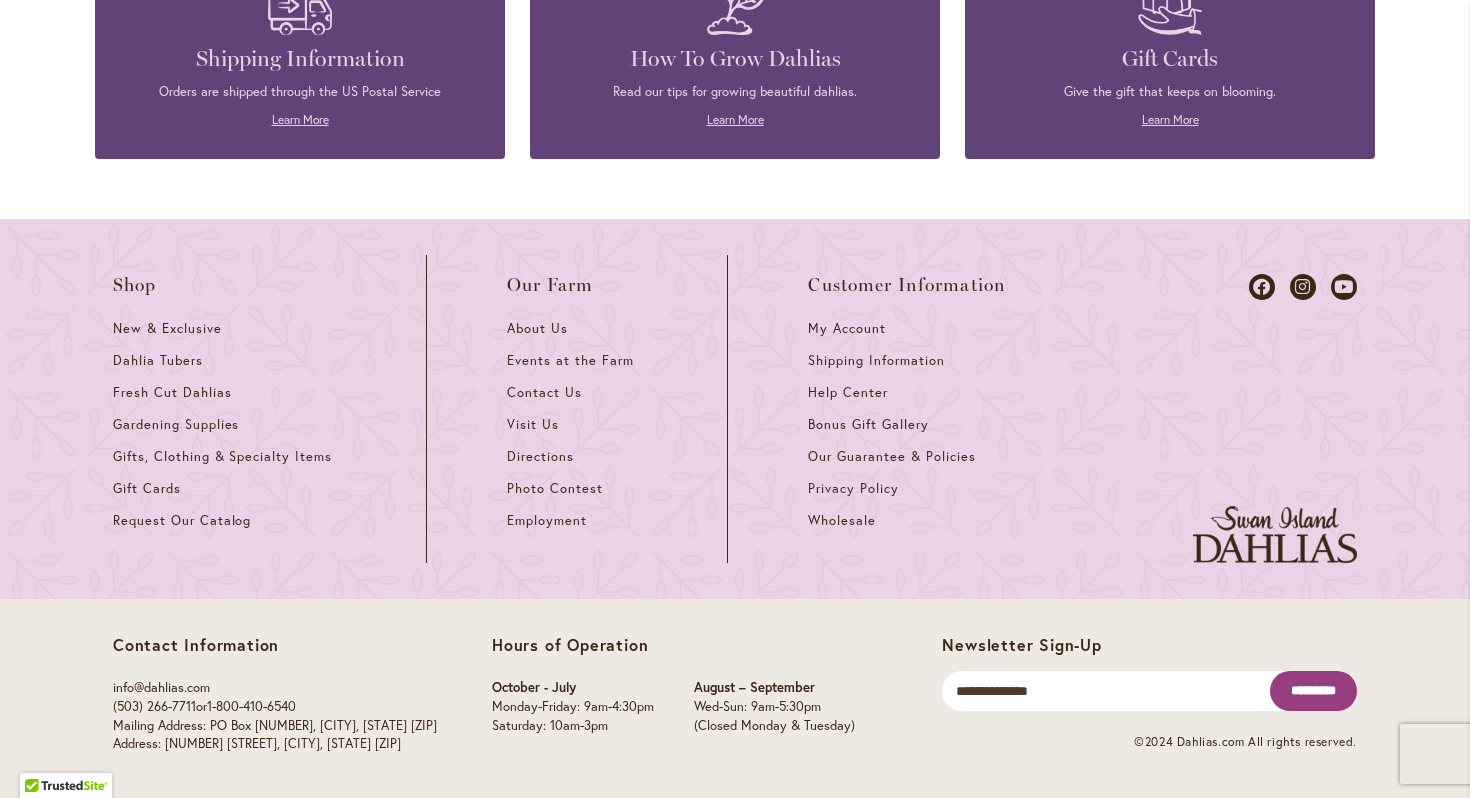 type on "**********" 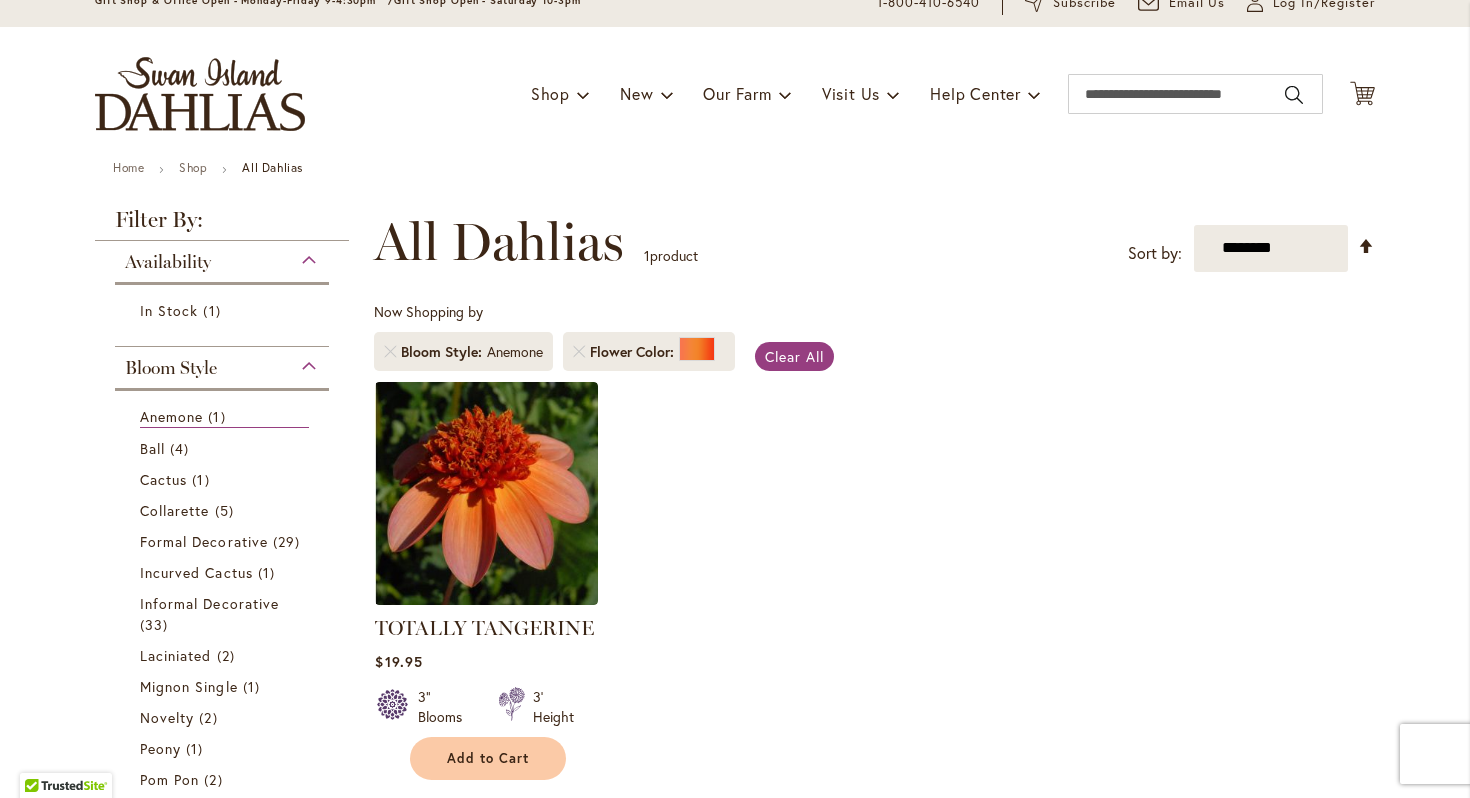 scroll, scrollTop: 0, scrollLeft: 0, axis: both 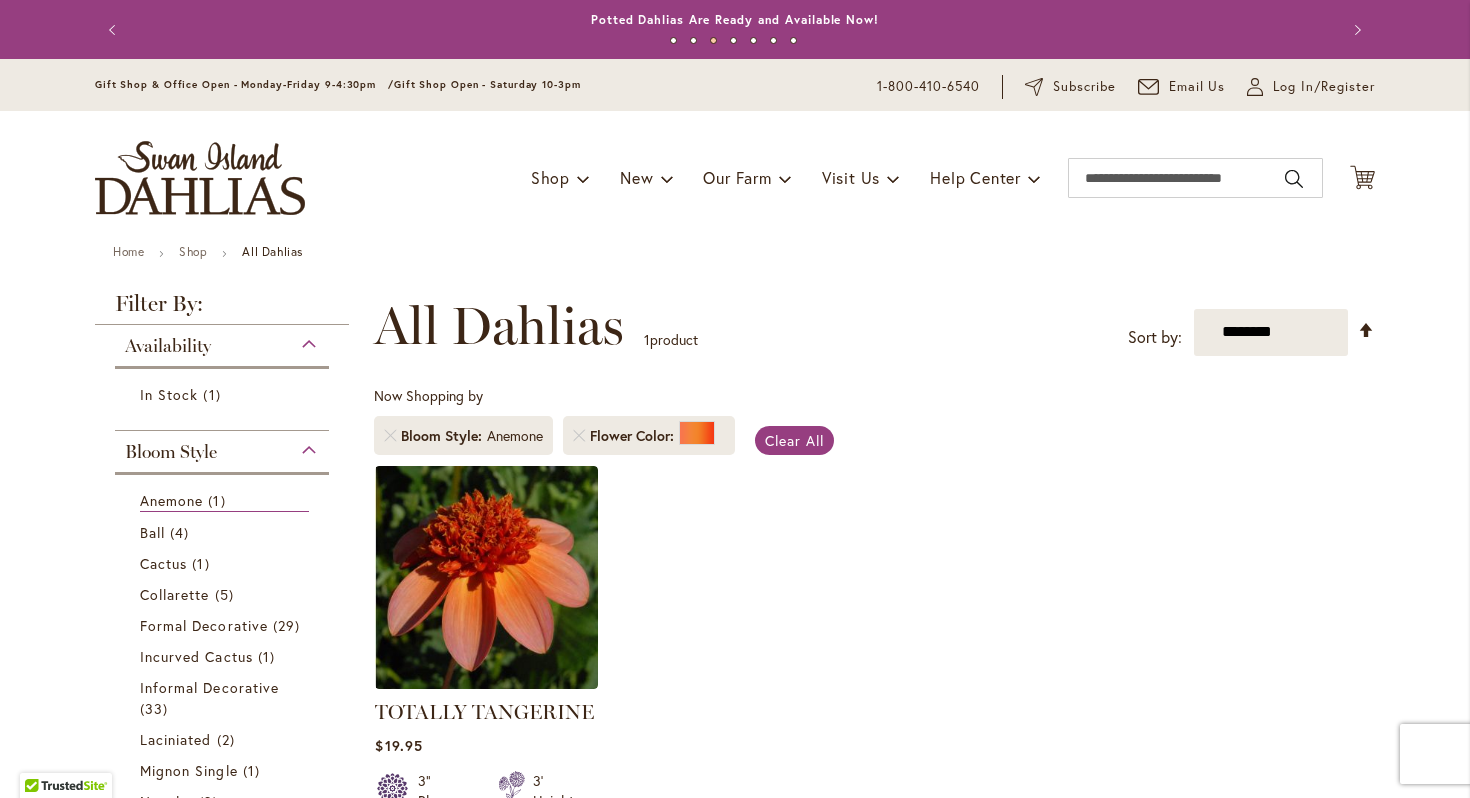 click on "TOTALLY TANGERINE
Rating:
80%
2                  Reviews
$19.95
3" Blooms 3' Height" at bounding box center [874, 665] 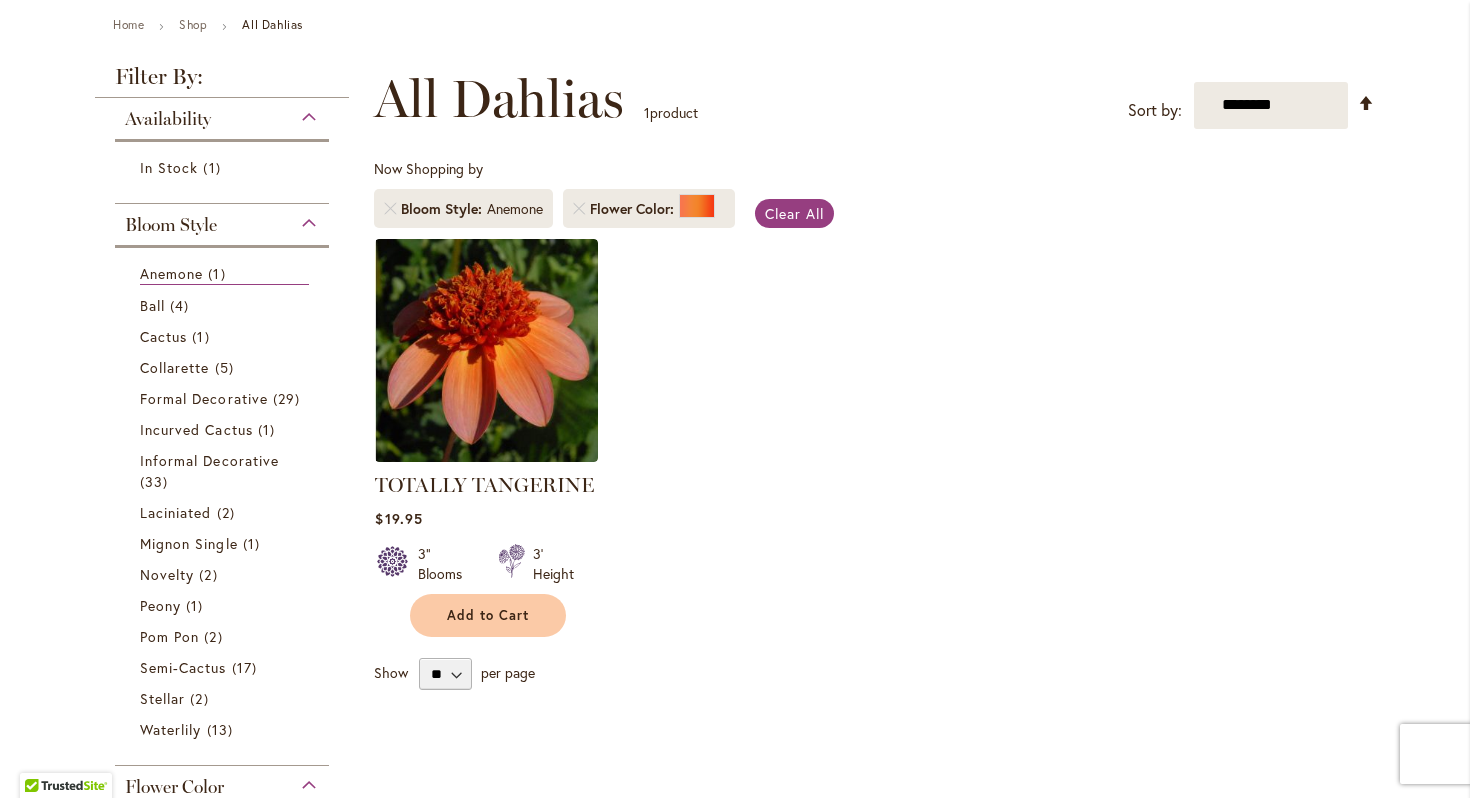scroll, scrollTop: 229, scrollLeft: 0, axis: vertical 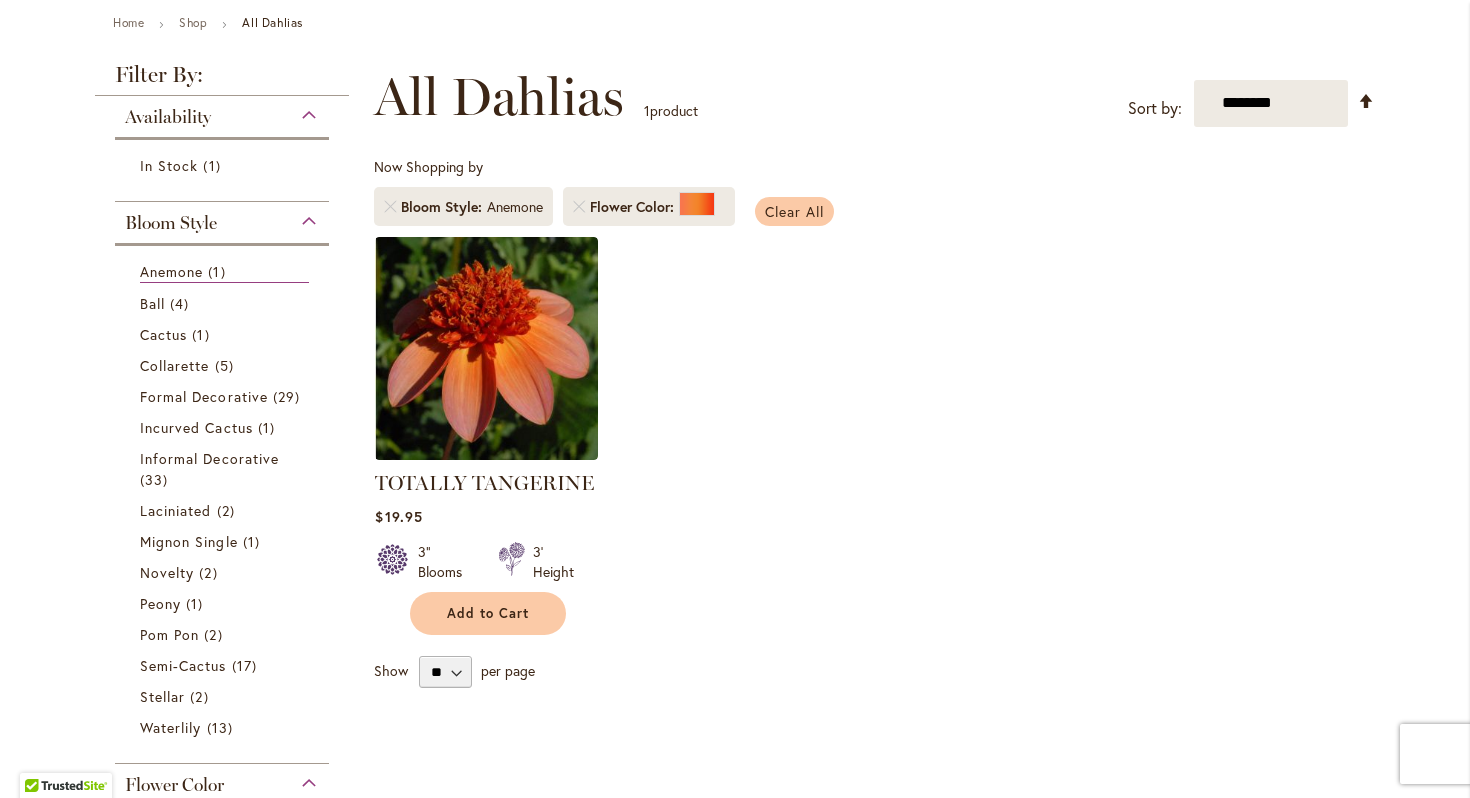 click on "Clear All" at bounding box center [794, 211] 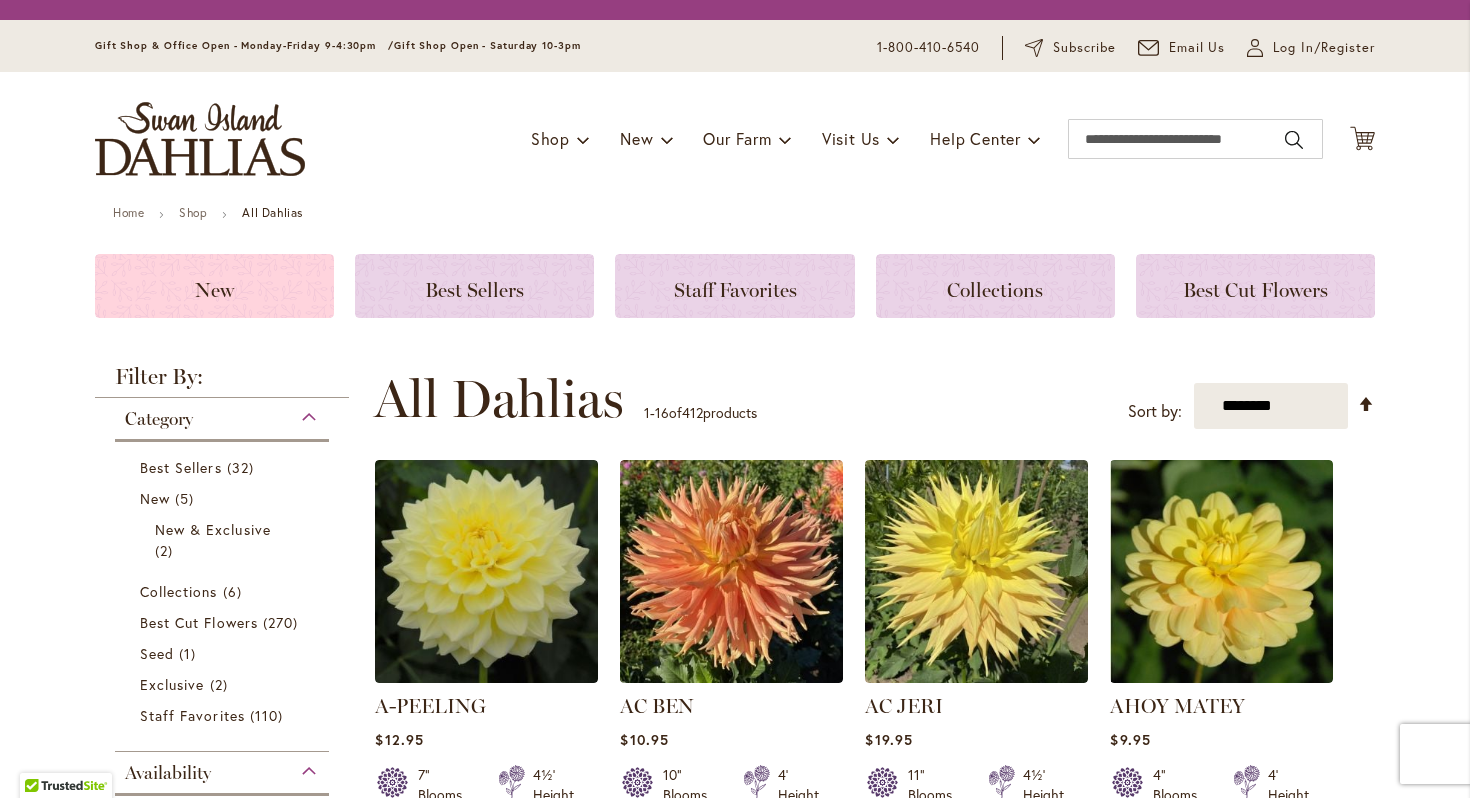 scroll, scrollTop: 0, scrollLeft: 0, axis: both 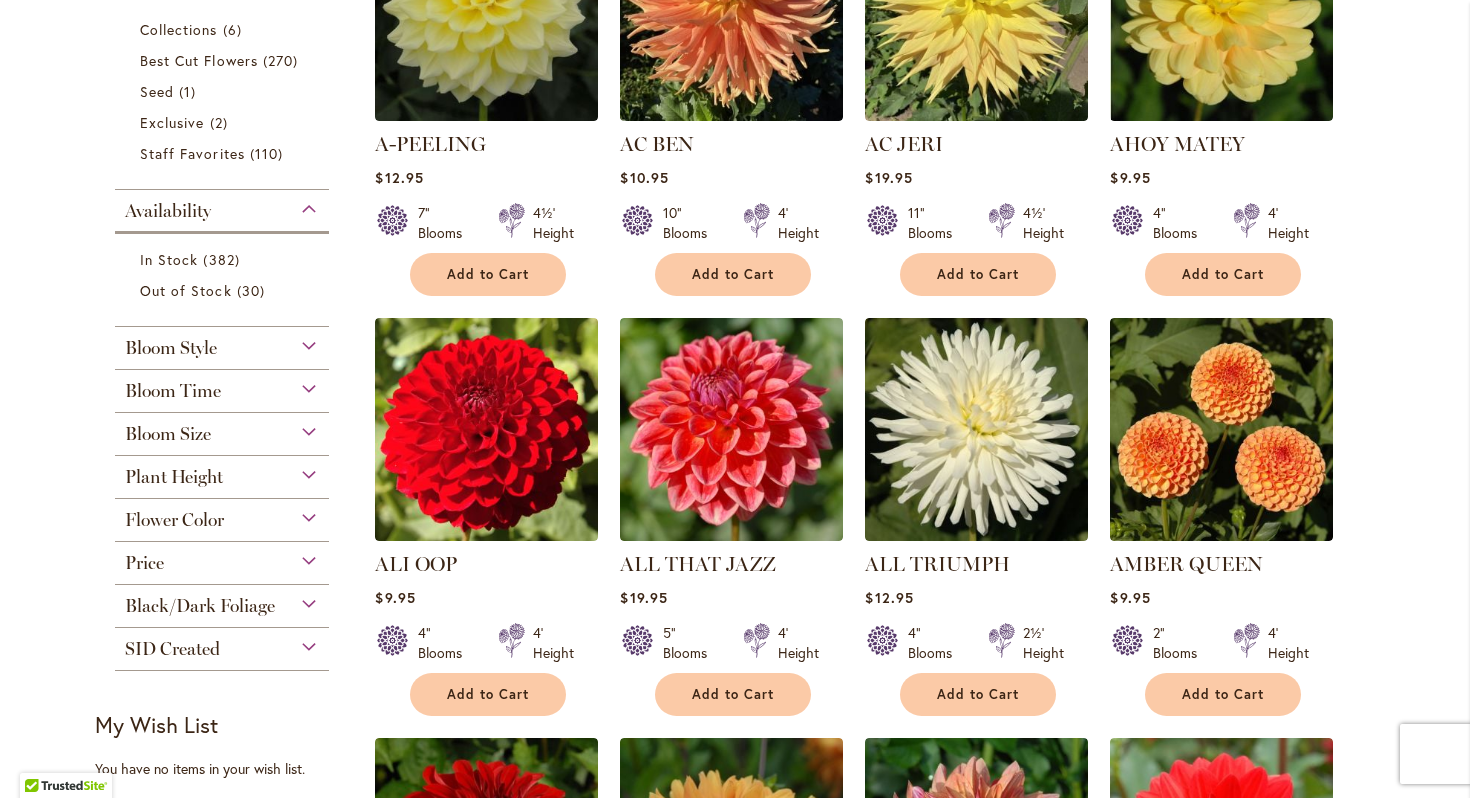 type on "**********" 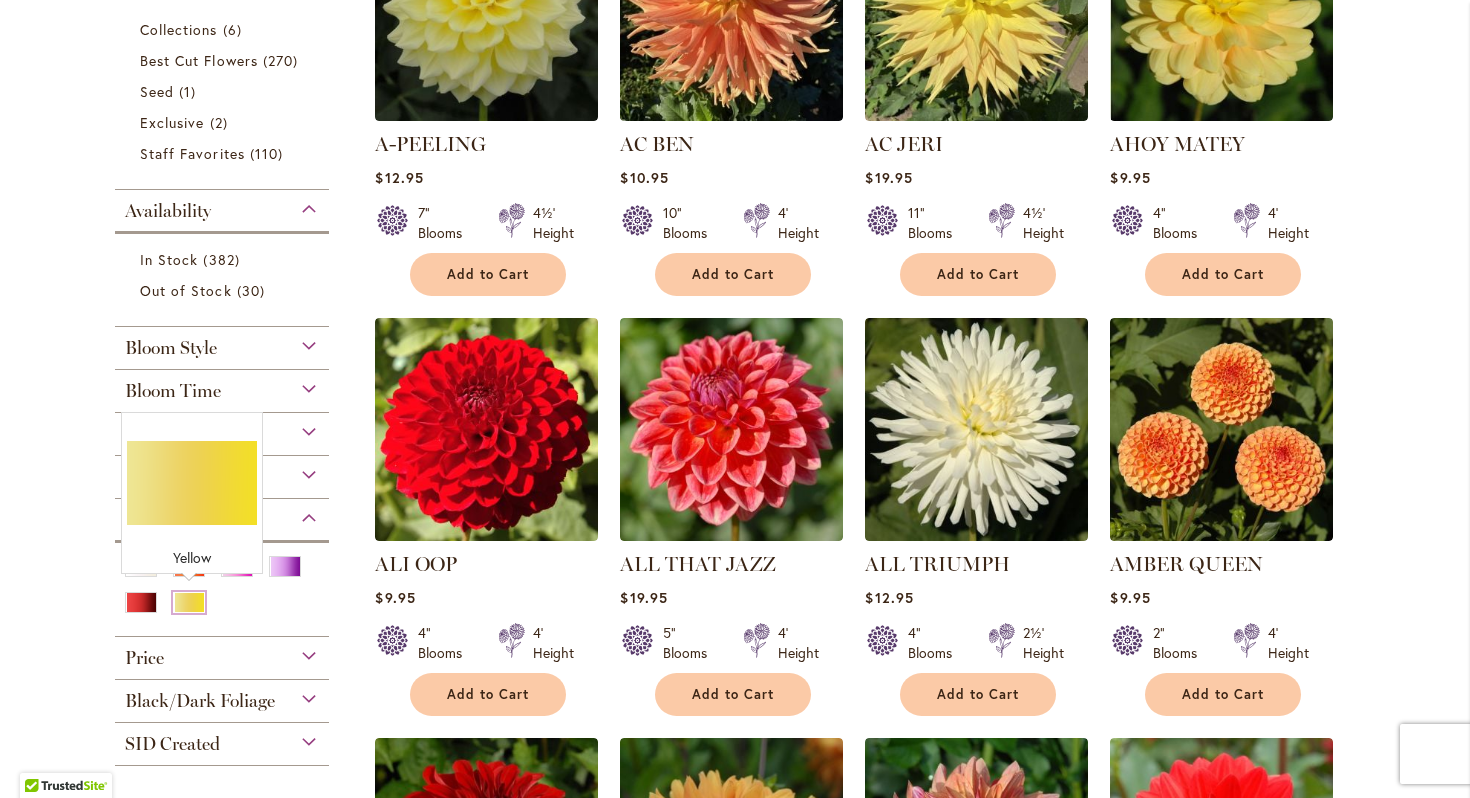click at bounding box center [189, 602] 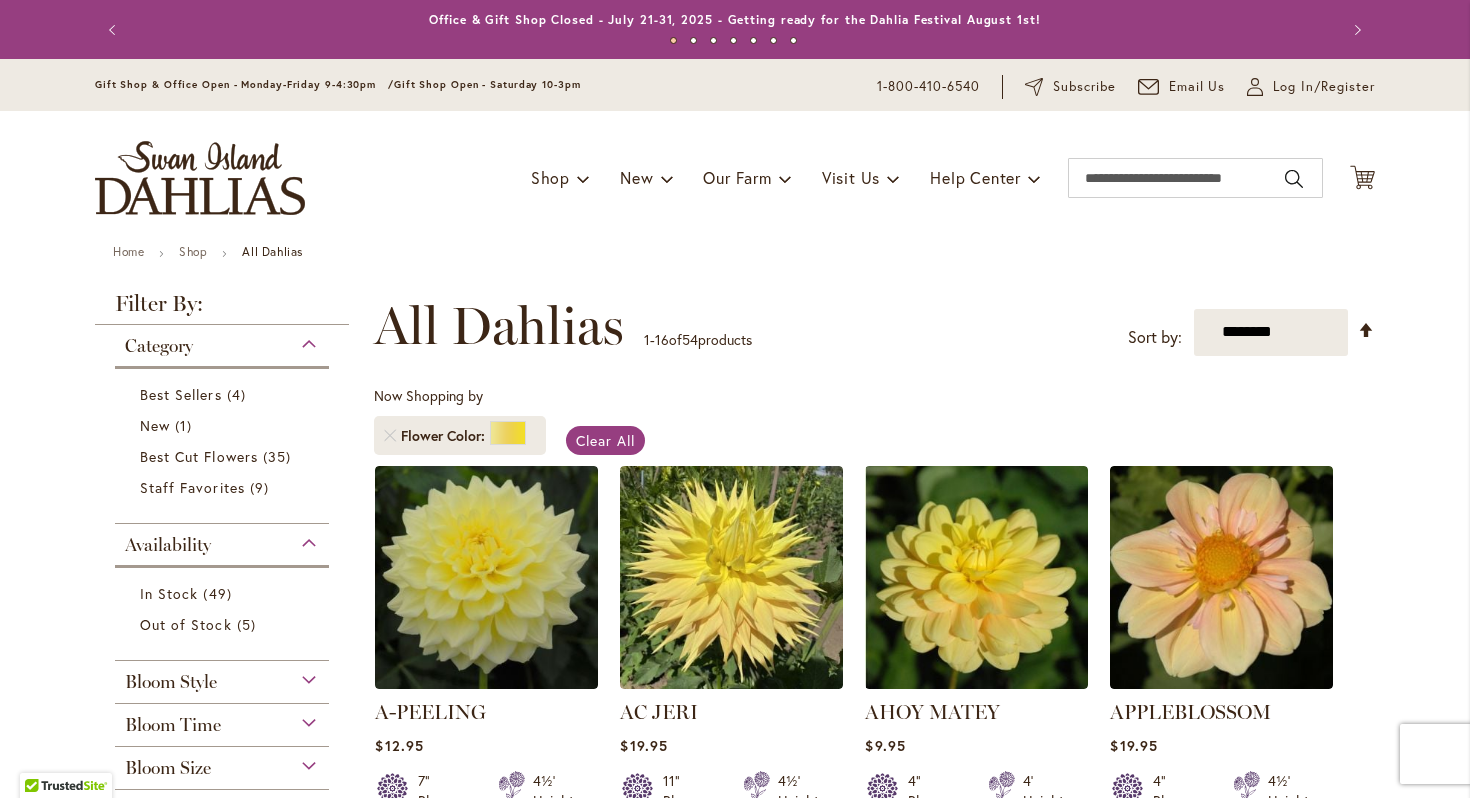 scroll, scrollTop: 0, scrollLeft: 0, axis: both 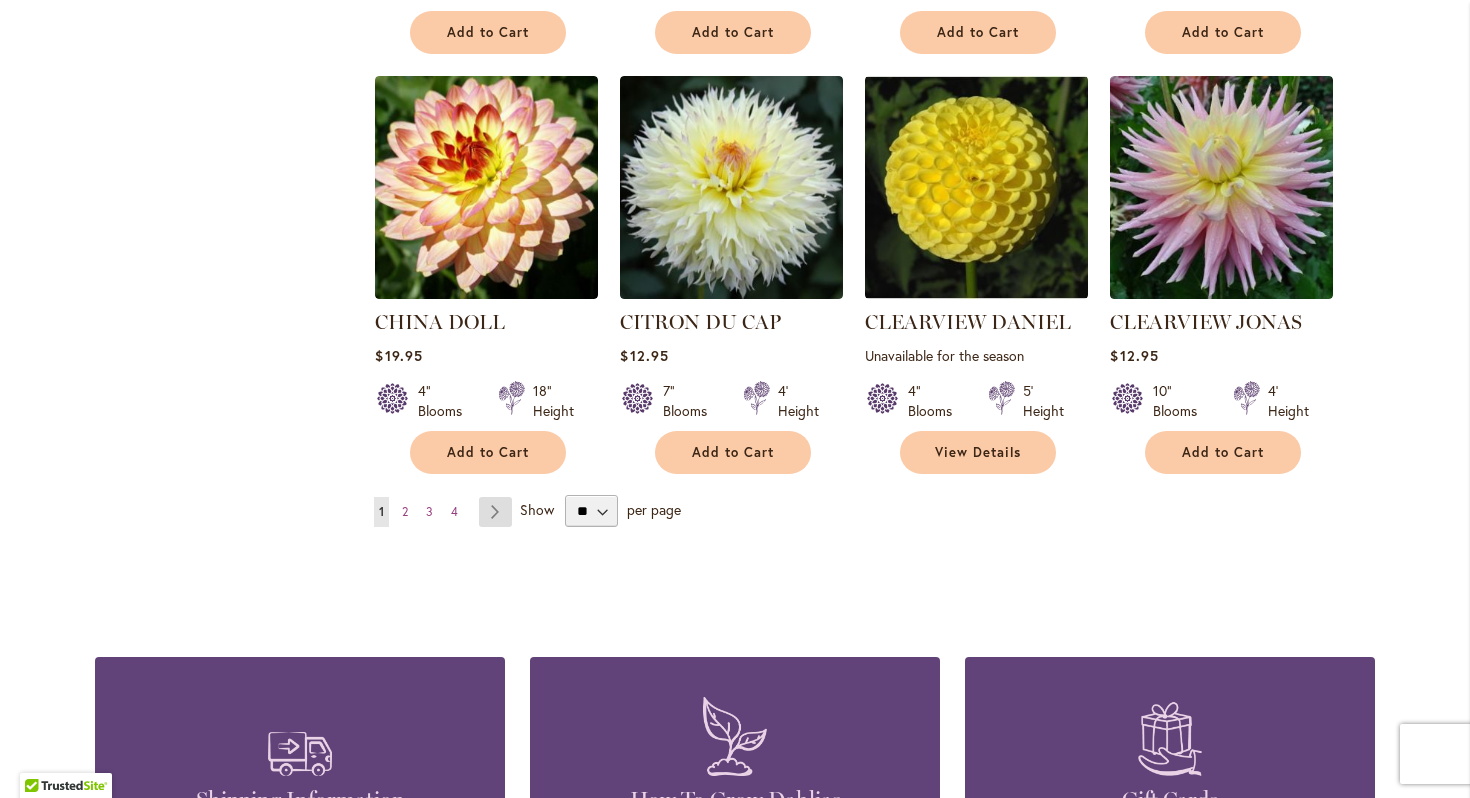 type on "**********" 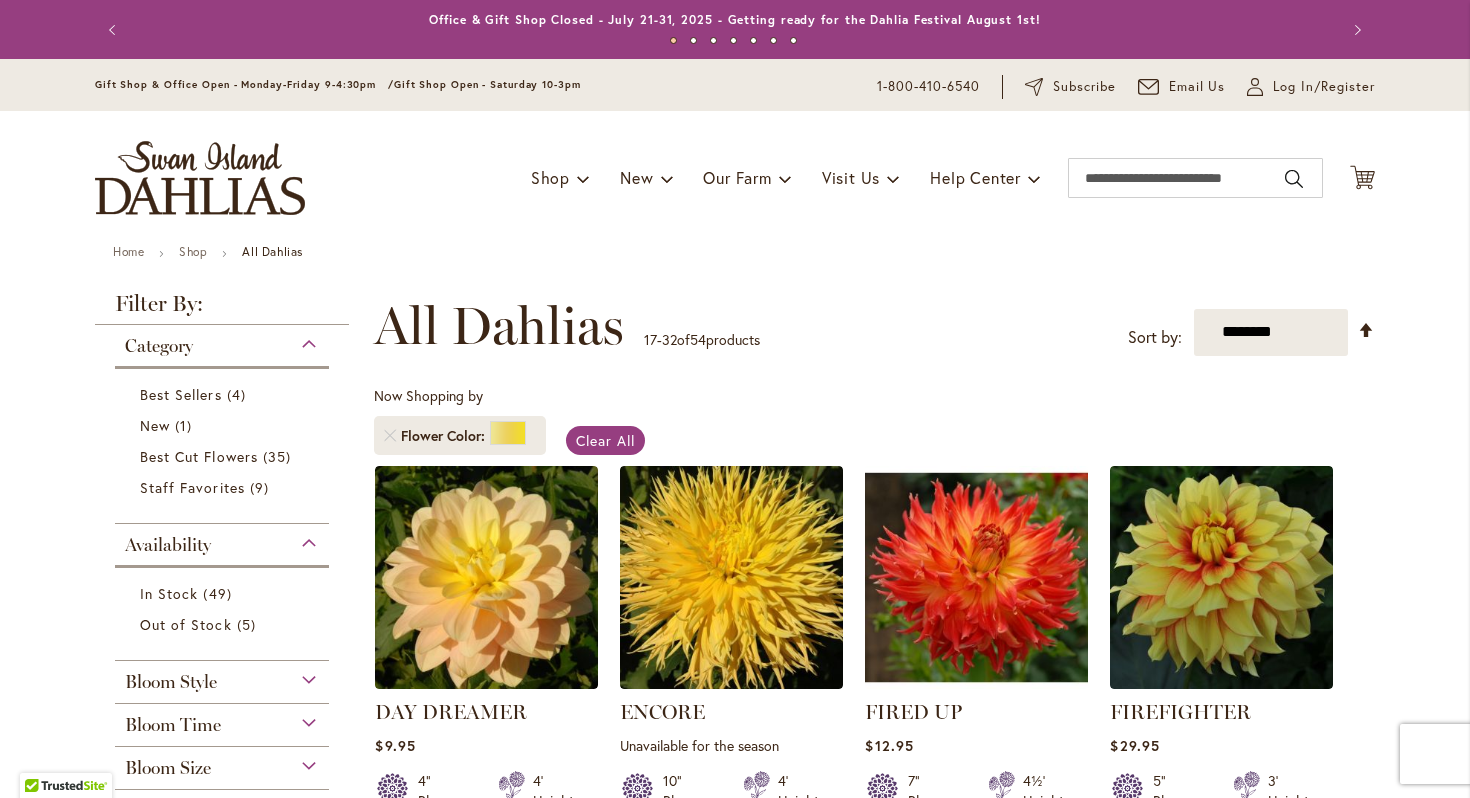 scroll, scrollTop: 0, scrollLeft: 0, axis: both 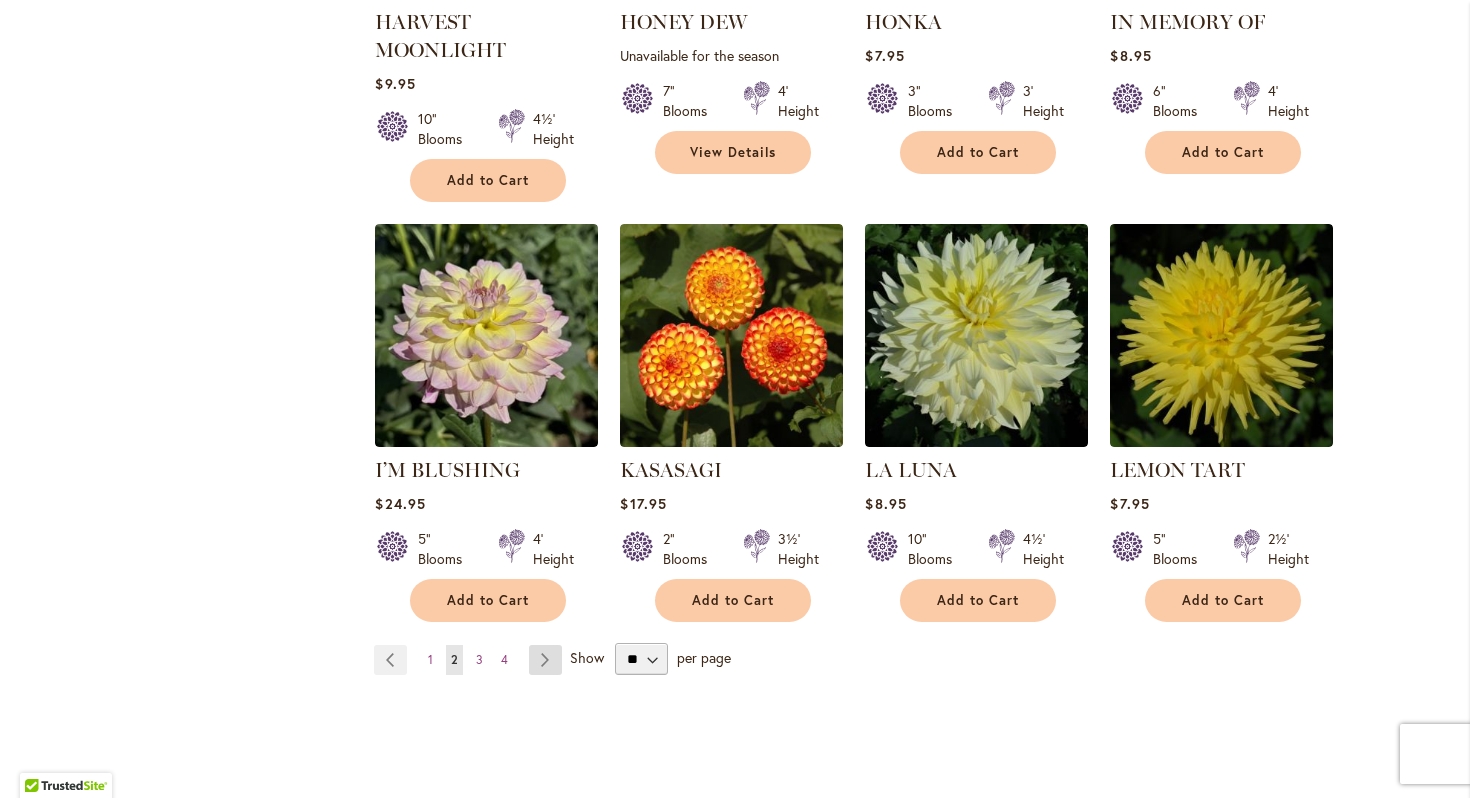 type on "**********" 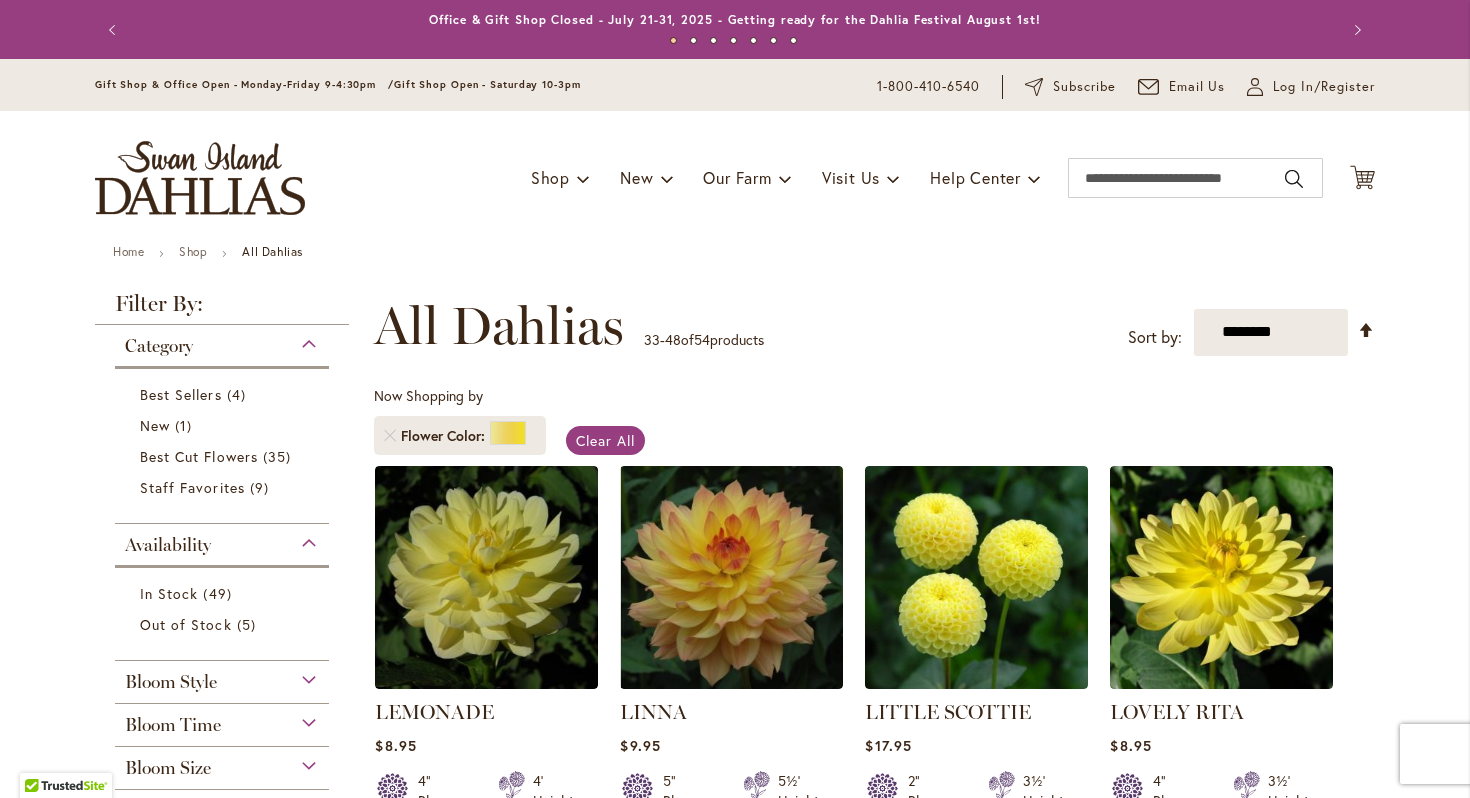 scroll, scrollTop: 0, scrollLeft: 0, axis: both 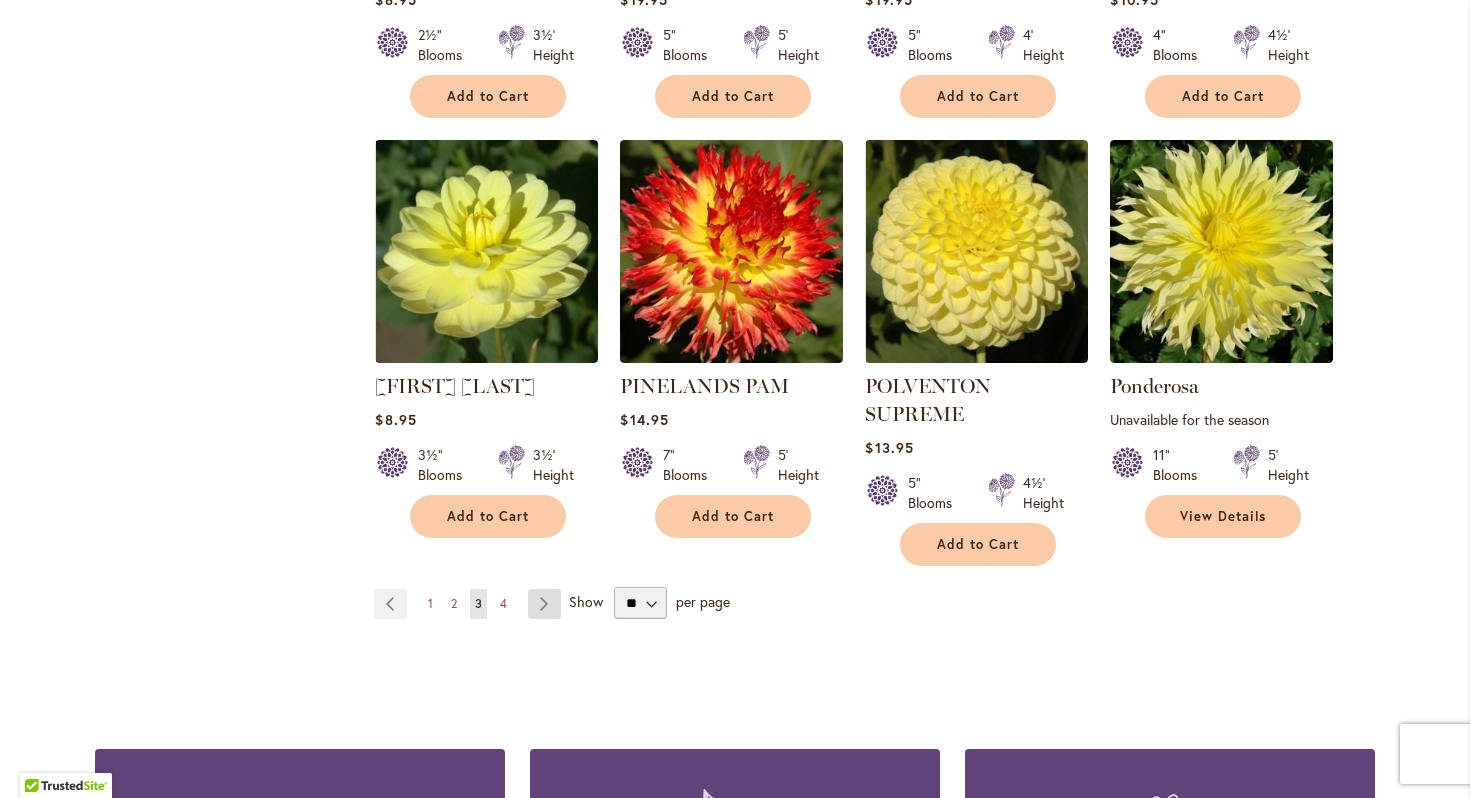 type on "**********" 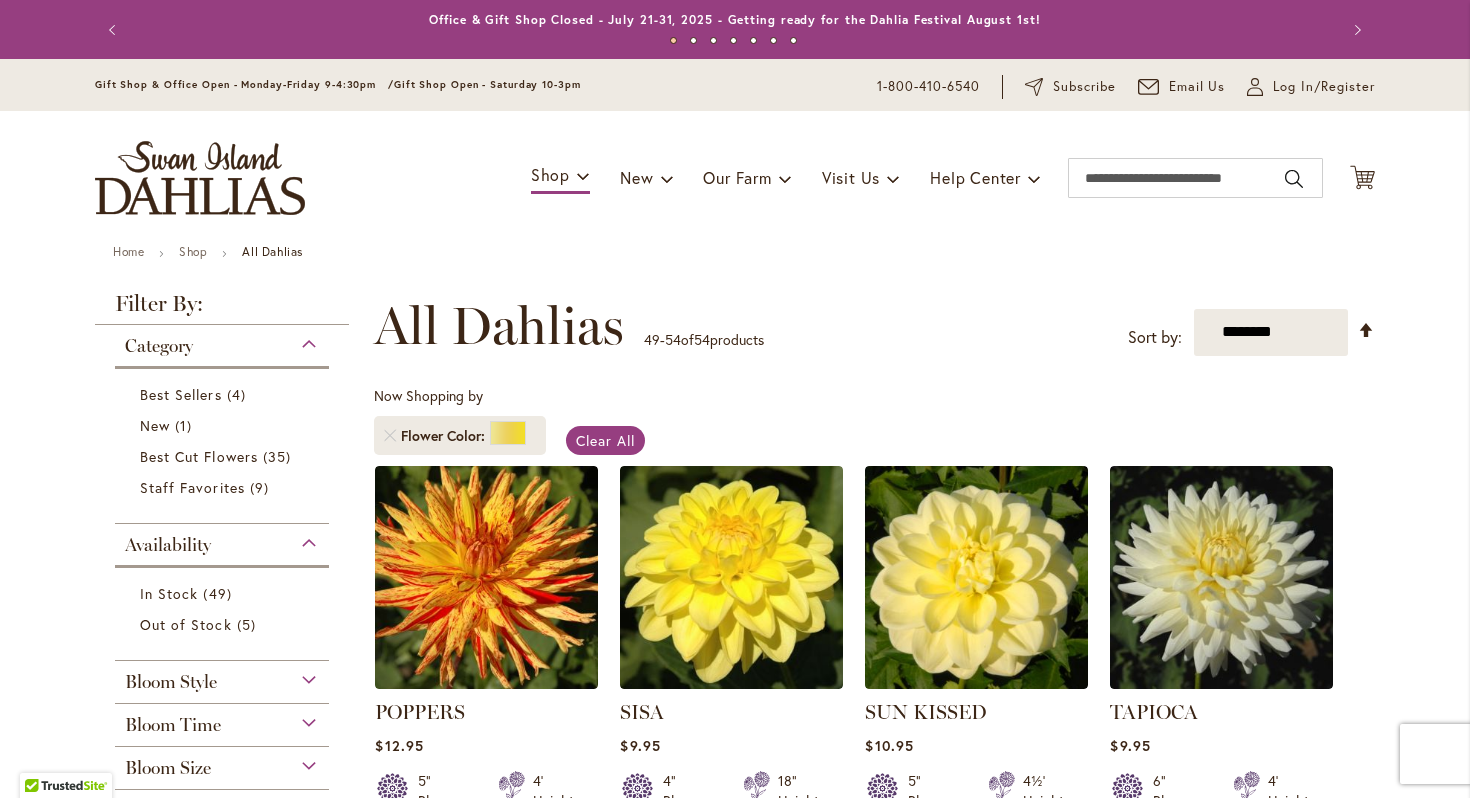 scroll, scrollTop: 0, scrollLeft: 0, axis: both 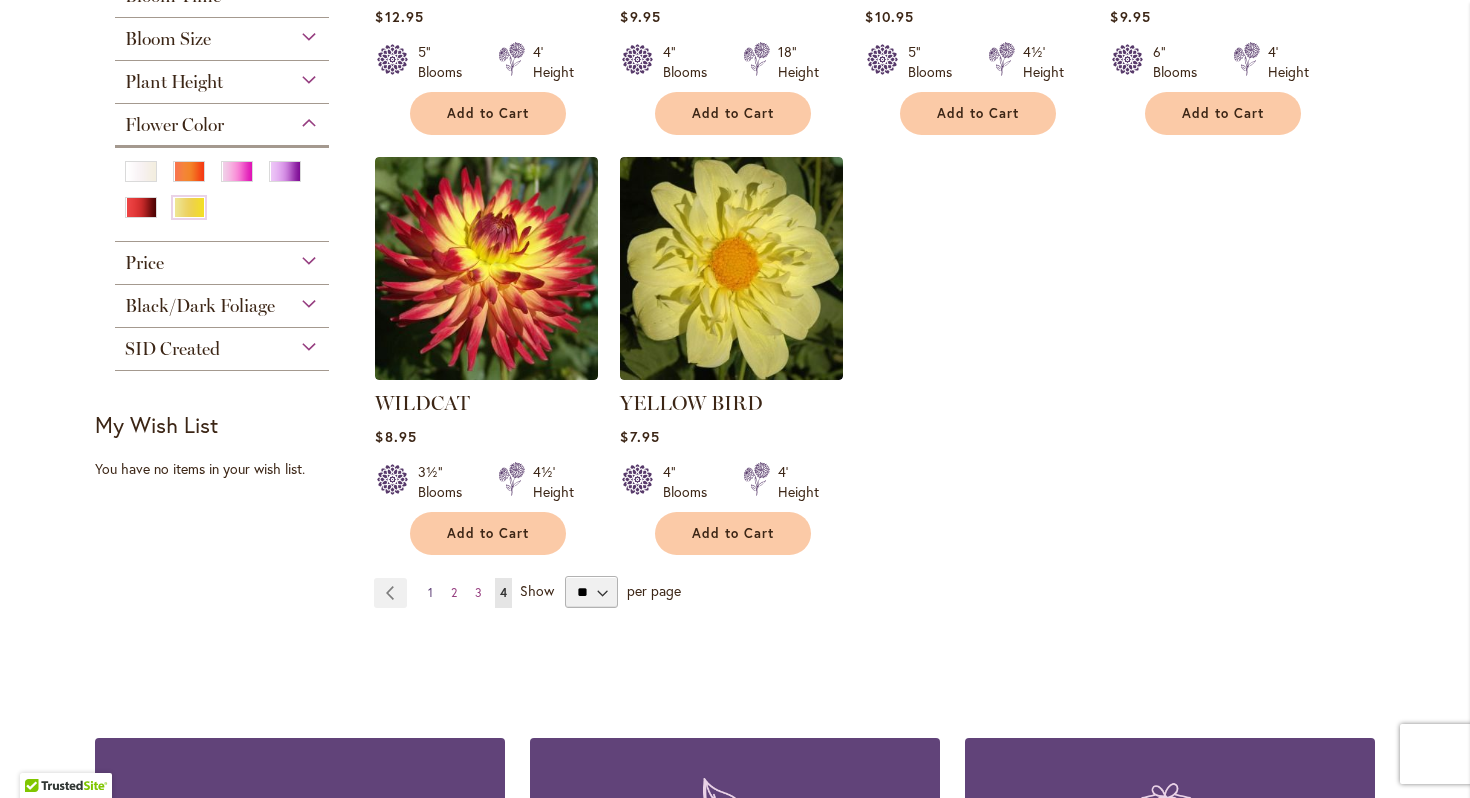type on "**********" 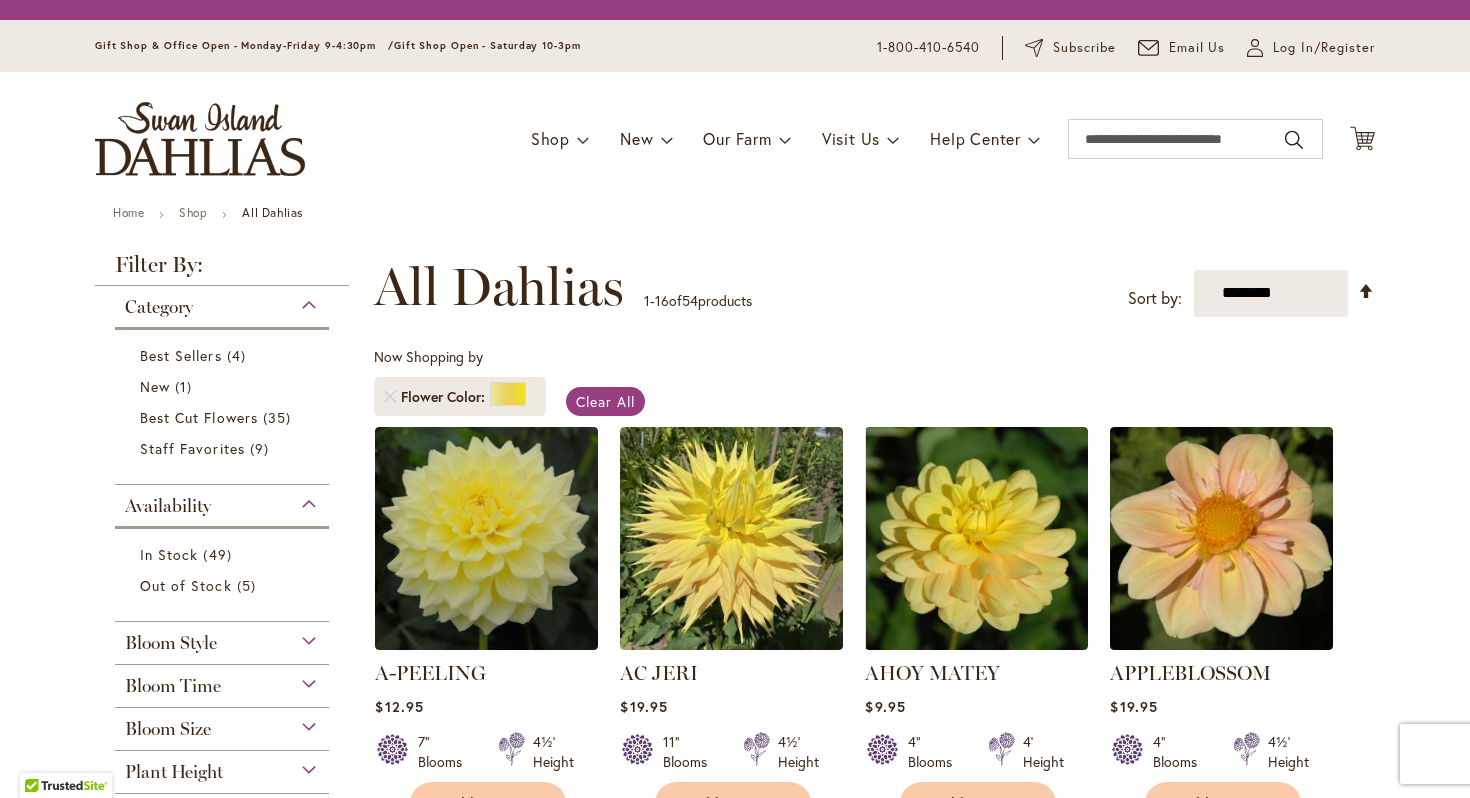 scroll, scrollTop: 0, scrollLeft: 0, axis: both 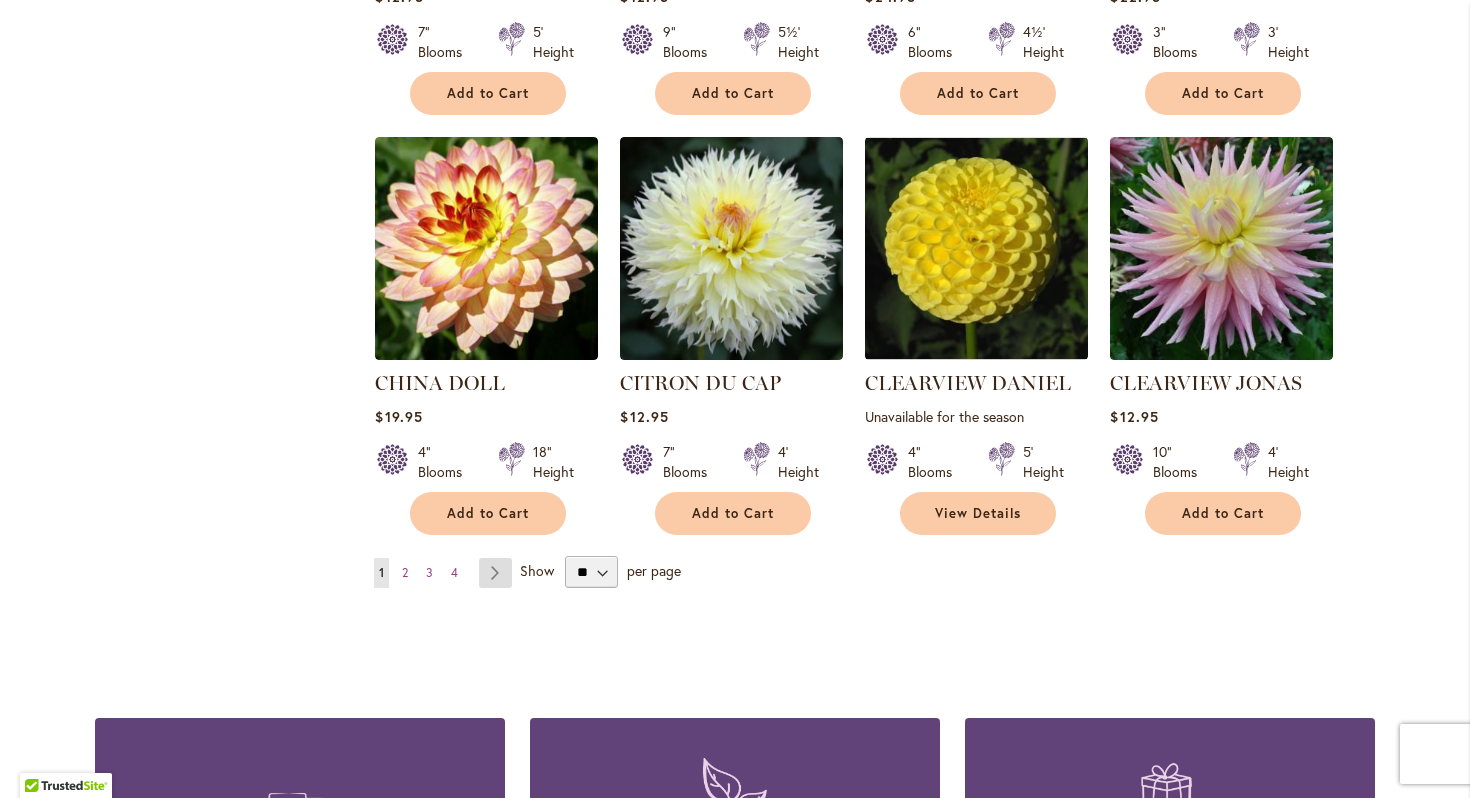 type on "**********" 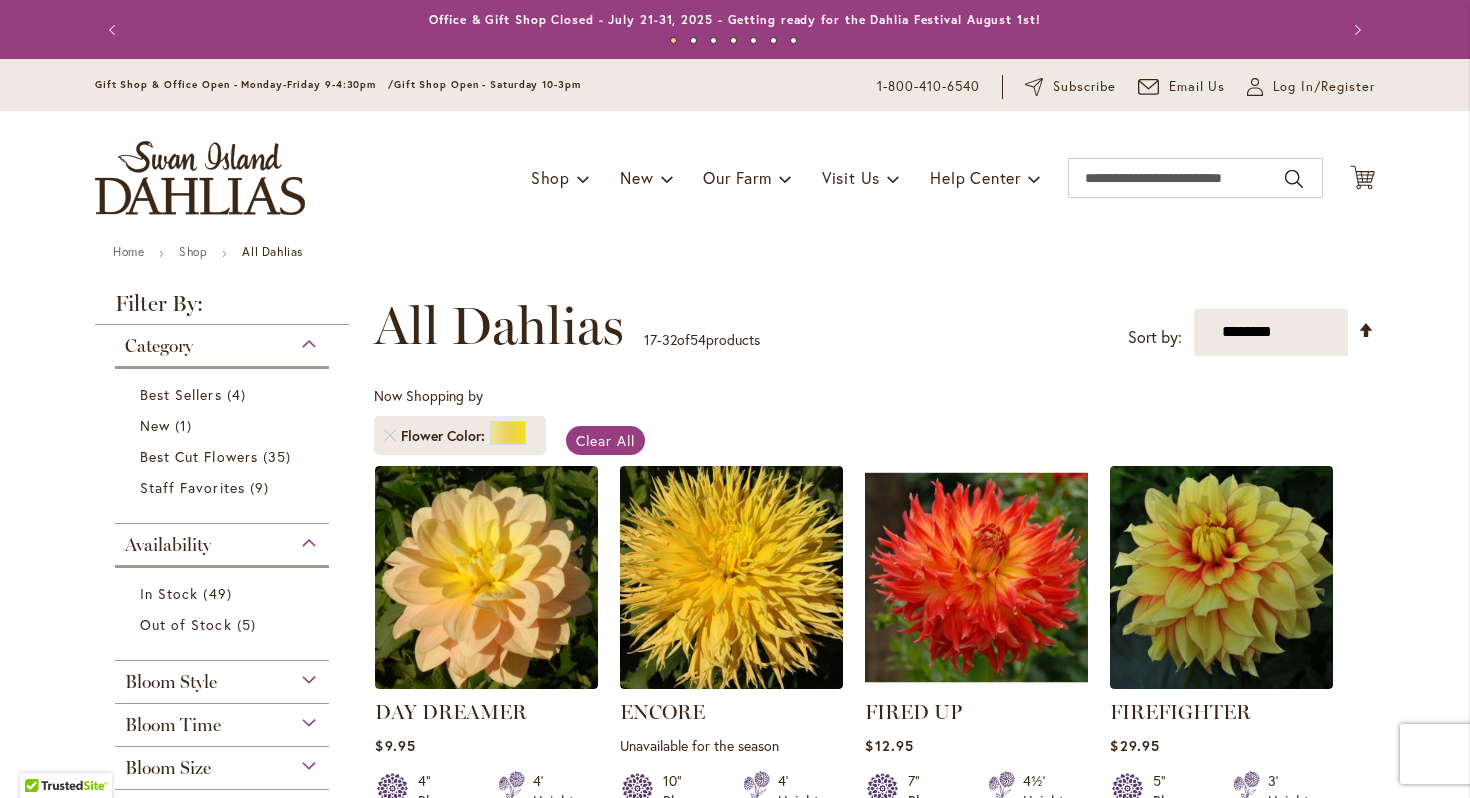 scroll, scrollTop: 0, scrollLeft: 0, axis: both 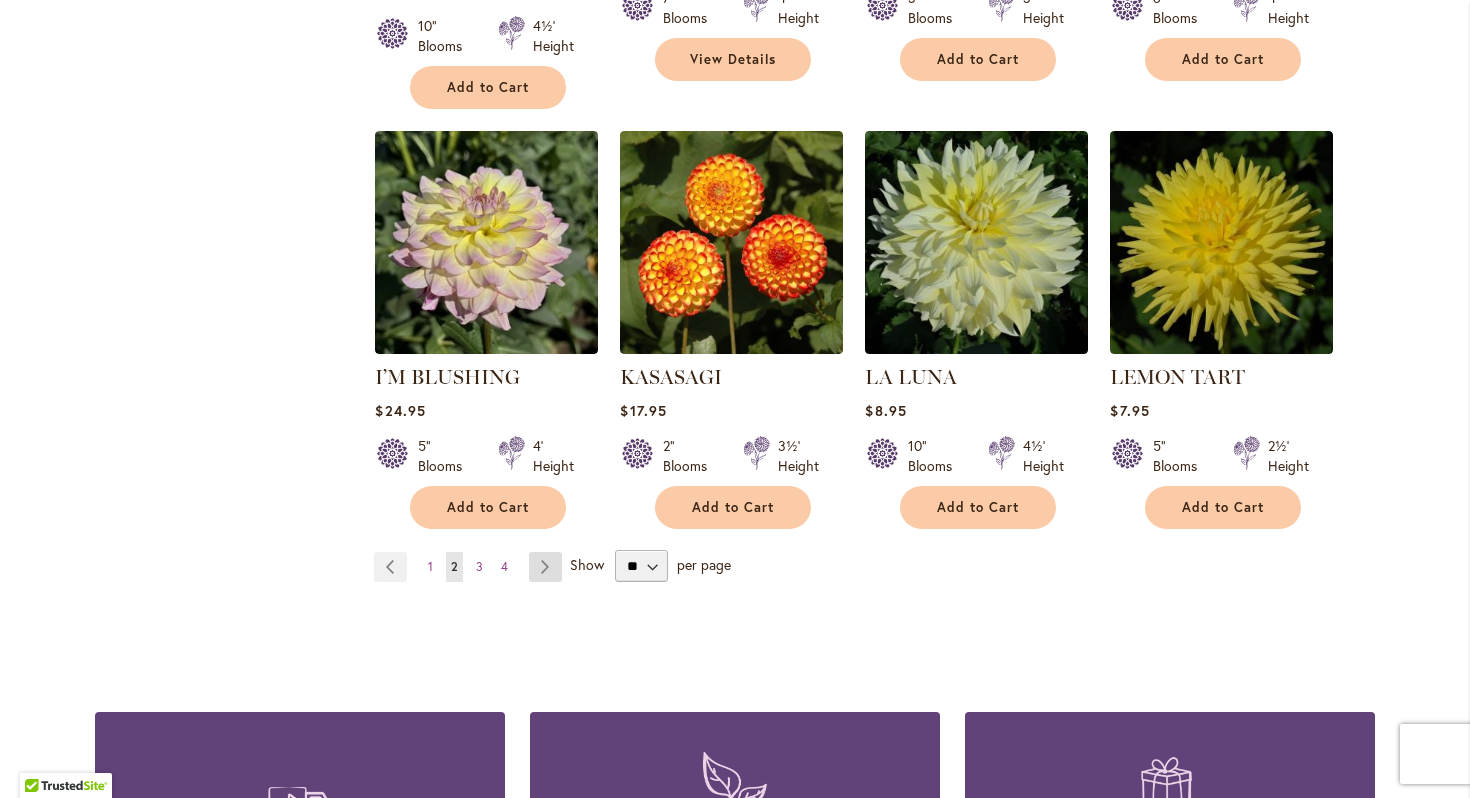 type on "**********" 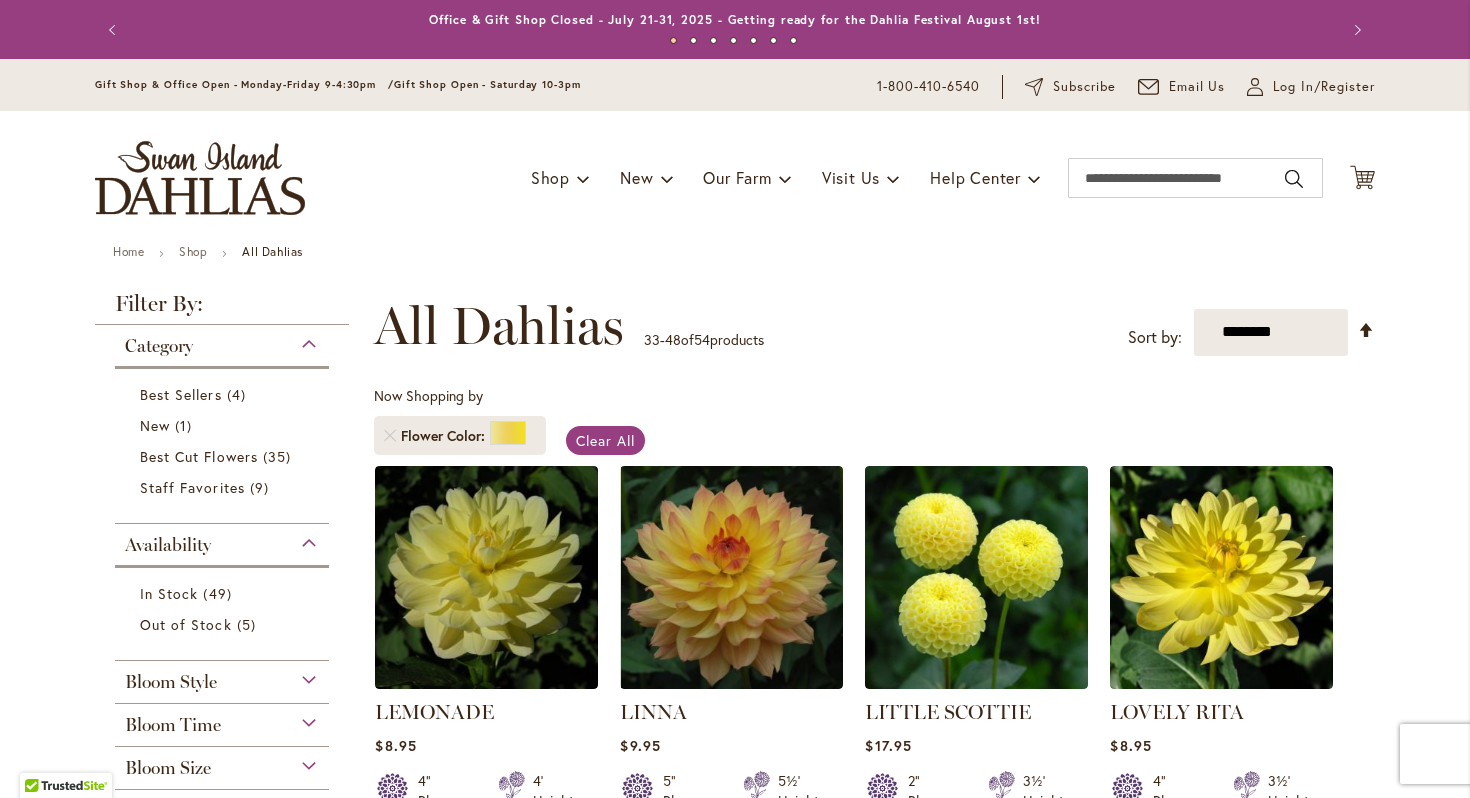 scroll, scrollTop: 0, scrollLeft: 0, axis: both 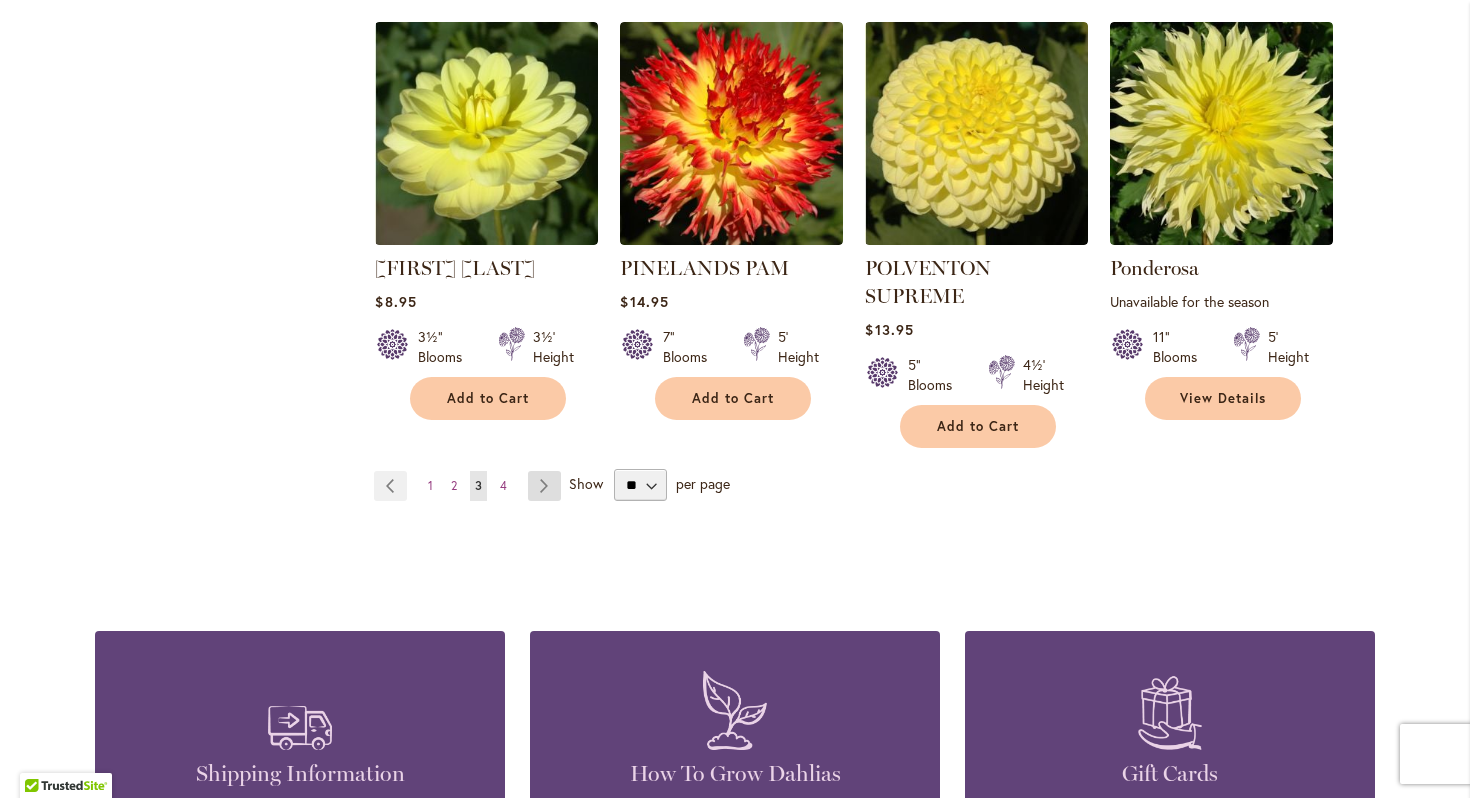 type on "**********" 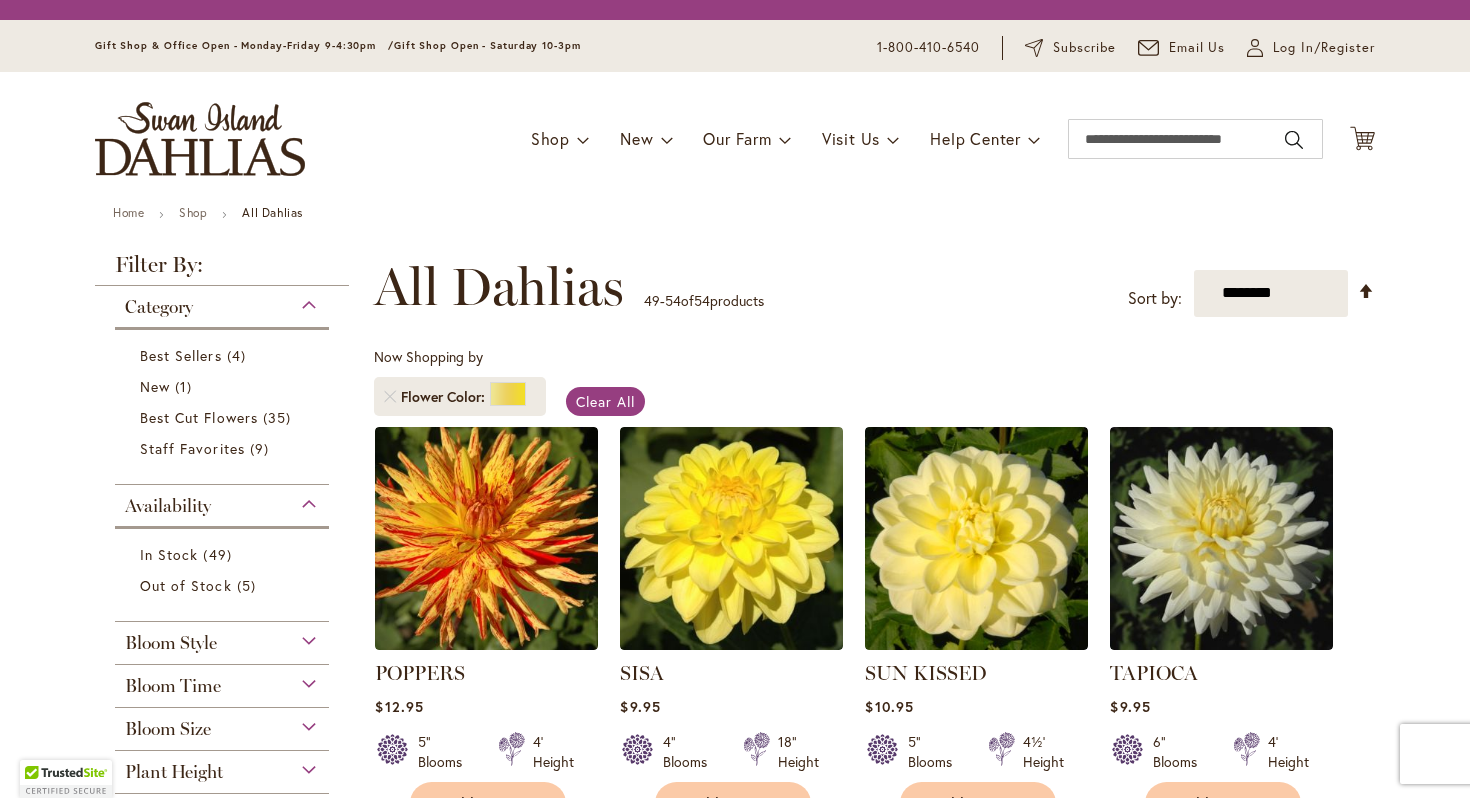 scroll, scrollTop: 0, scrollLeft: 0, axis: both 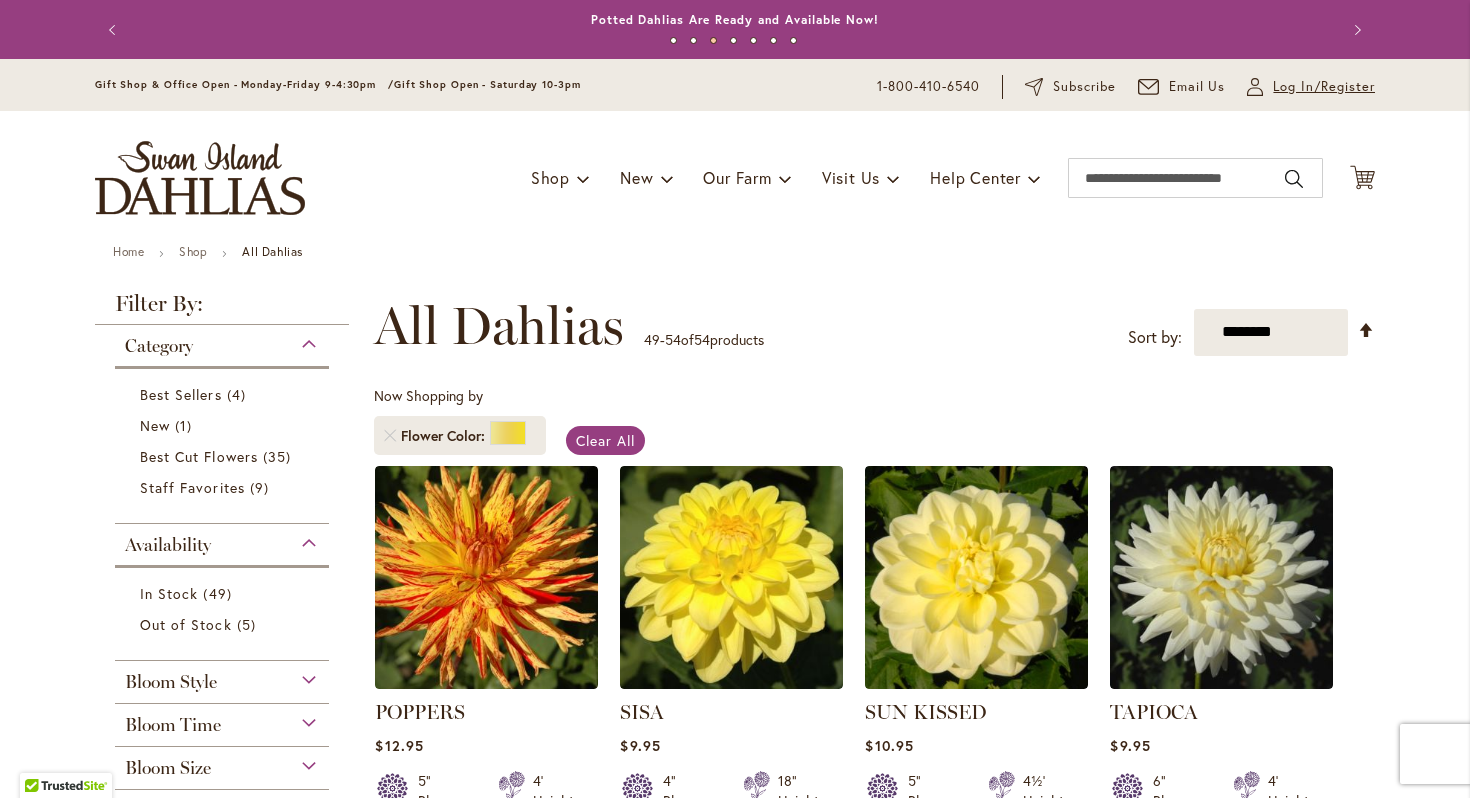 type on "**********" 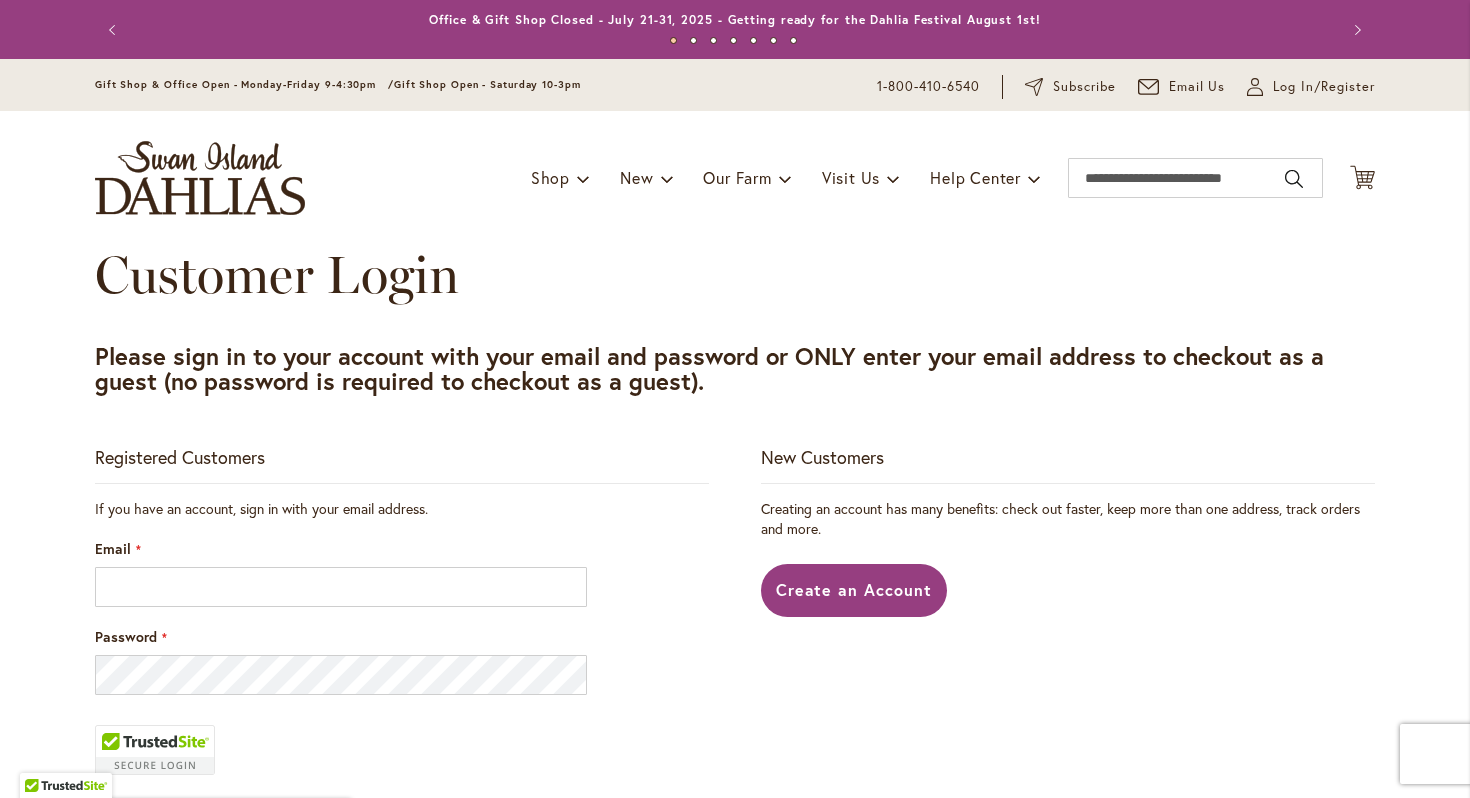 scroll, scrollTop: 0, scrollLeft: 0, axis: both 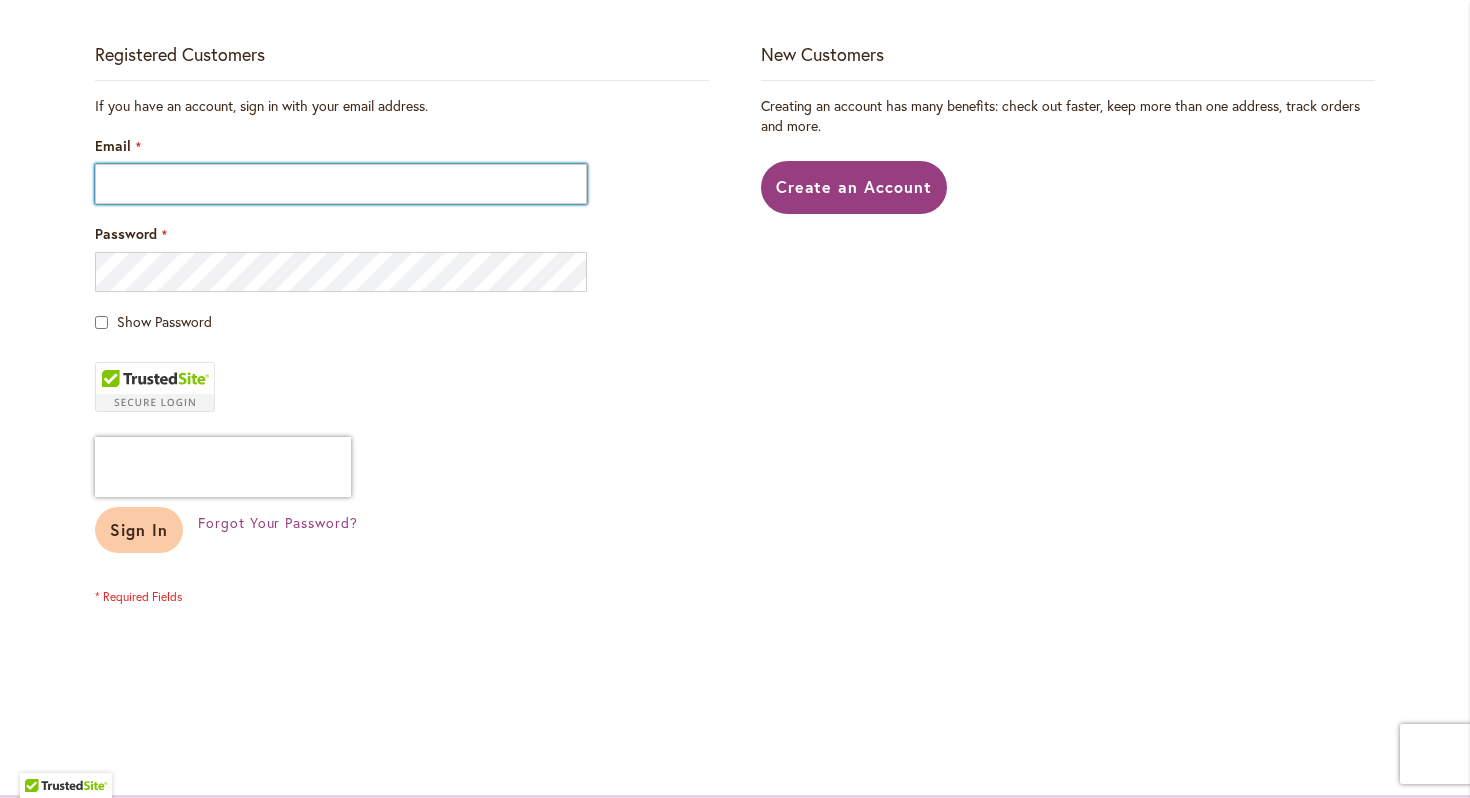 type on "**********" 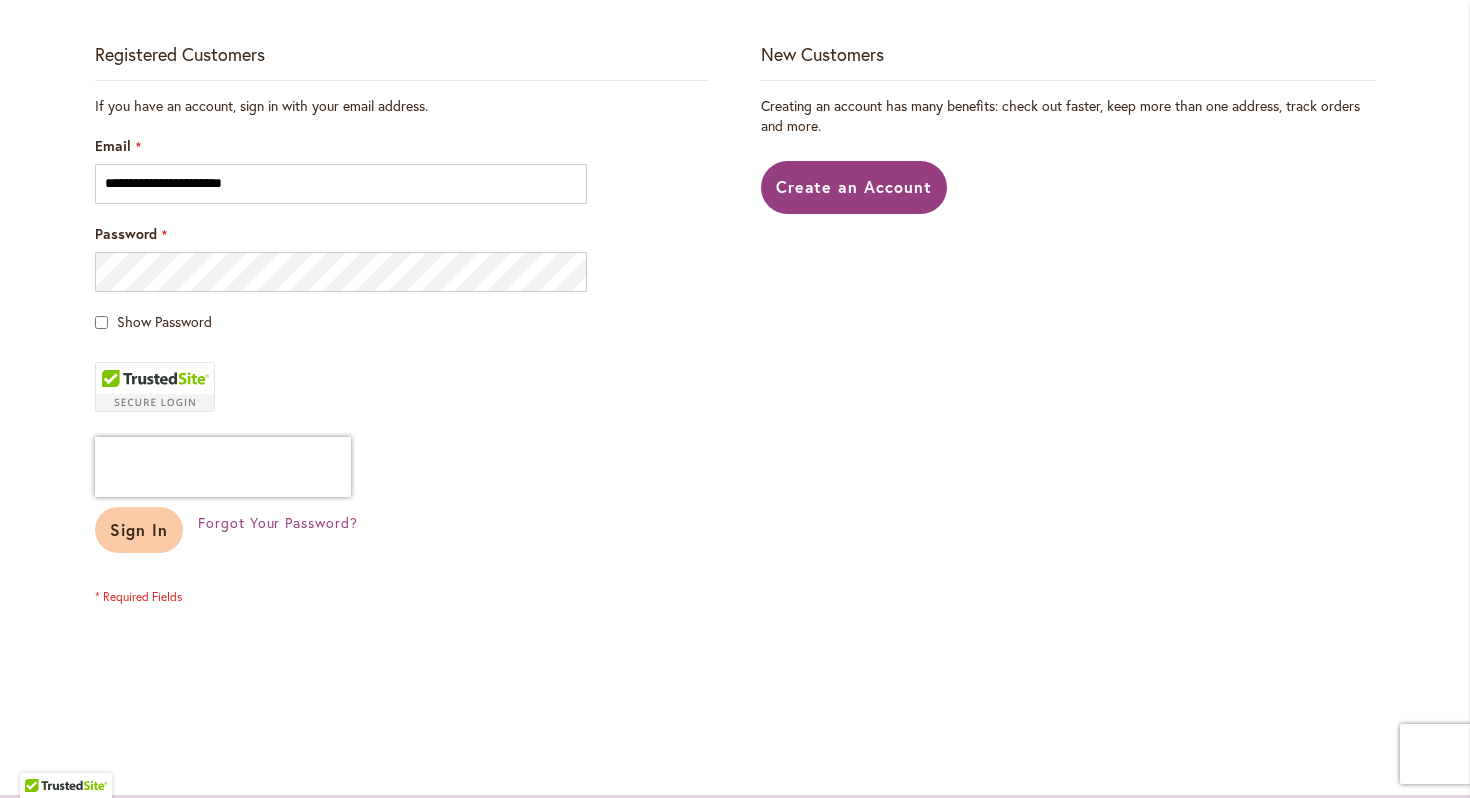 type on "**********" 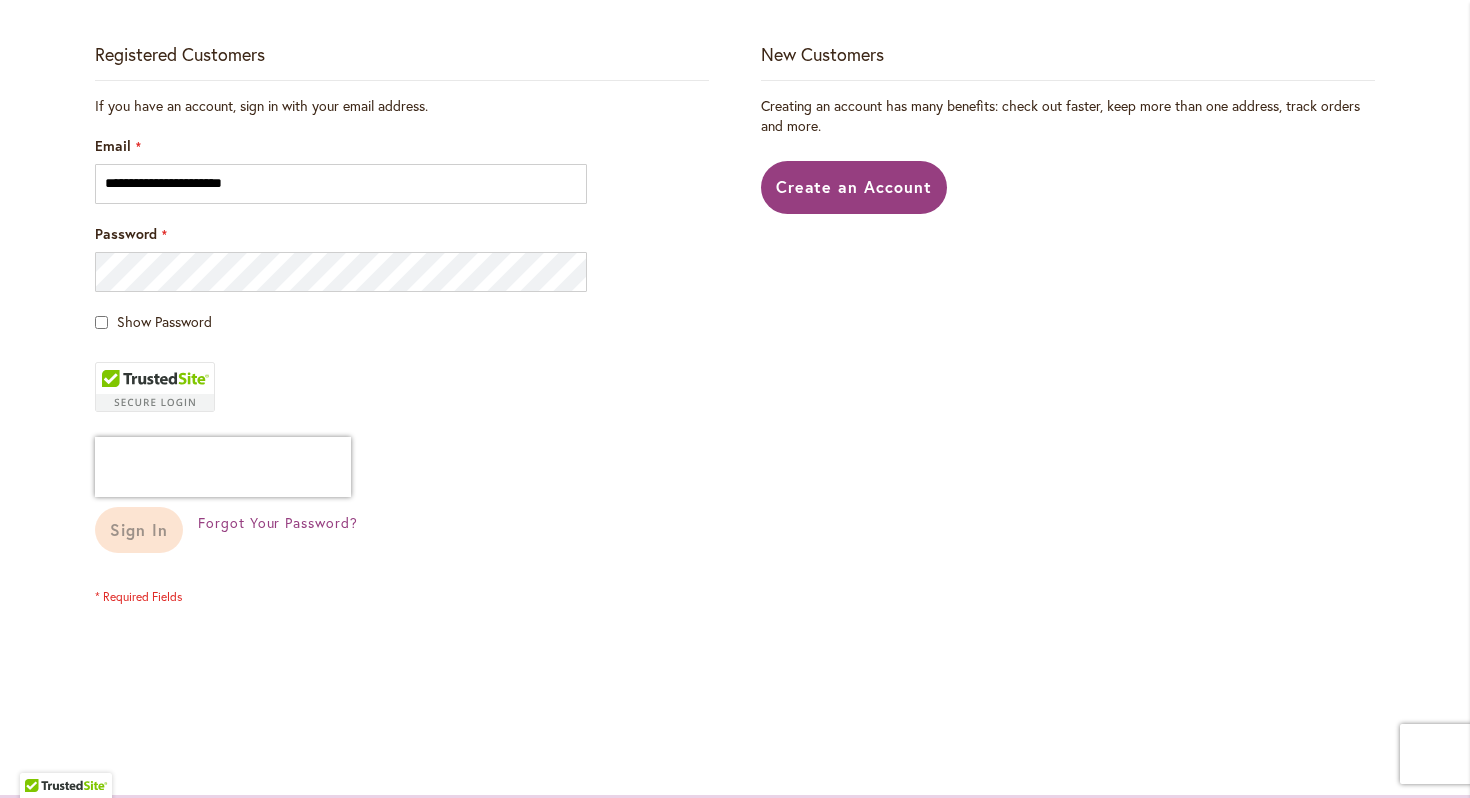 click on "Sign In" at bounding box center (146, 530) 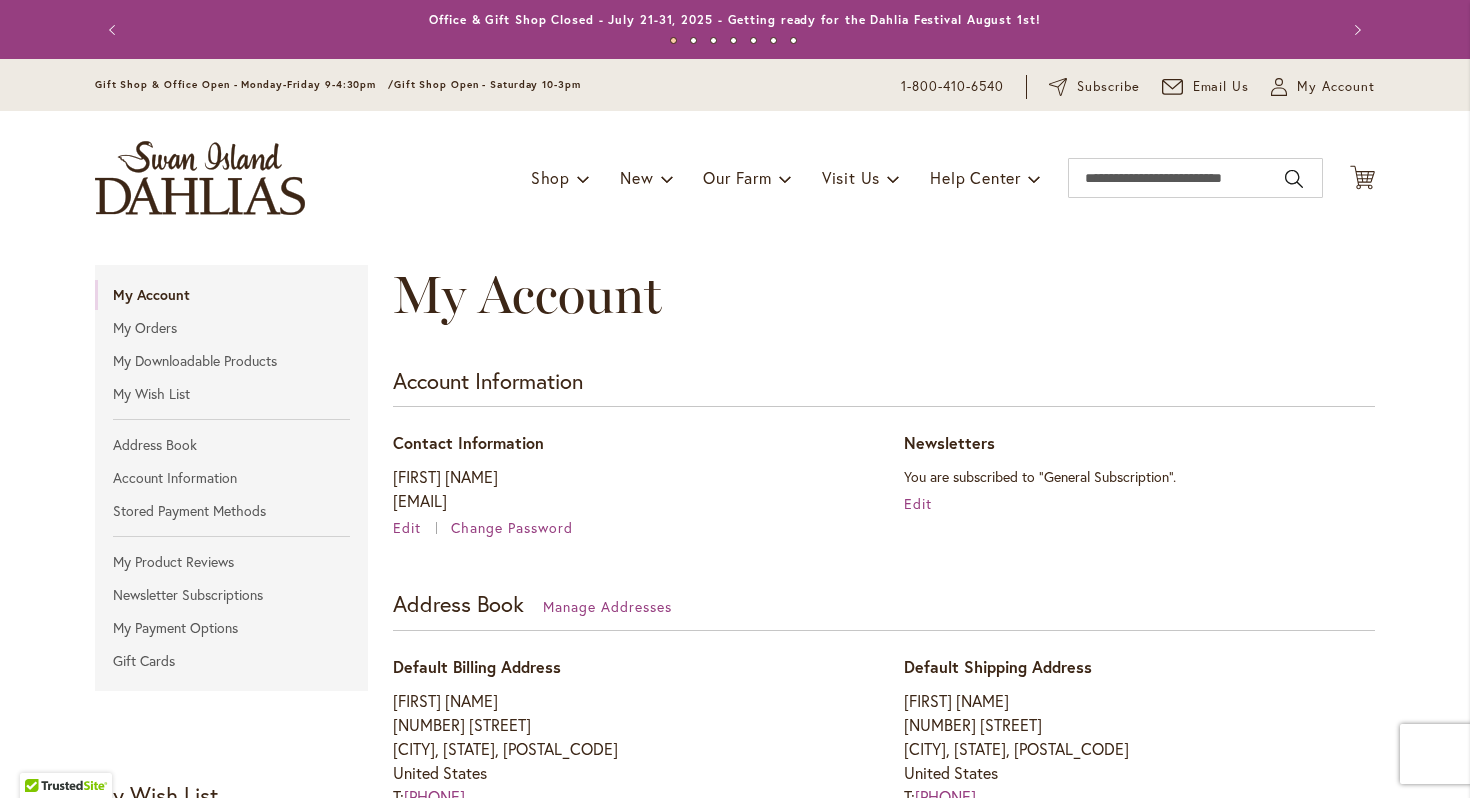 scroll, scrollTop: 0, scrollLeft: 0, axis: both 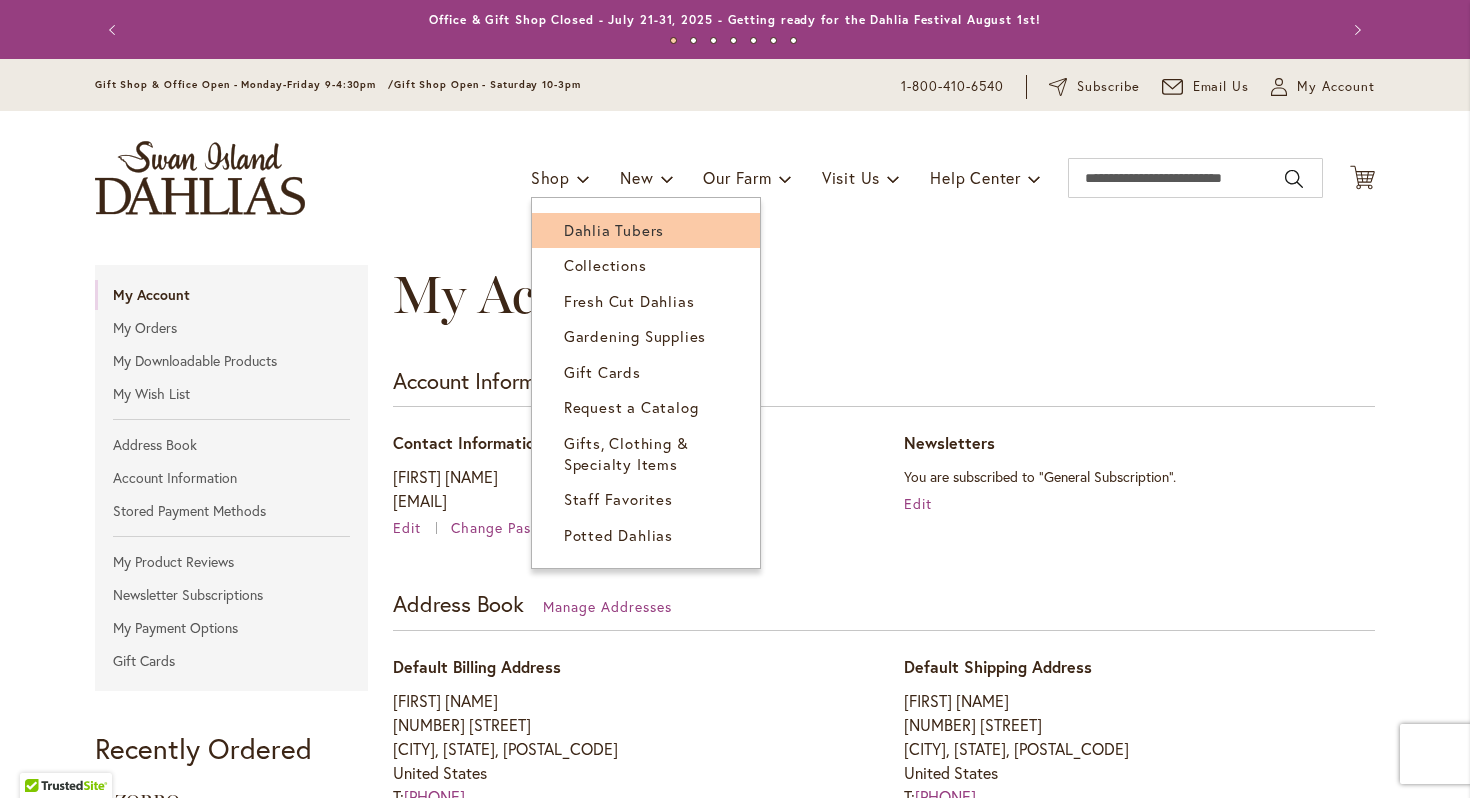 type on "**********" 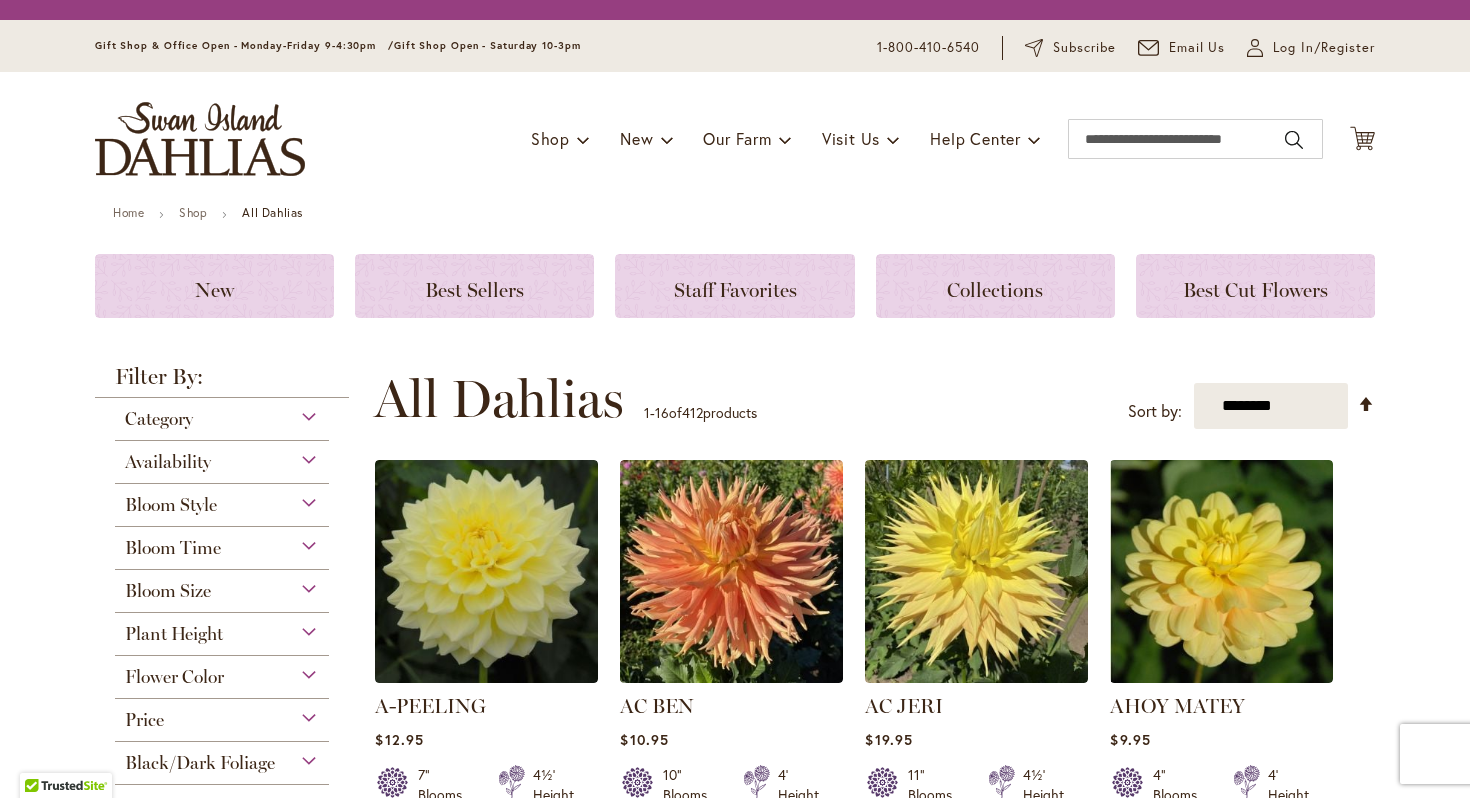scroll, scrollTop: 0, scrollLeft: 0, axis: both 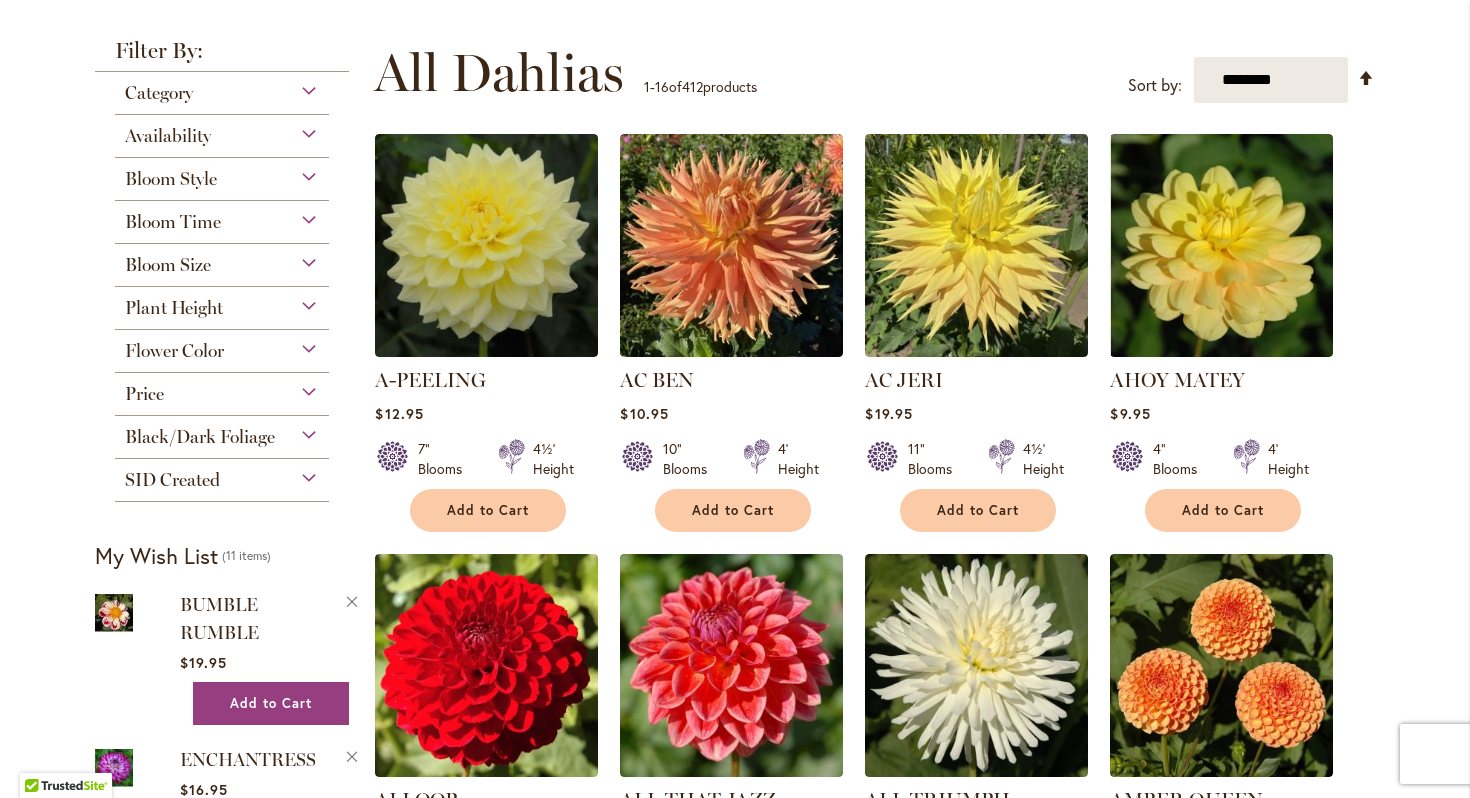 type on "**********" 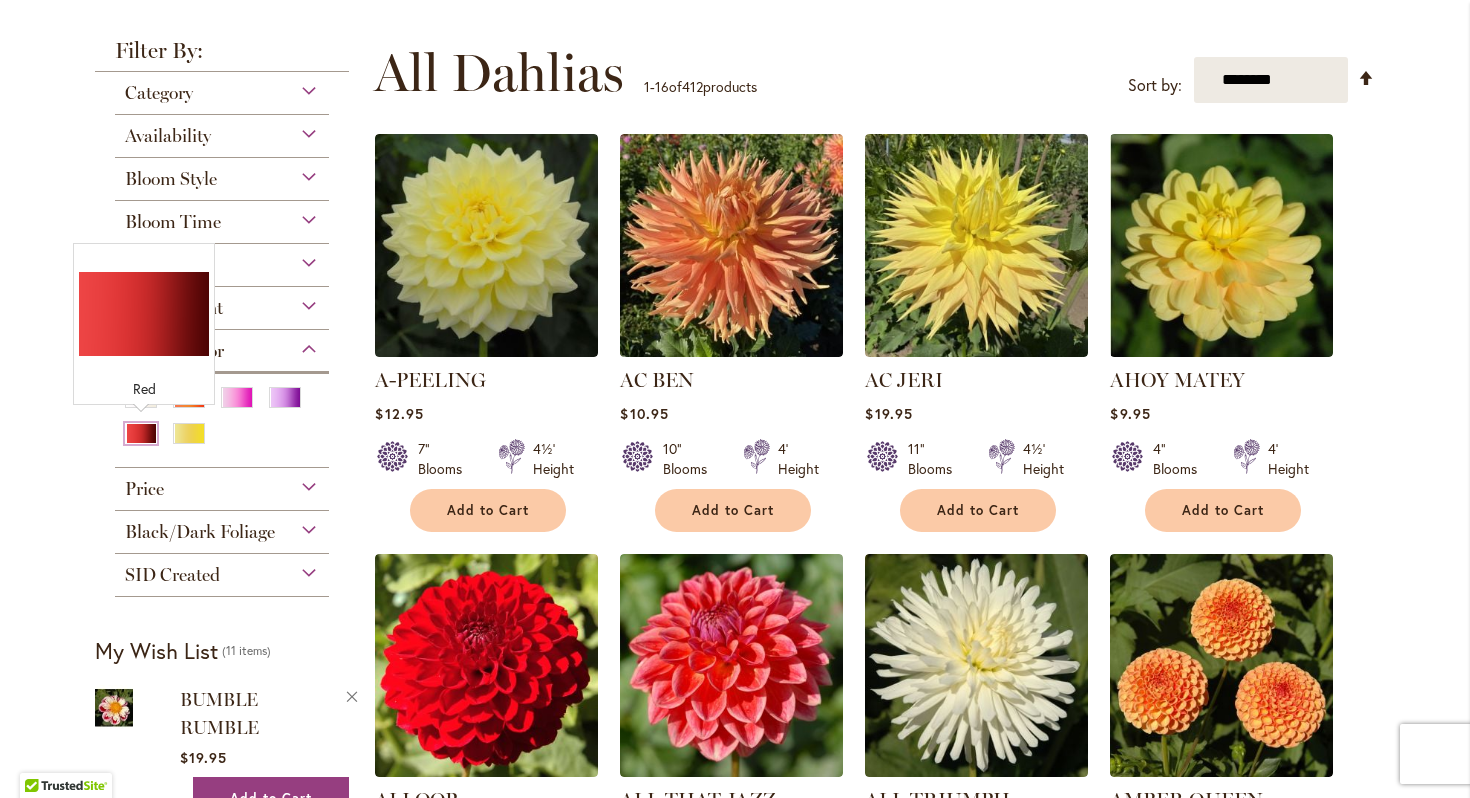 click at bounding box center [141, 433] 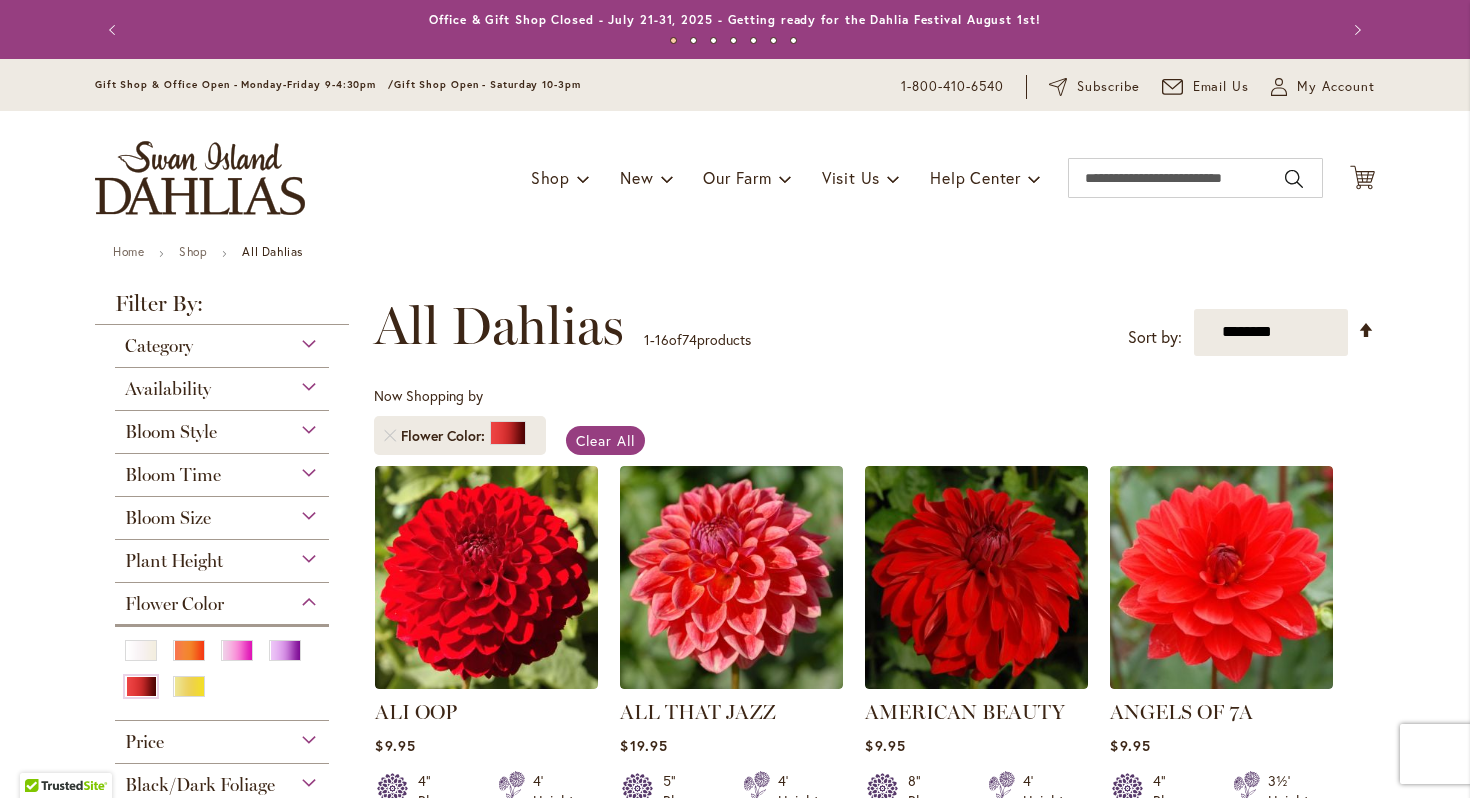 scroll, scrollTop: 0, scrollLeft: 0, axis: both 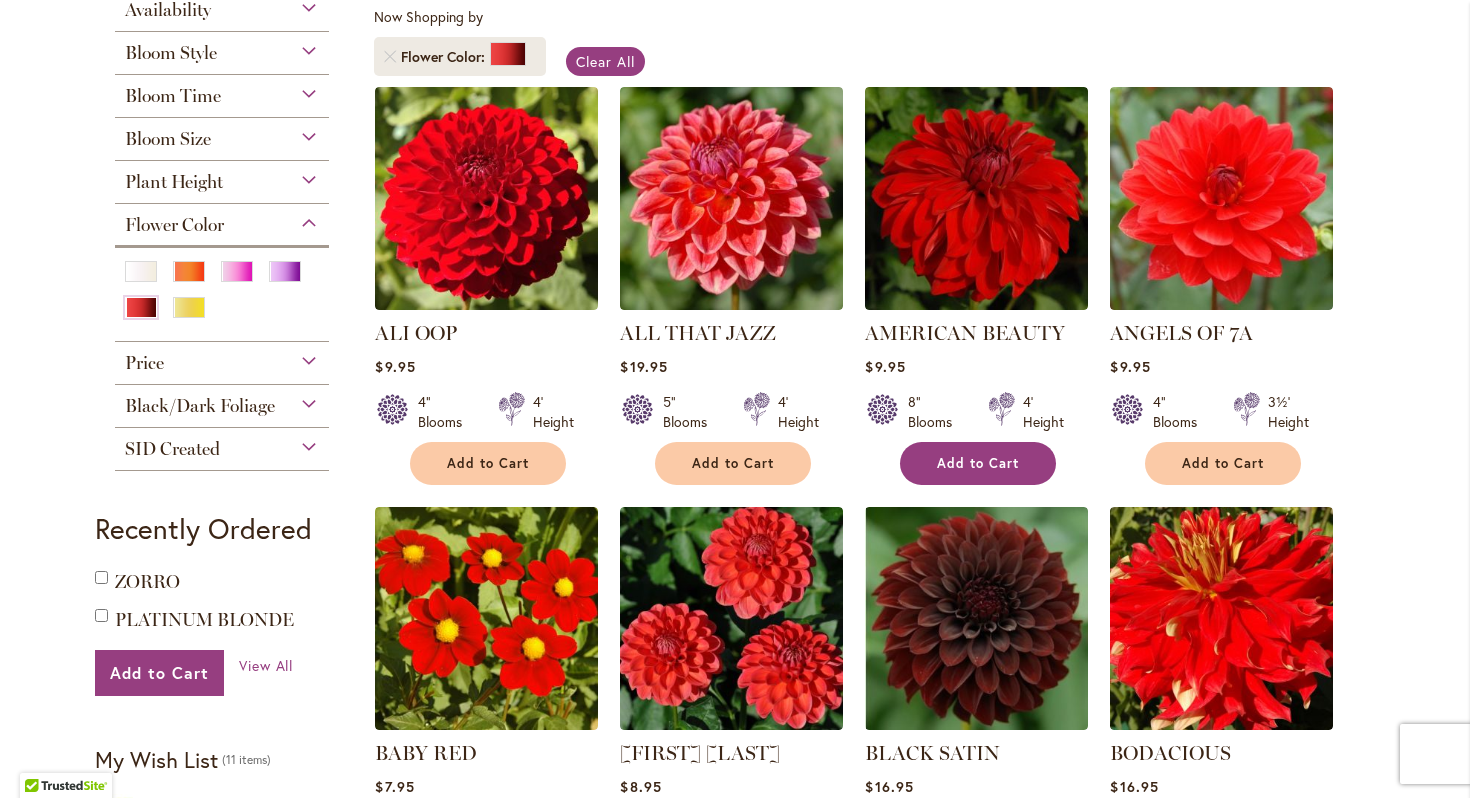 type on "**********" 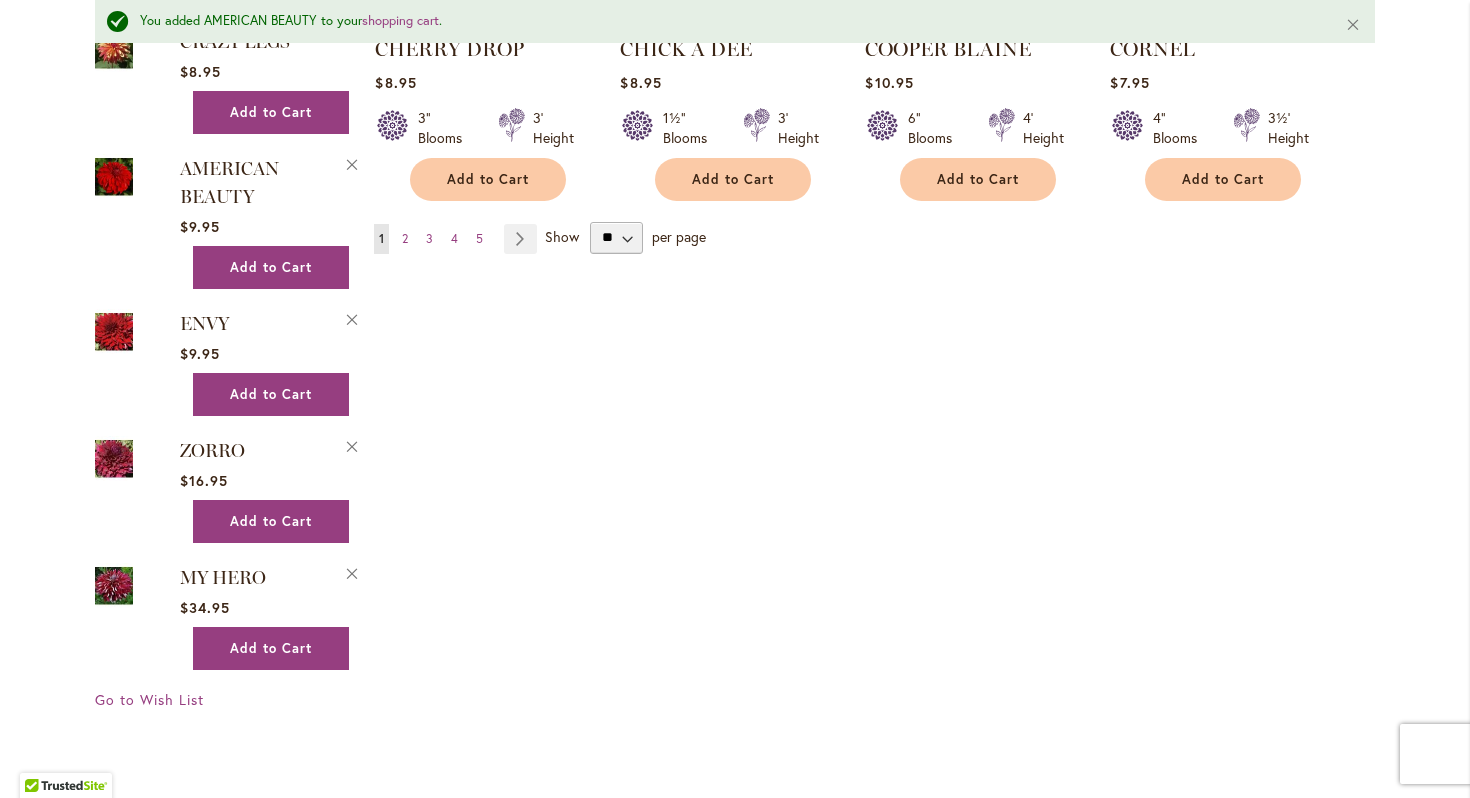 scroll, scrollTop: 1992, scrollLeft: 0, axis: vertical 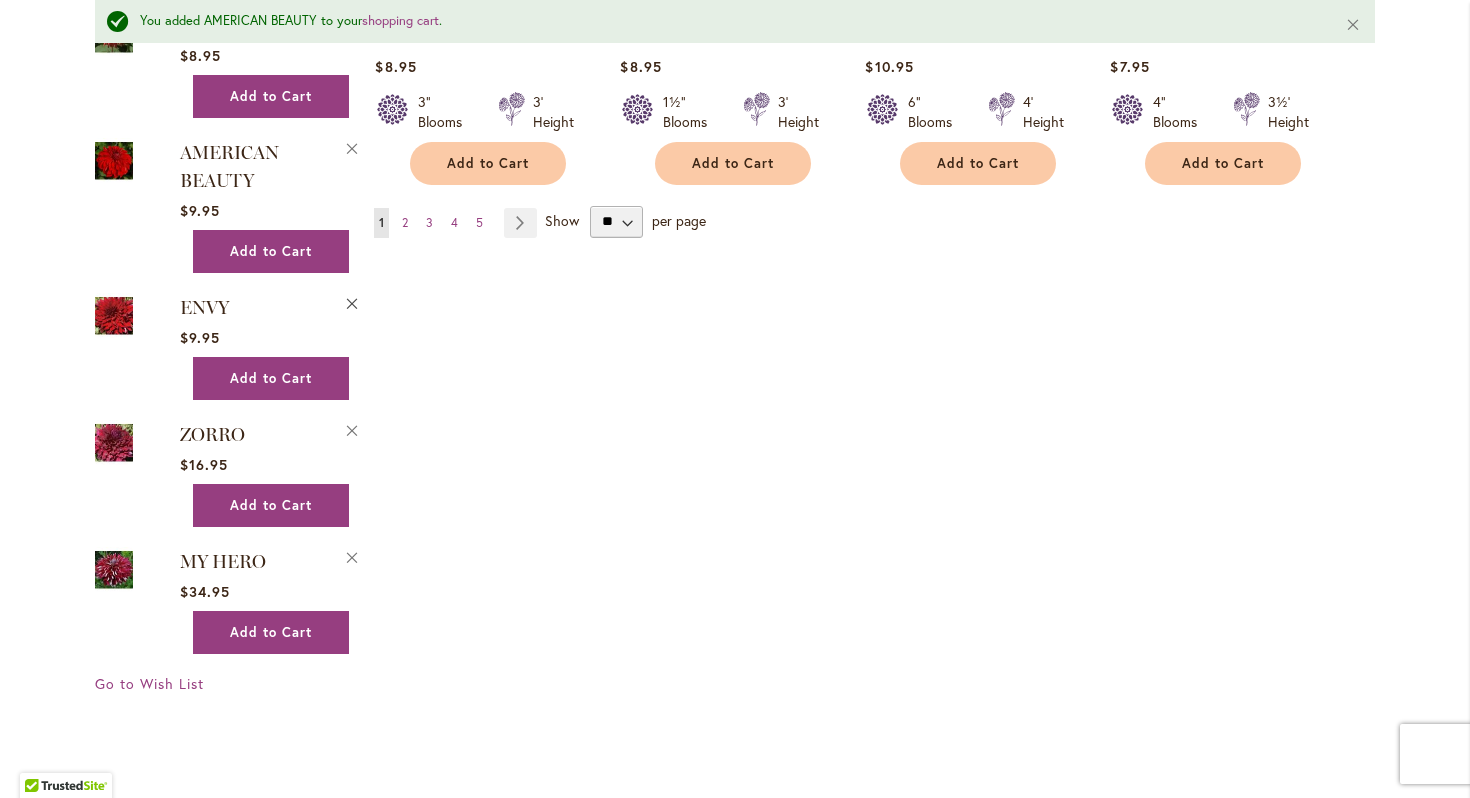 click on "Remove  ENVY  from Wishlist" at bounding box center [353, 302] 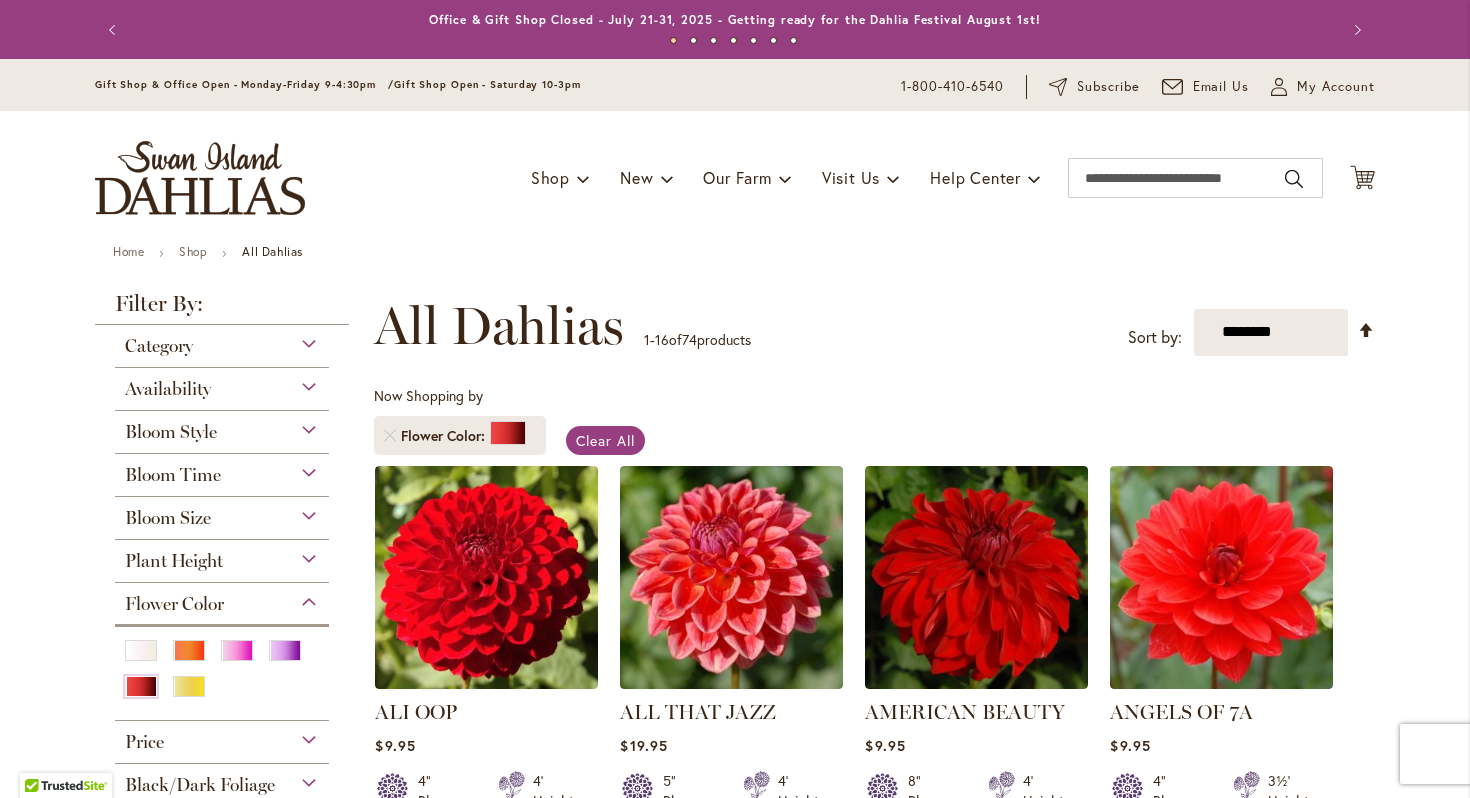 scroll, scrollTop: 0, scrollLeft: 0, axis: both 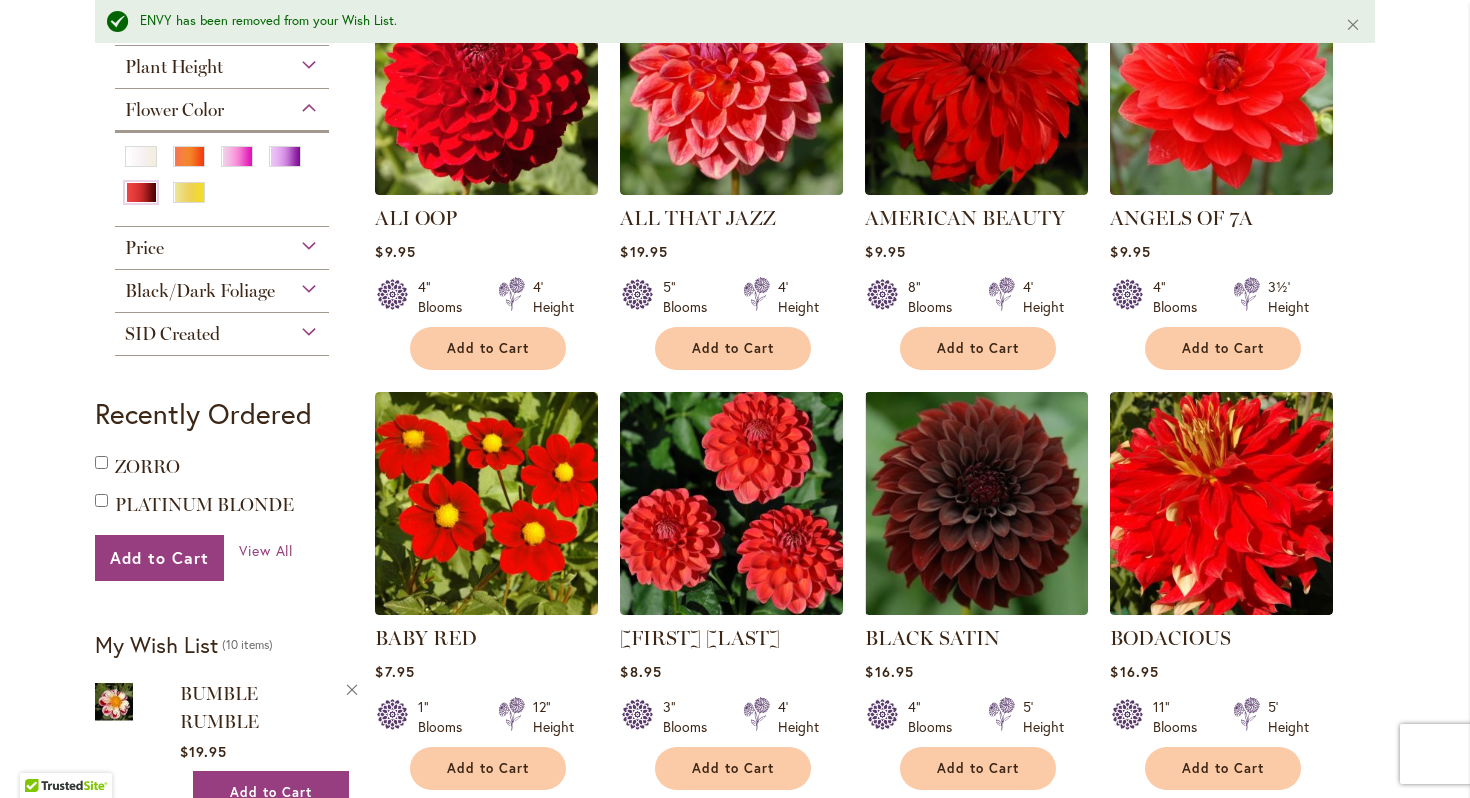 type on "**********" 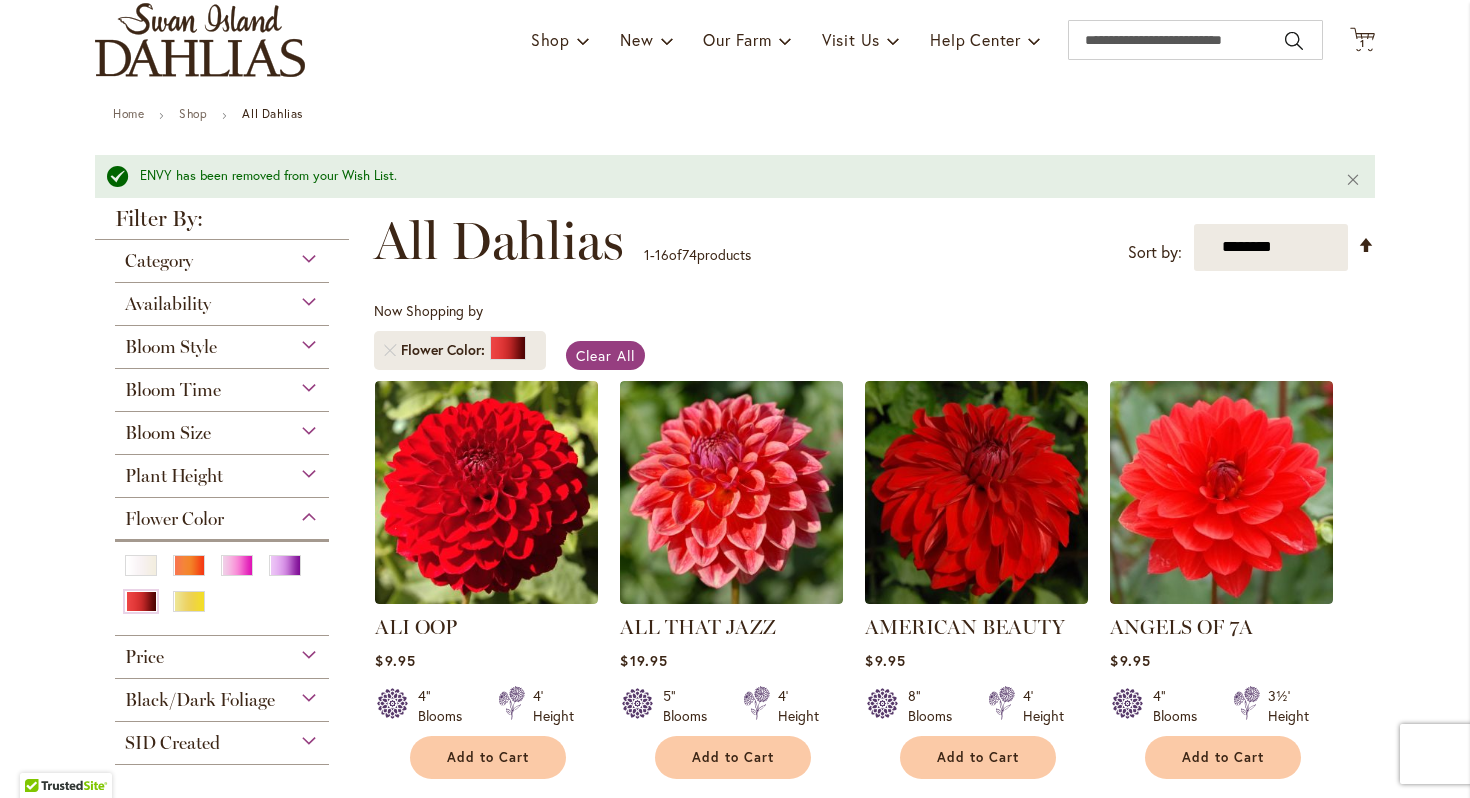 scroll, scrollTop: 148, scrollLeft: 0, axis: vertical 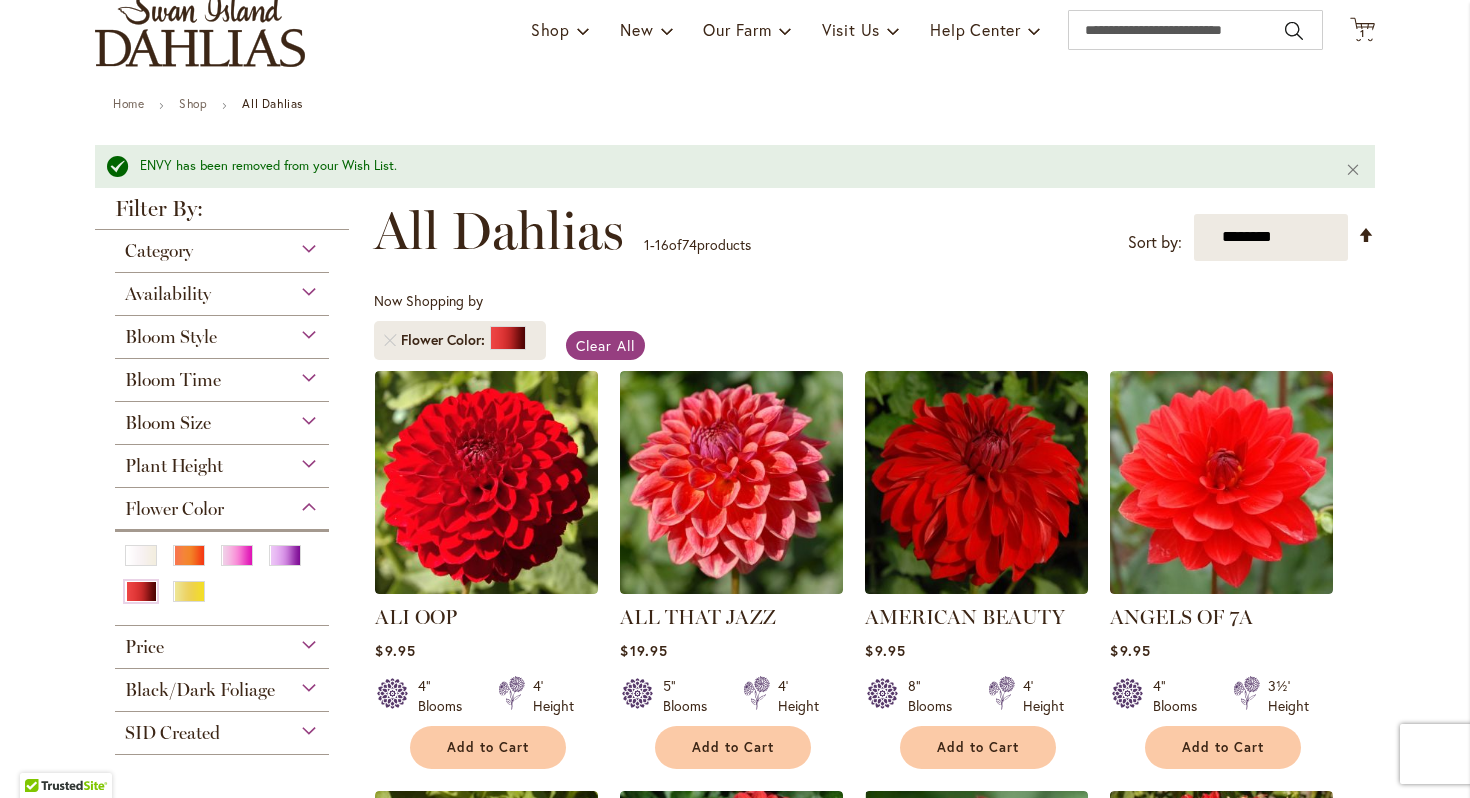 click on "Category
Best Sellers
1
item
New
2
items
New & Exclusive
1
item
46 4 1 18" at bounding box center (222, 492) 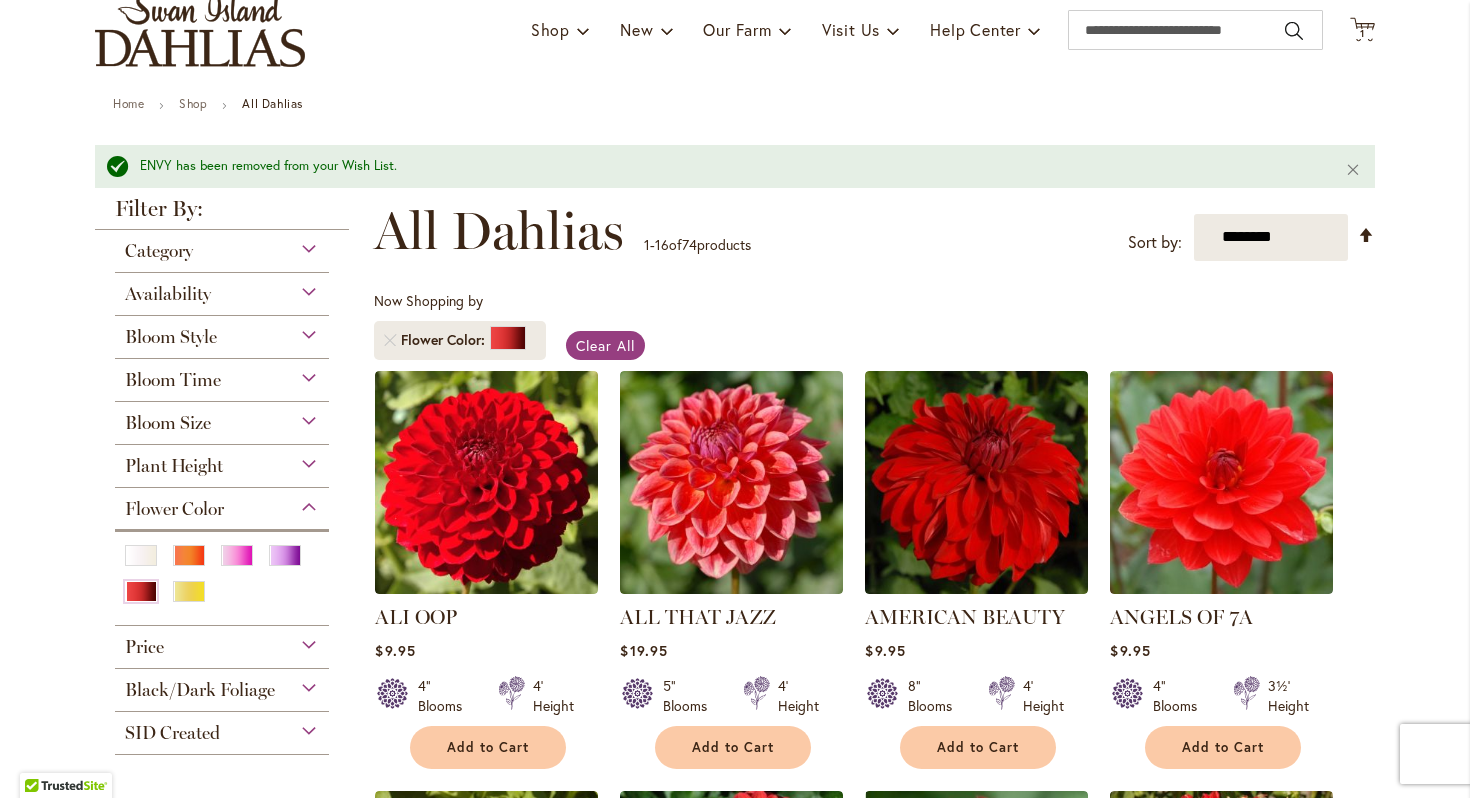click on "Availability" at bounding box center (222, 289) 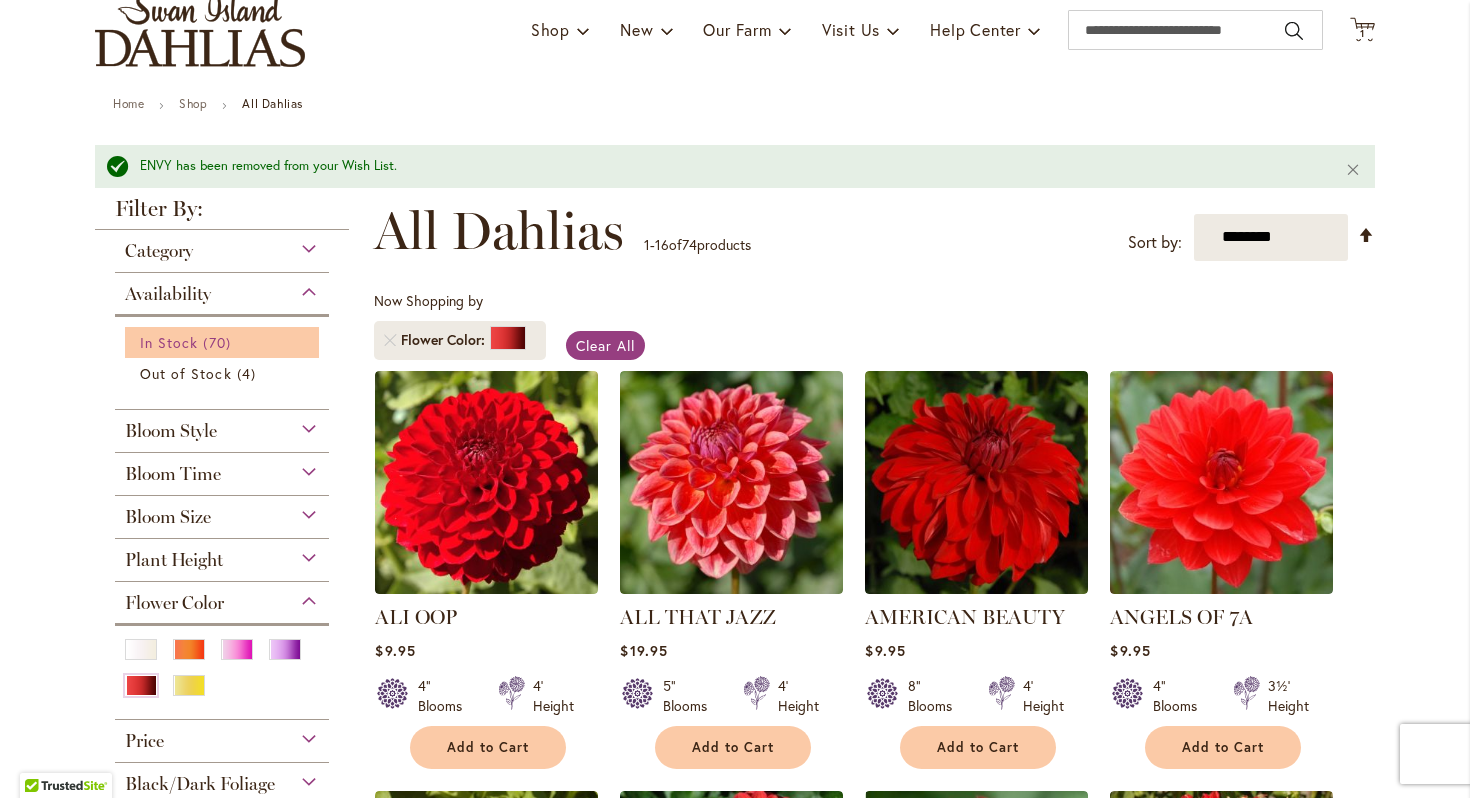 click on "In Stock" at bounding box center [169, 342] 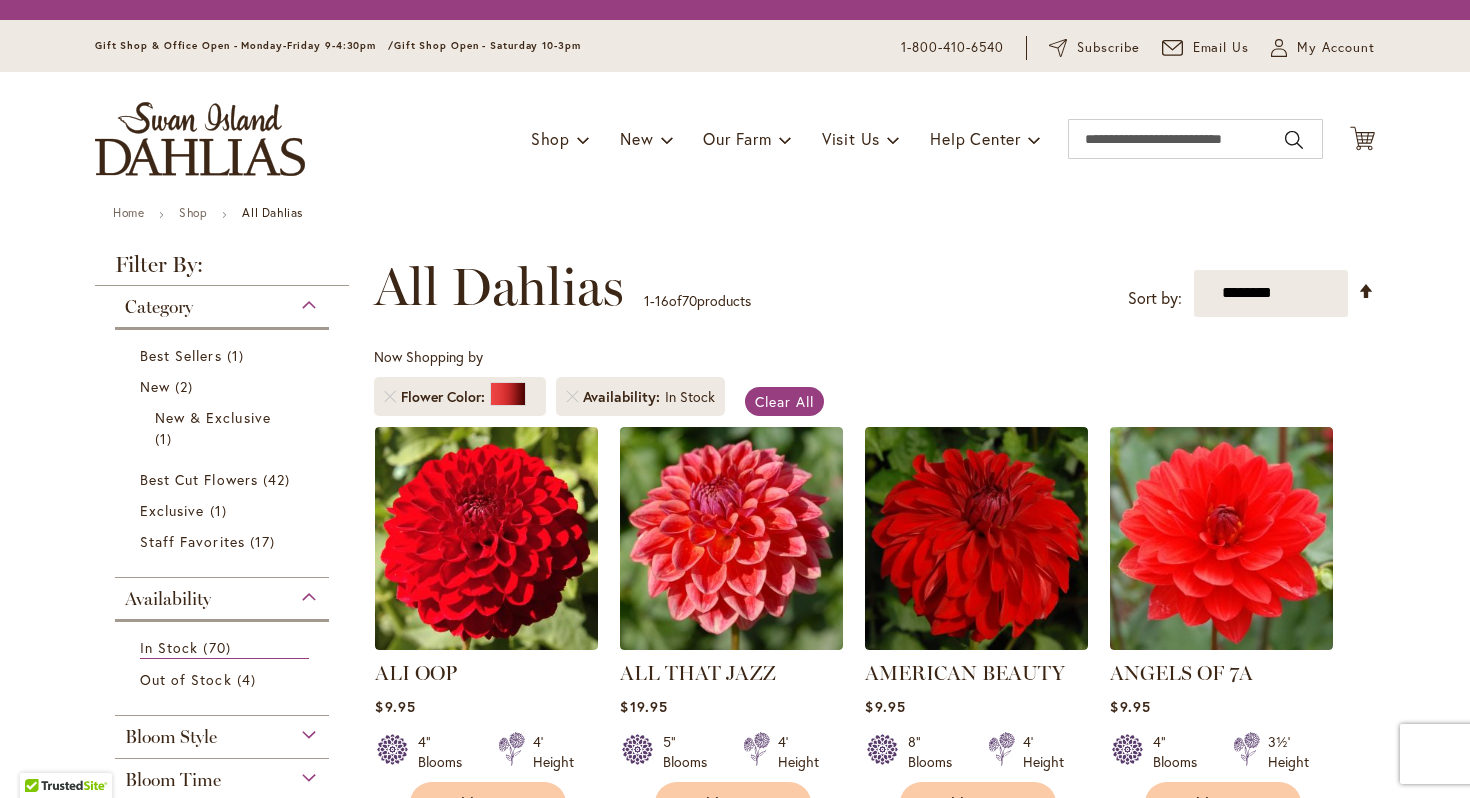 scroll, scrollTop: 0, scrollLeft: 0, axis: both 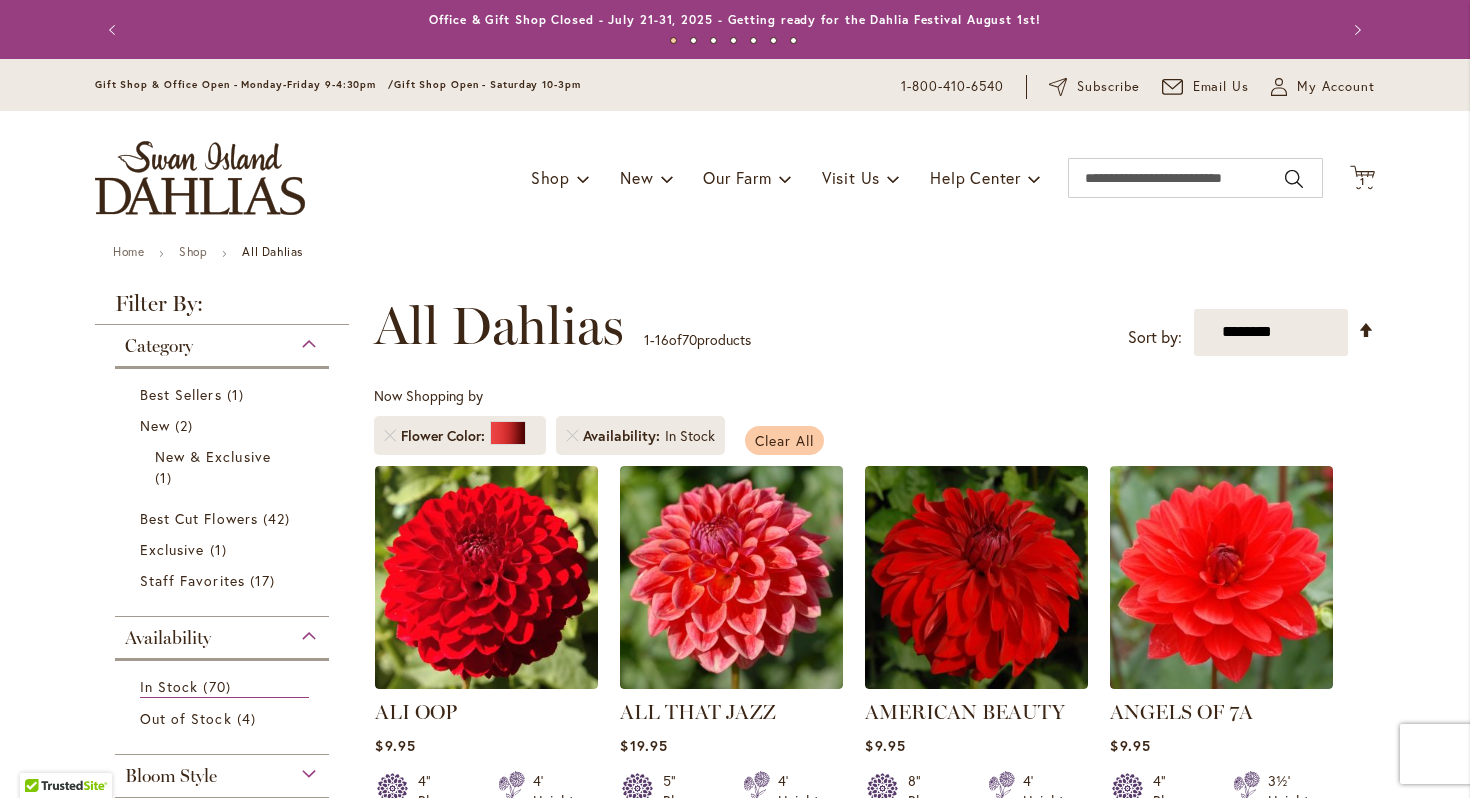 type on "**********" 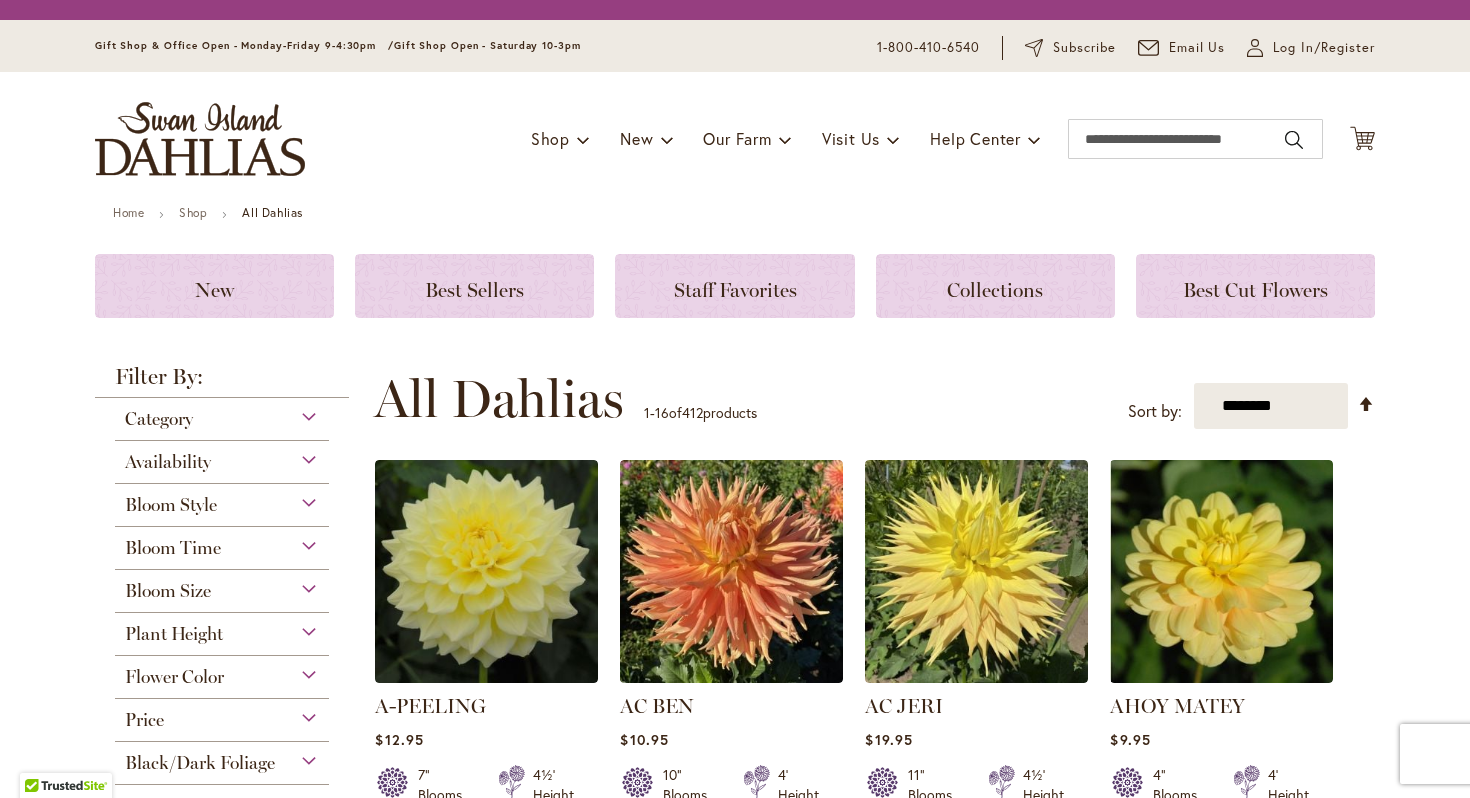scroll, scrollTop: 0, scrollLeft: 0, axis: both 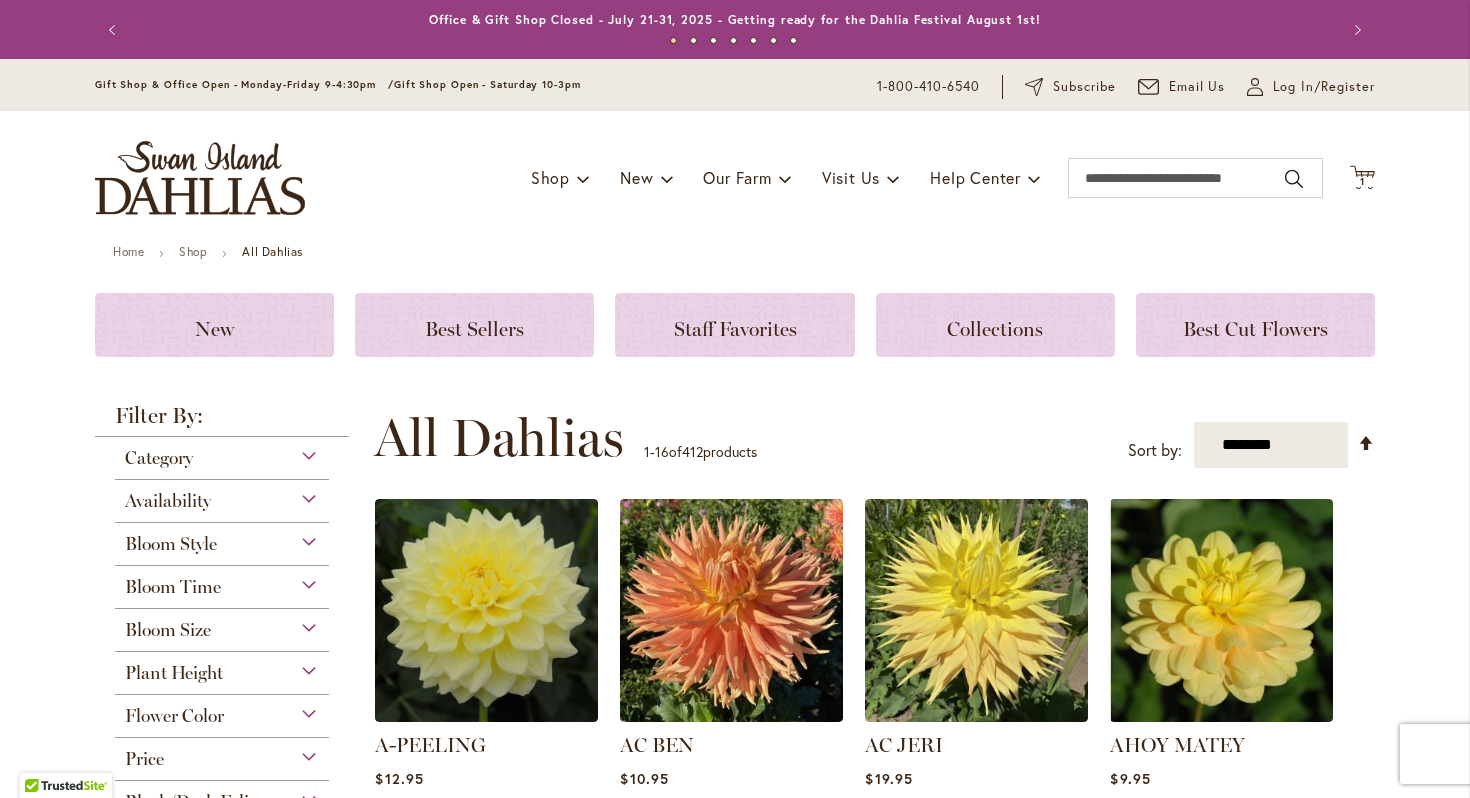 type on "**********" 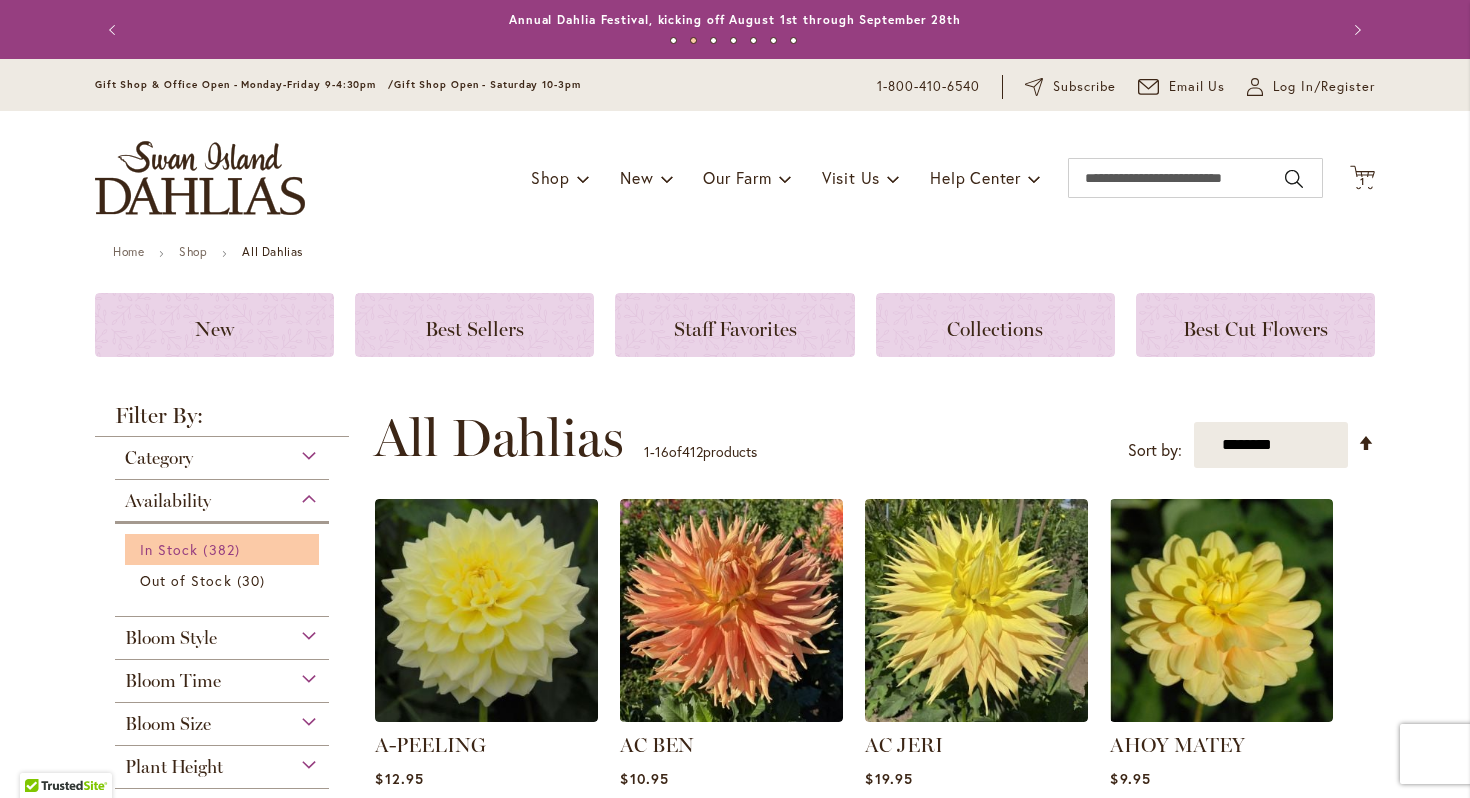 click on "In Stock
382
items" at bounding box center [224, 549] 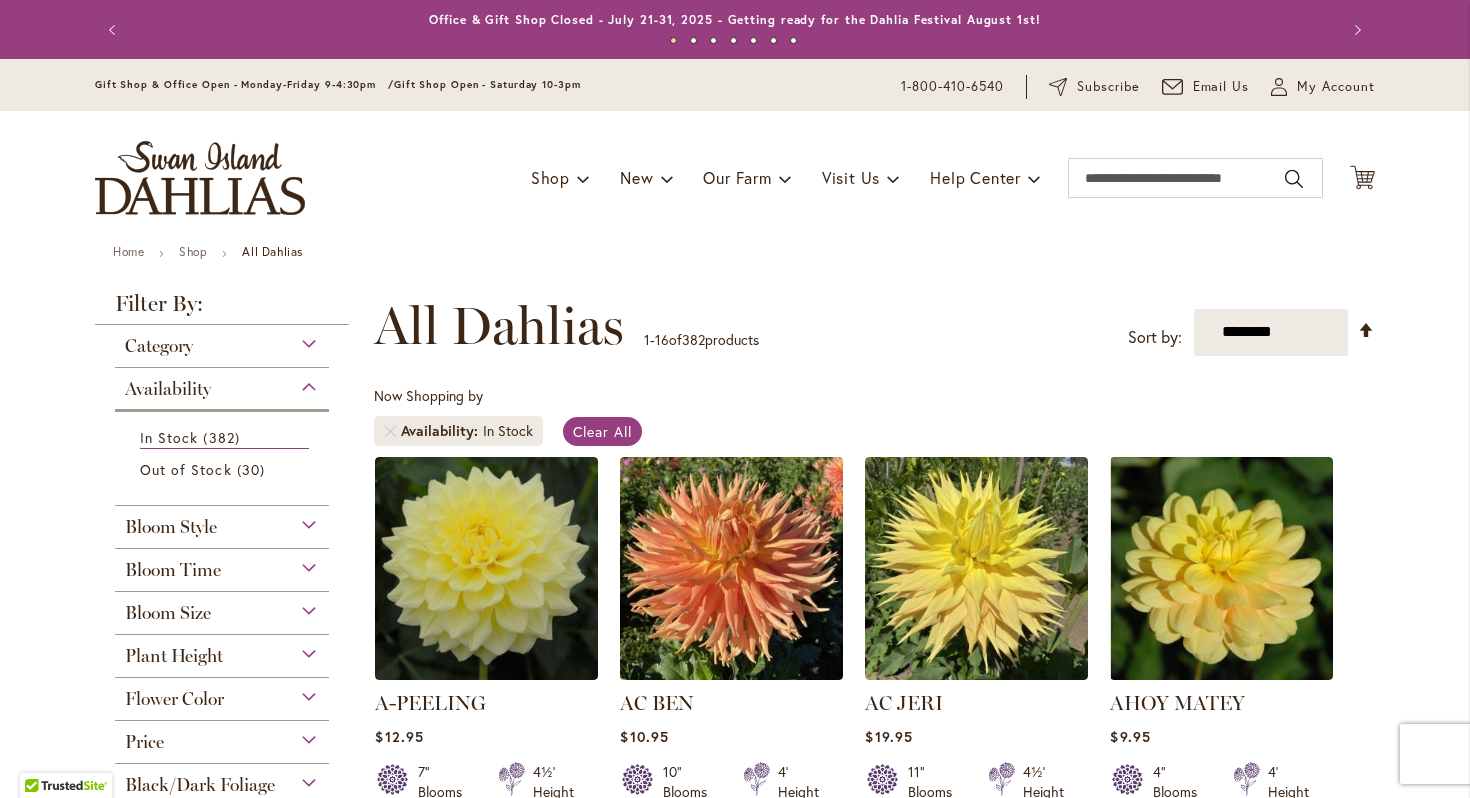 scroll, scrollTop: 0, scrollLeft: 0, axis: both 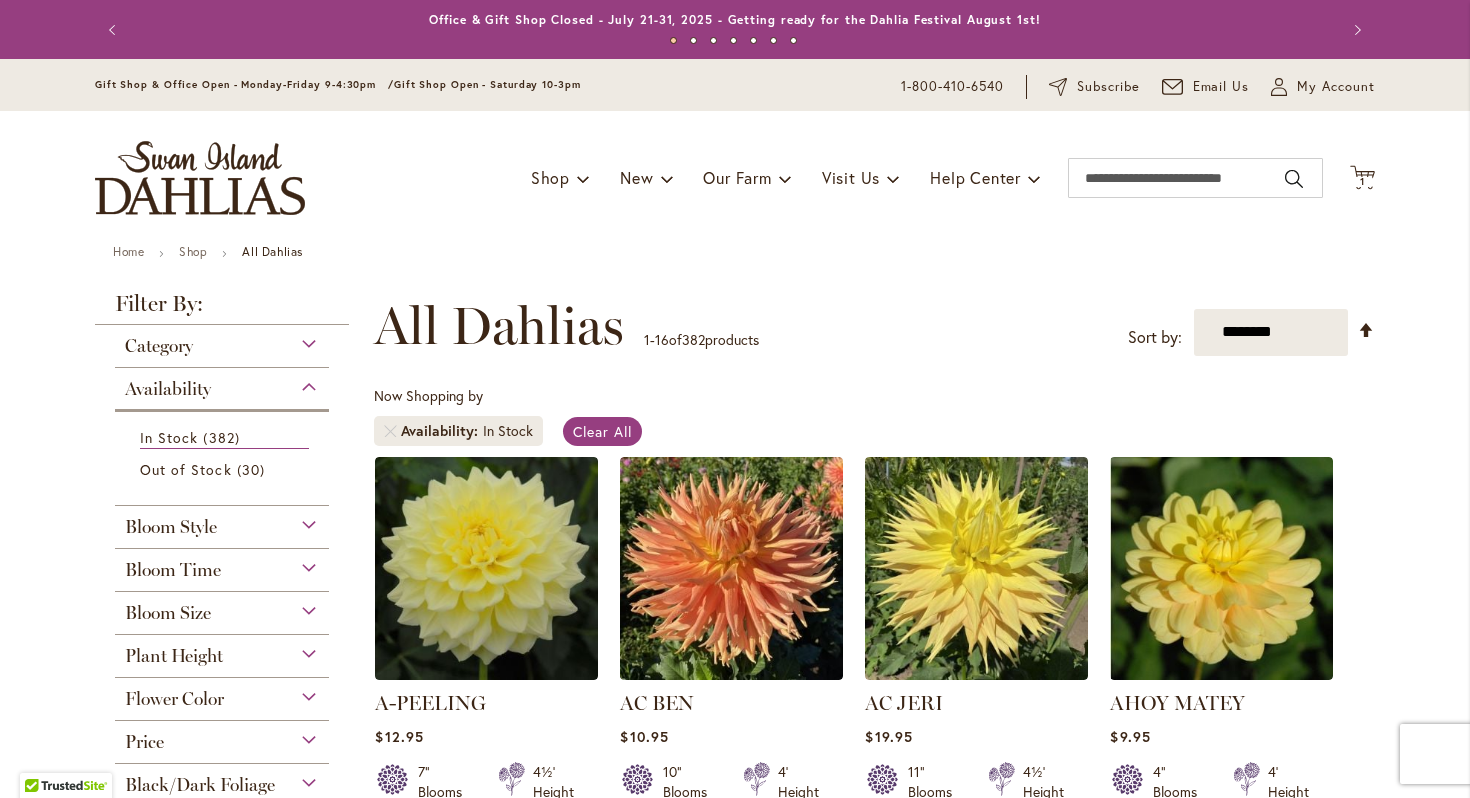 type on "**********" 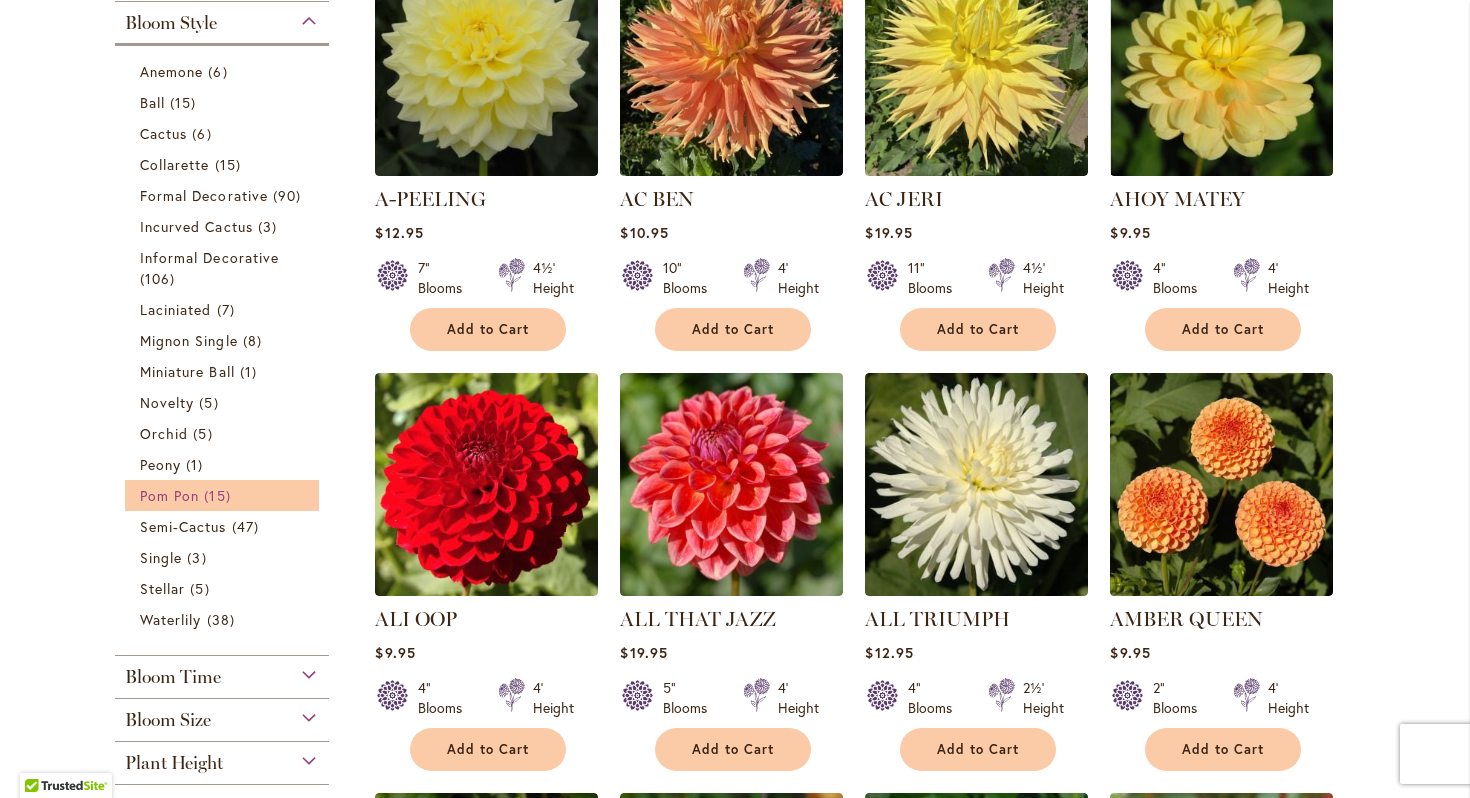 click on "Pom Pon" at bounding box center (169, 495) 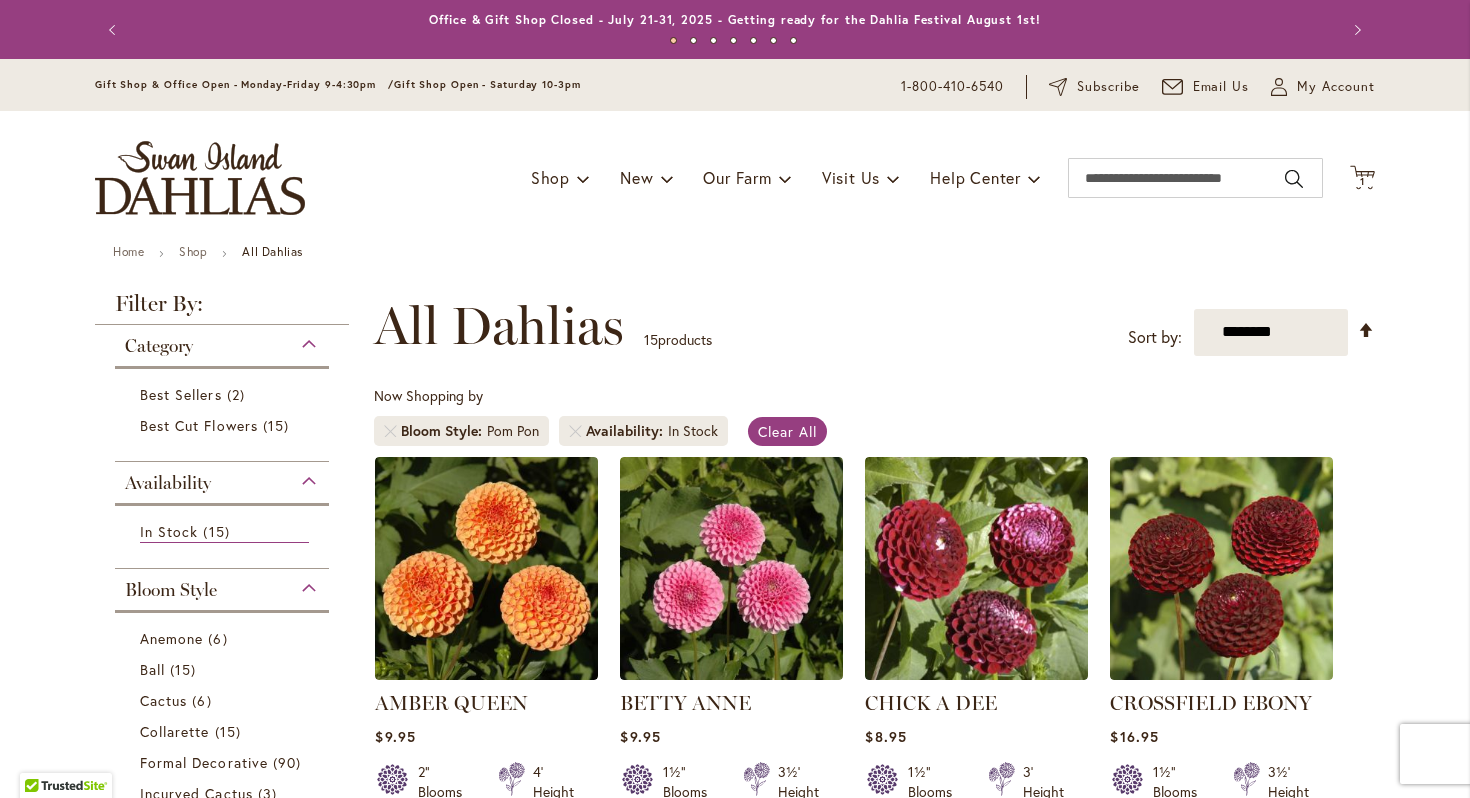 scroll, scrollTop: 0, scrollLeft: 0, axis: both 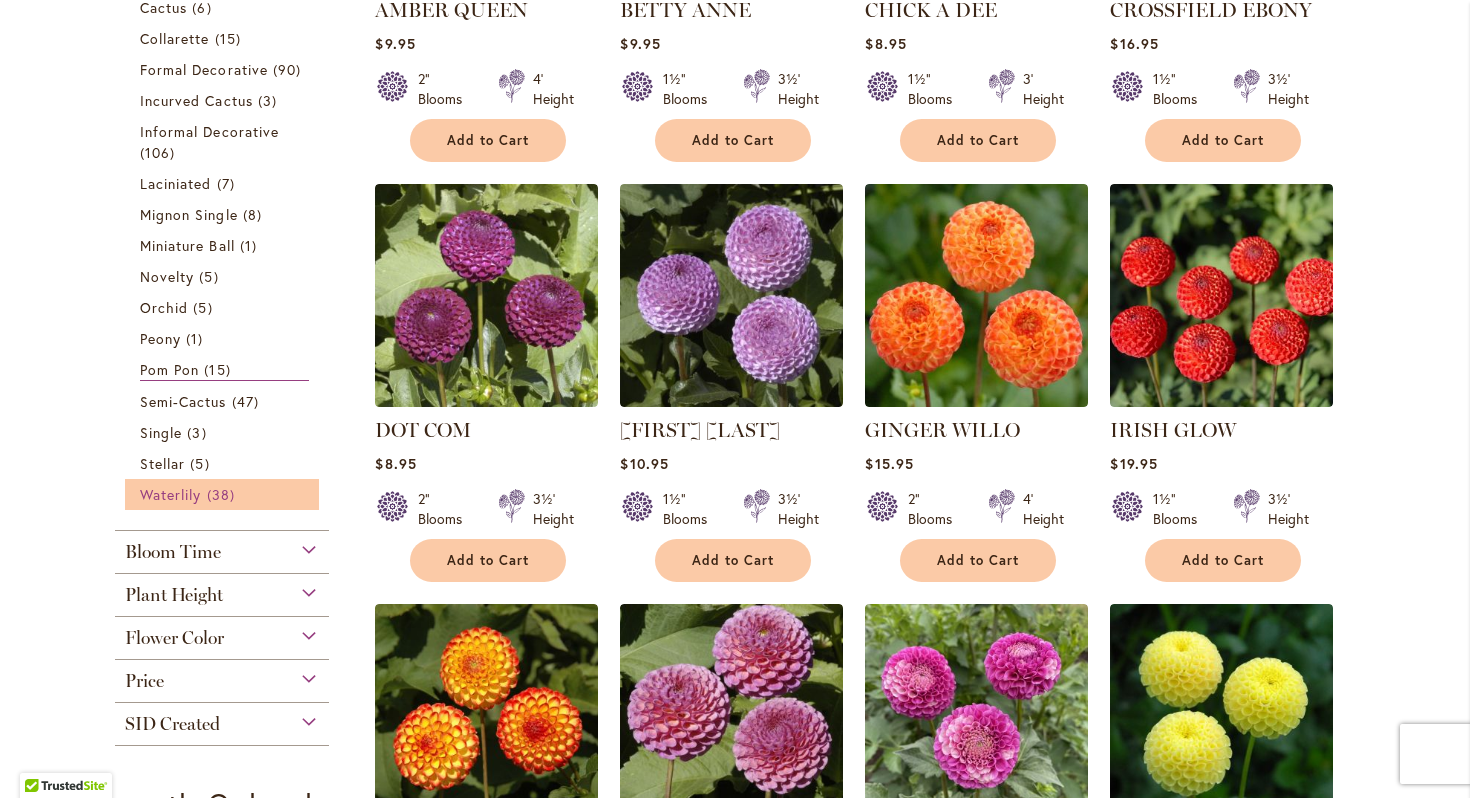 type on "**********" 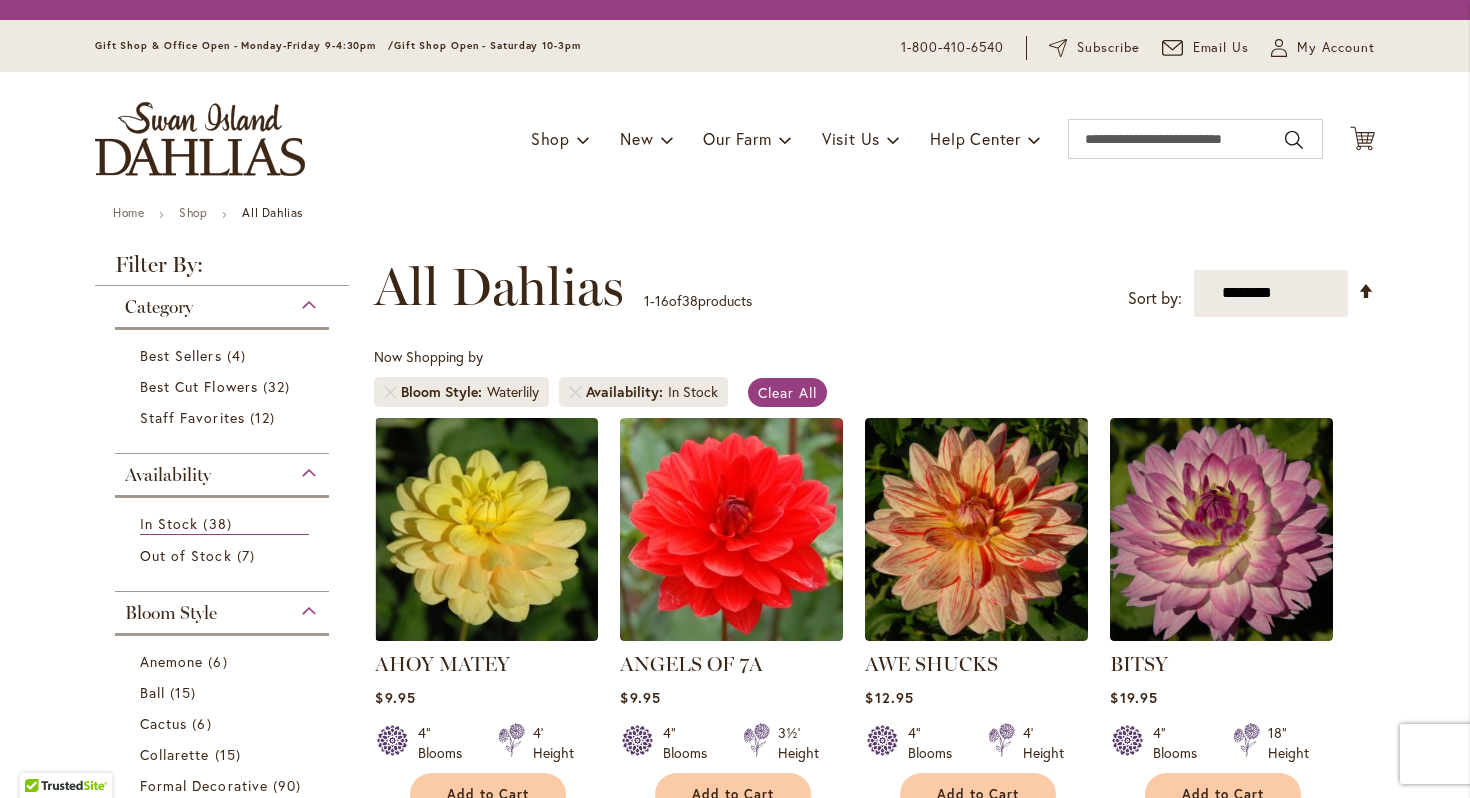 scroll, scrollTop: 0, scrollLeft: 0, axis: both 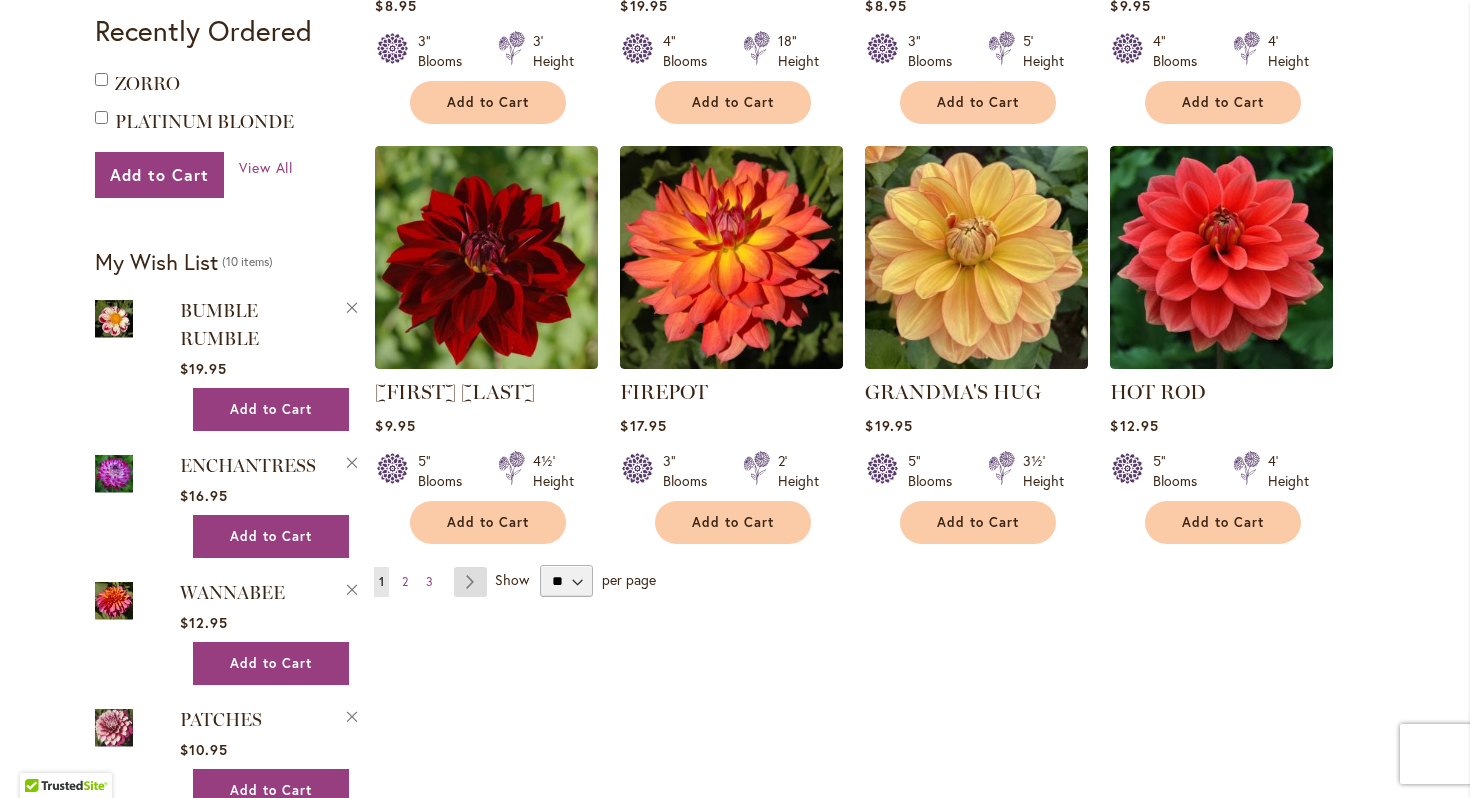 type on "**********" 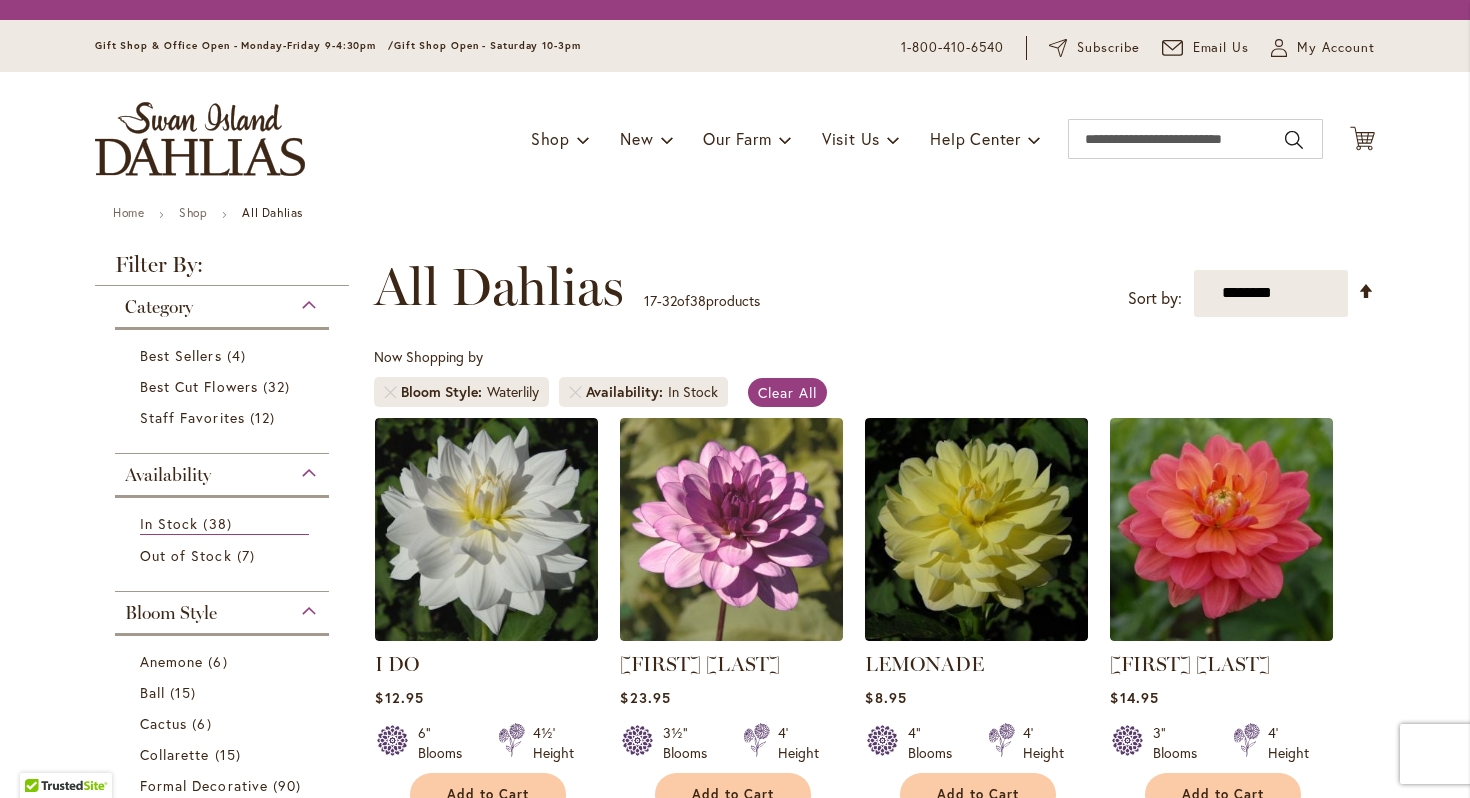 scroll, scrollTop: 0, scrollLeft: 0, axis: both 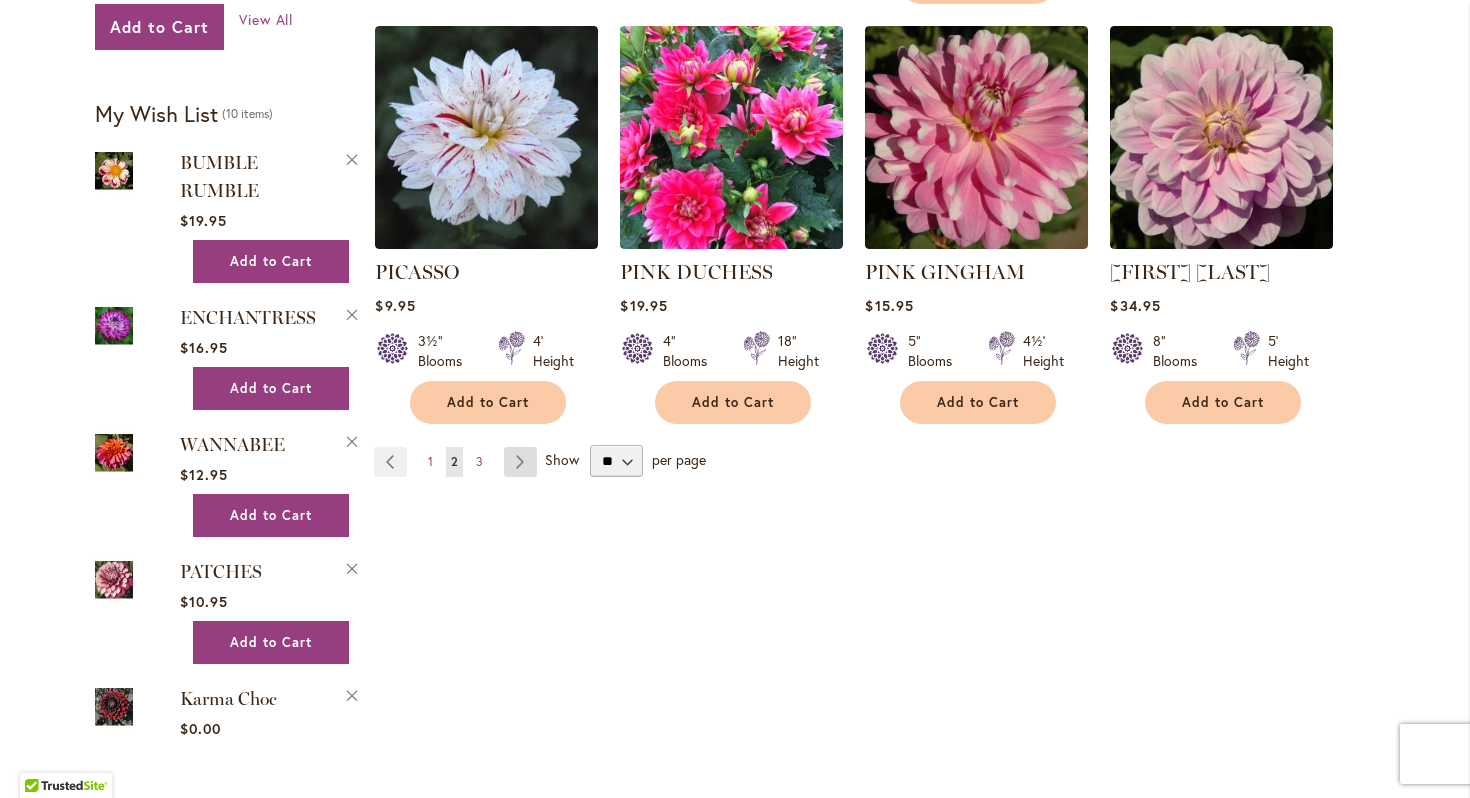 type on "**********" 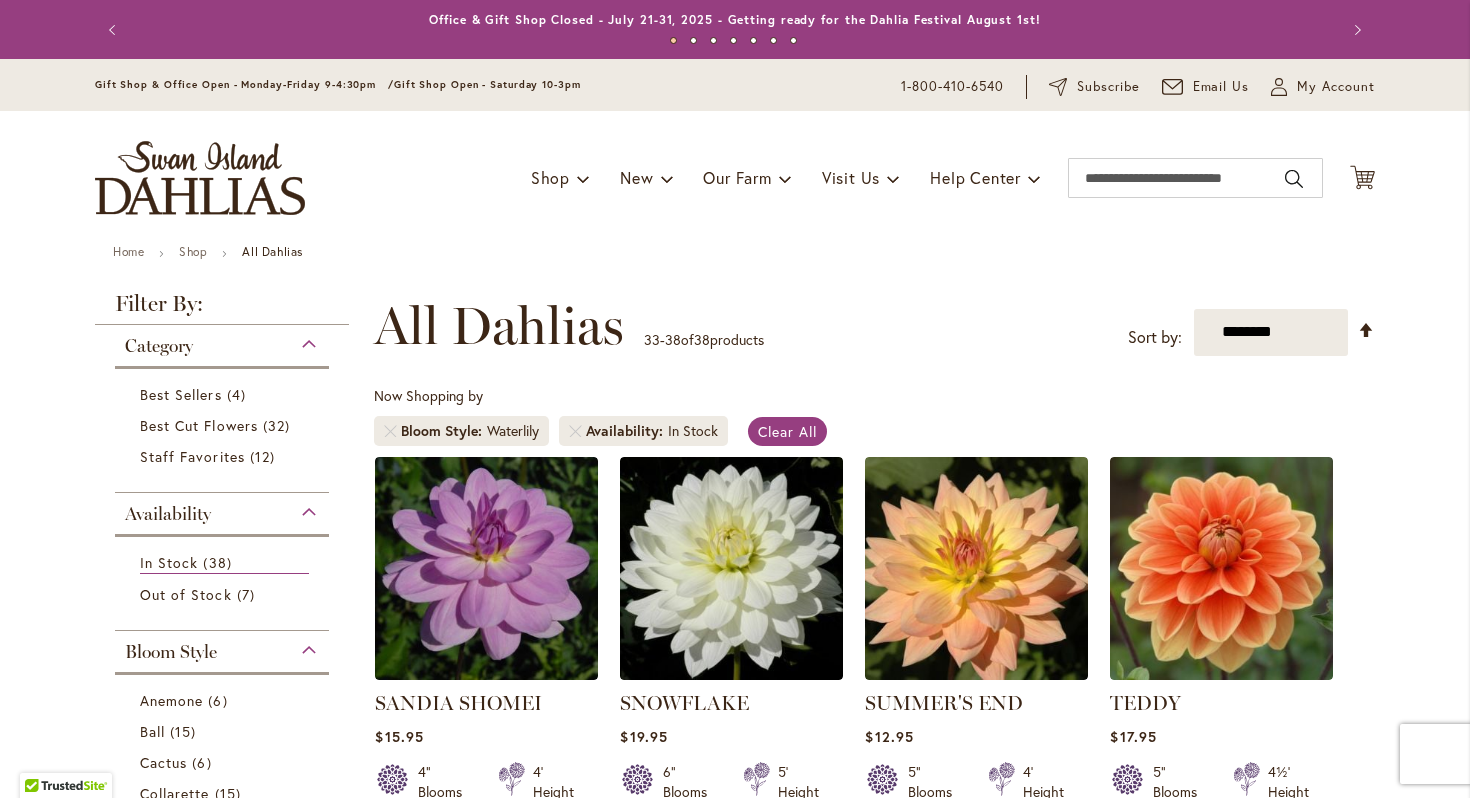 scroll, scrollTop: 0, scrollLeft: 0, axis: both 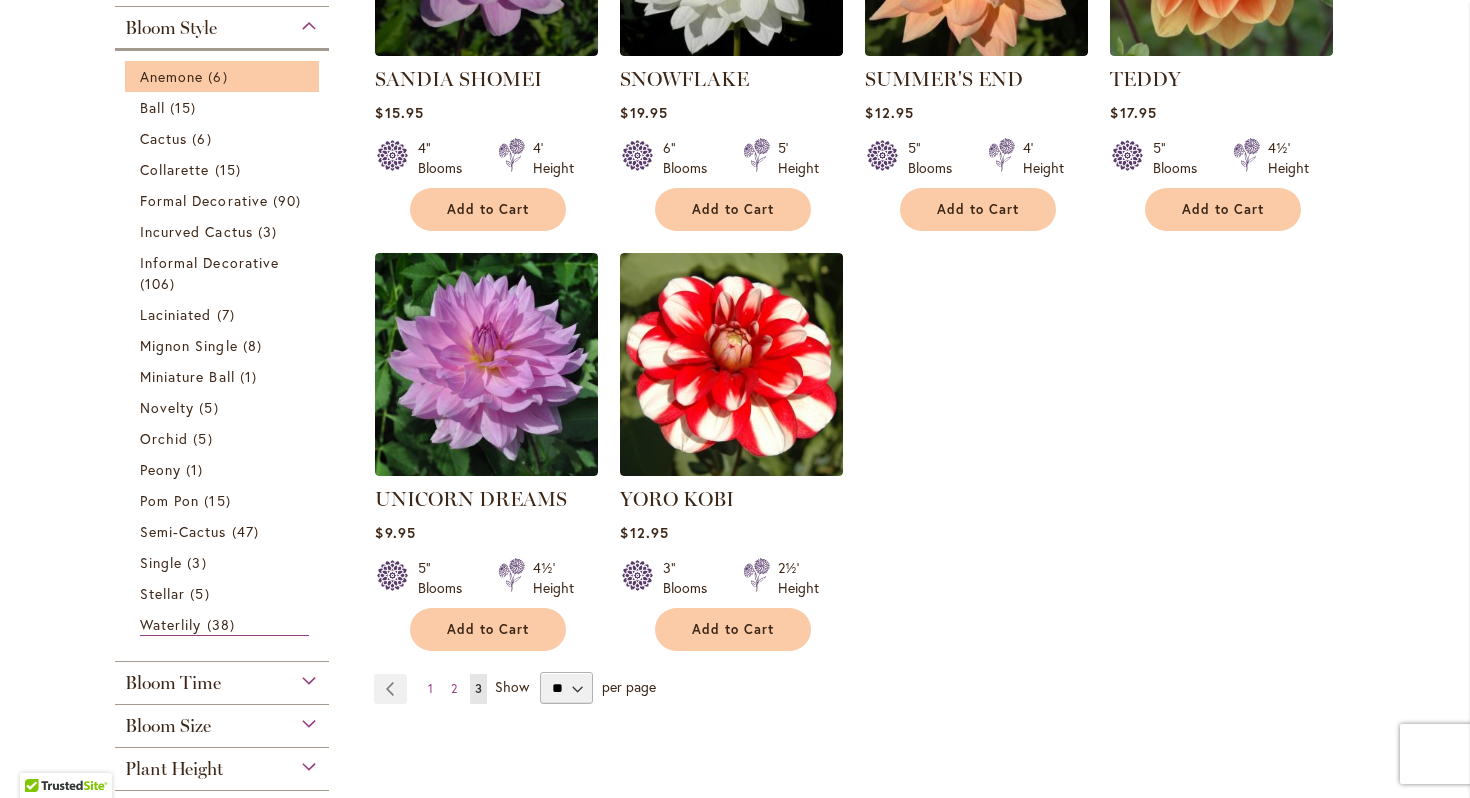 type on "**********" 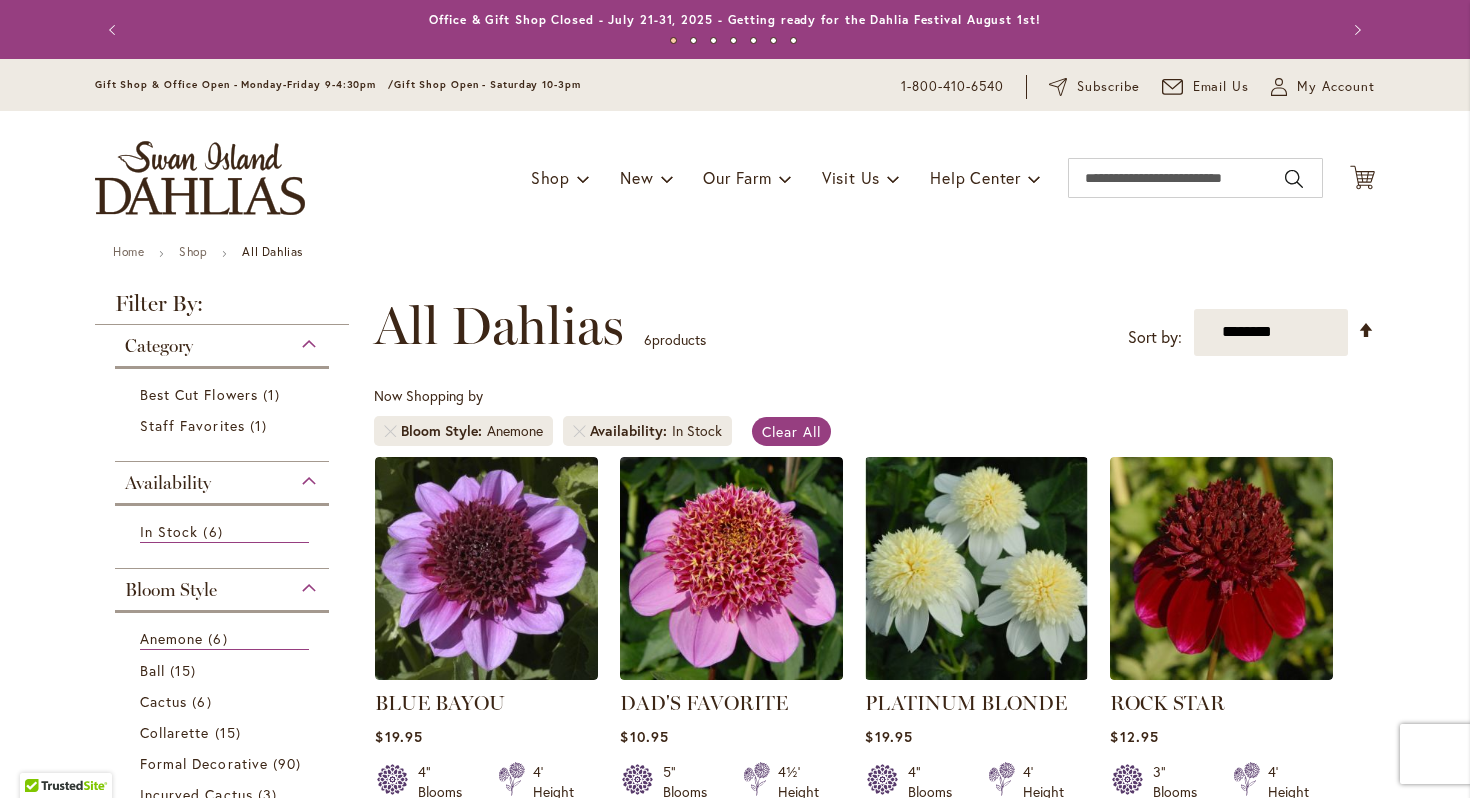 scroll, scrollTop: 0, scrollLeft: 0, axis: both 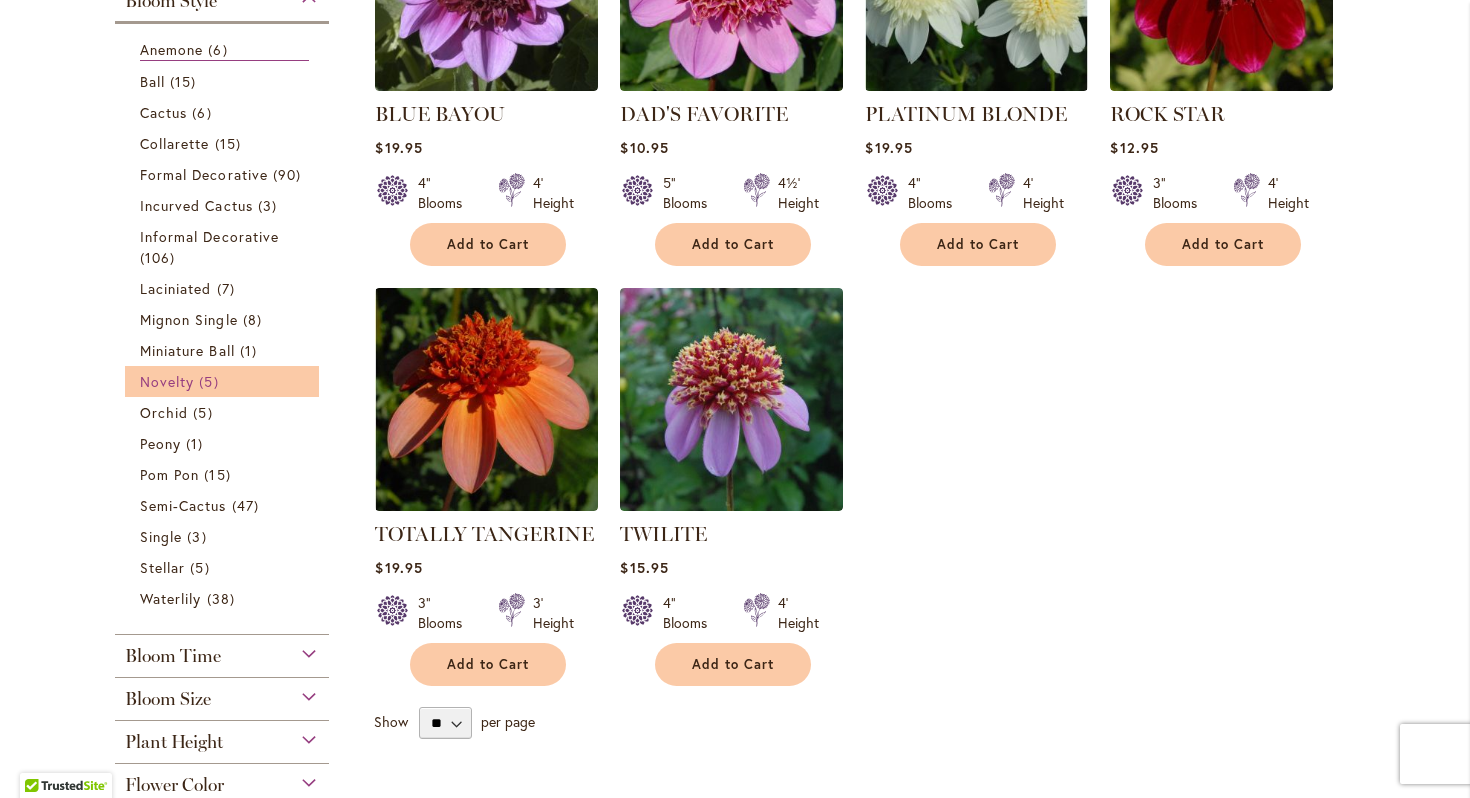 type on "**********" 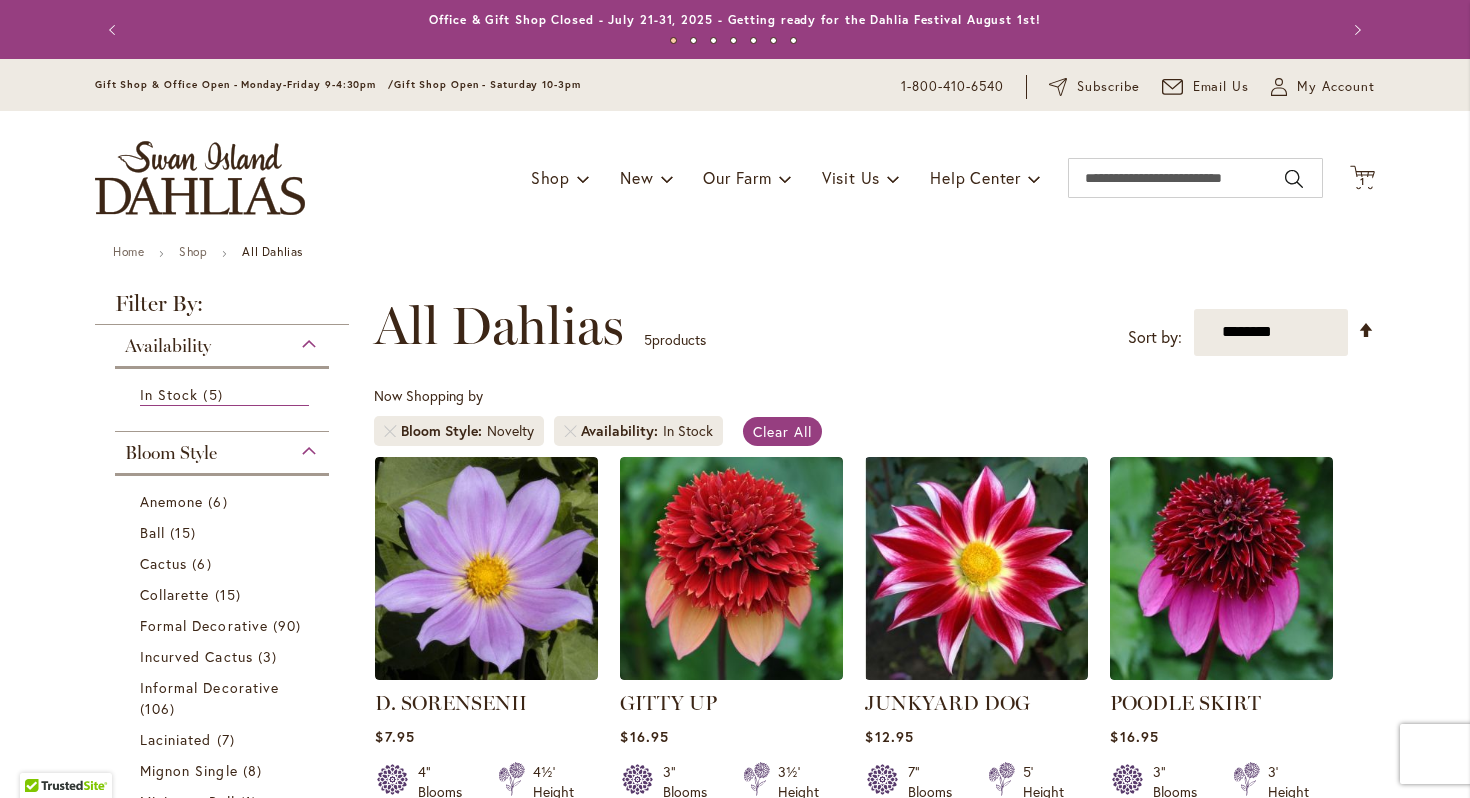 scroll, scrollTop: 0, scrollLeft: 0, axis: both 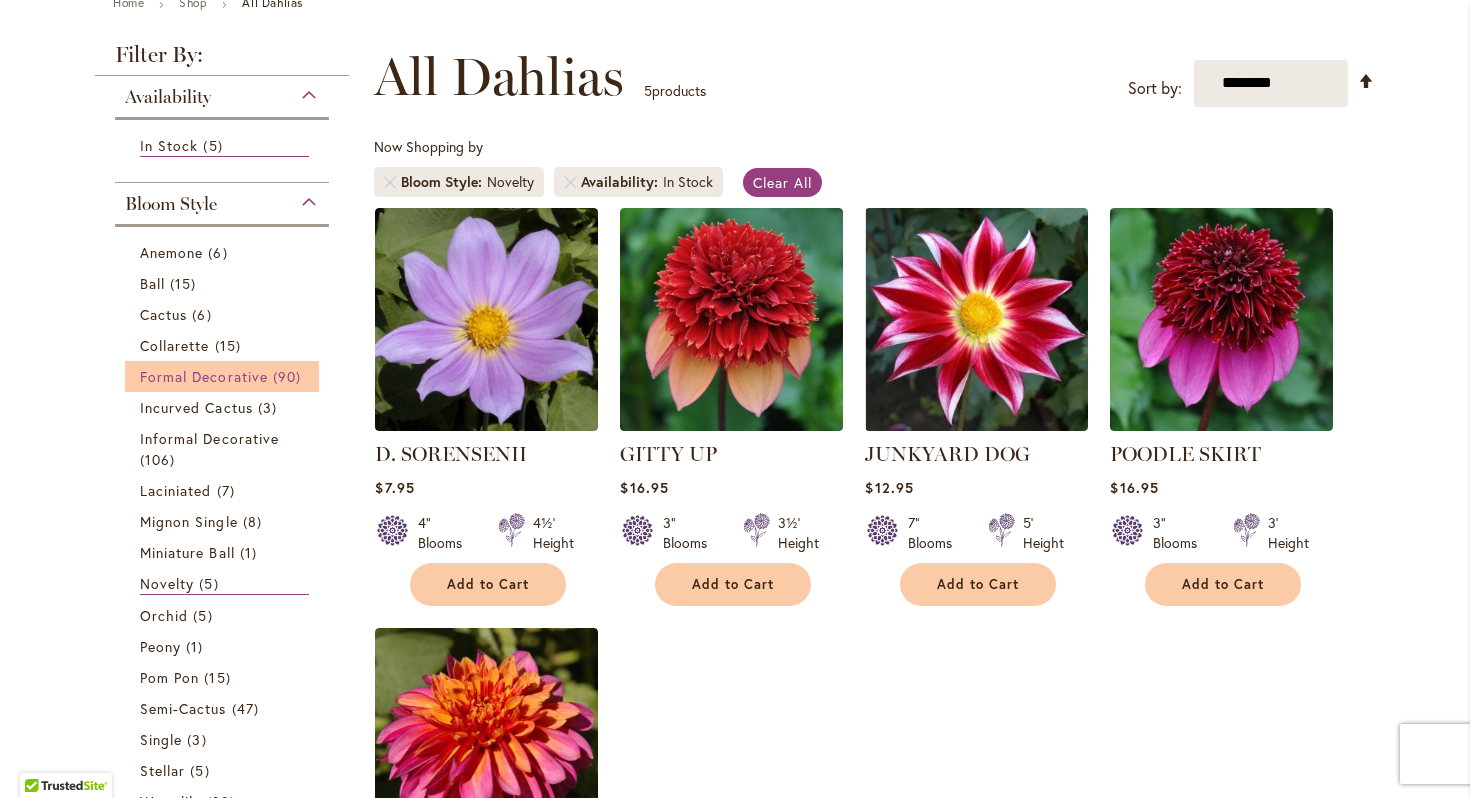 type on "**********" 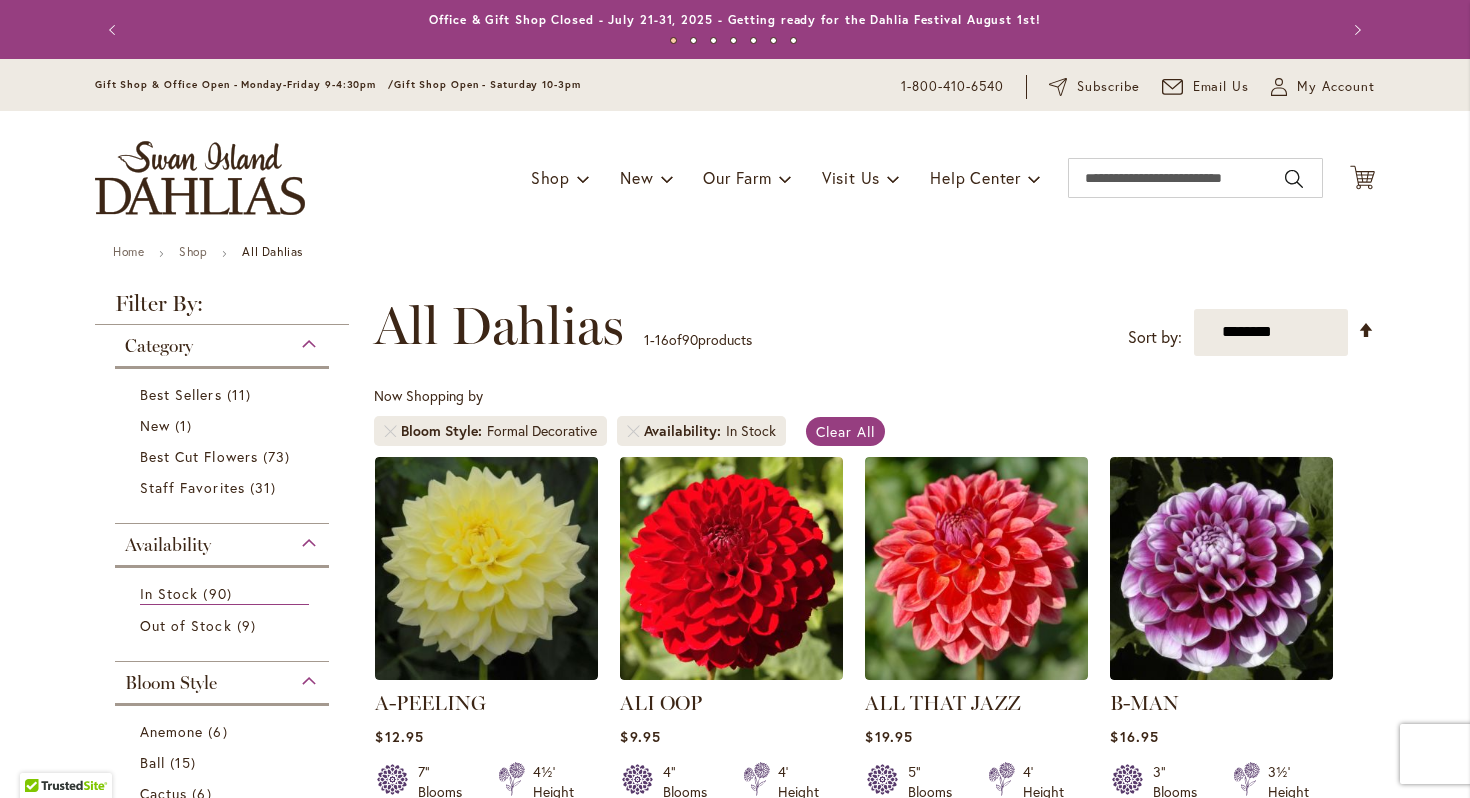 scroll, scrollTop: 0, scrollLeft: 0, axis: both 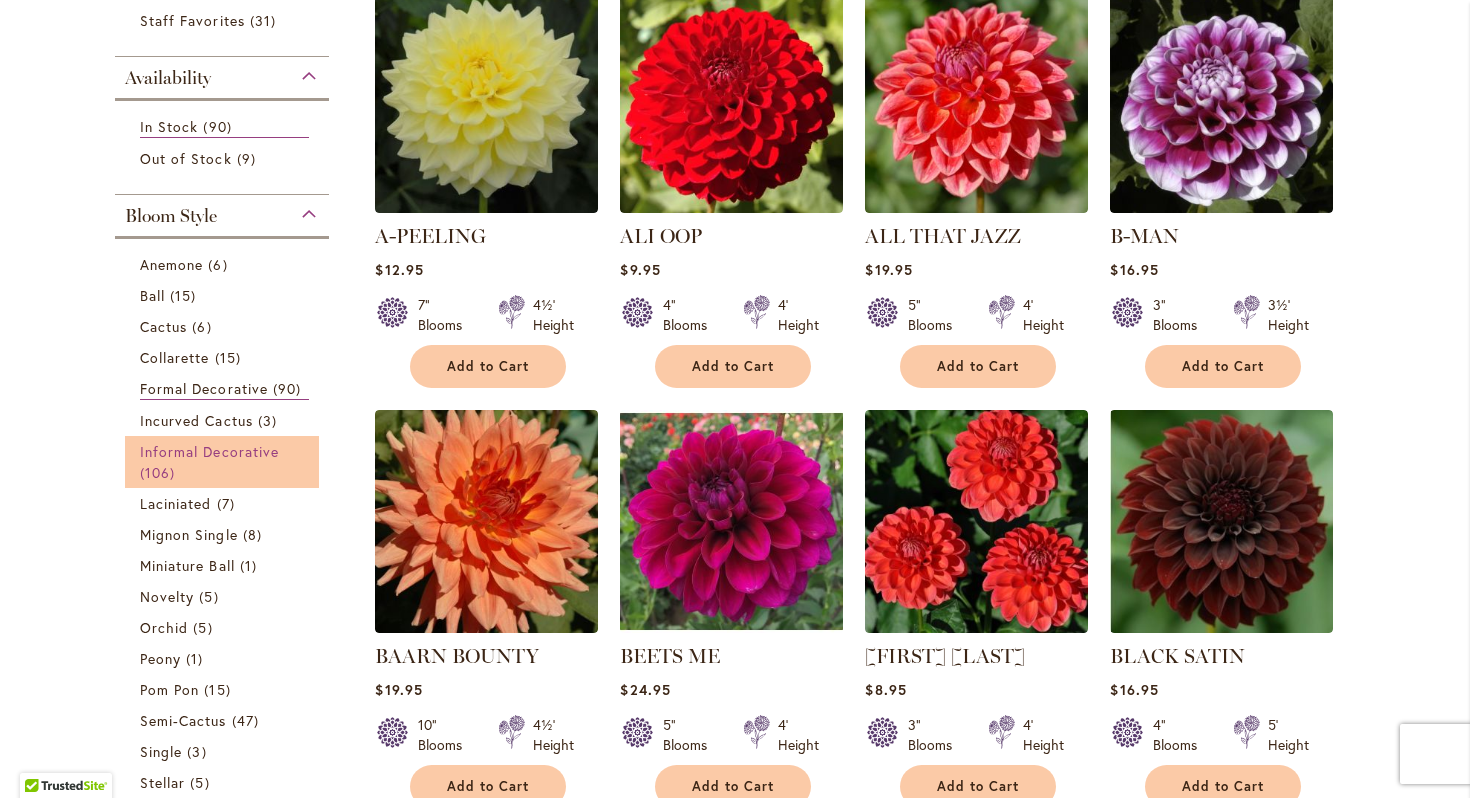 type on "**********" 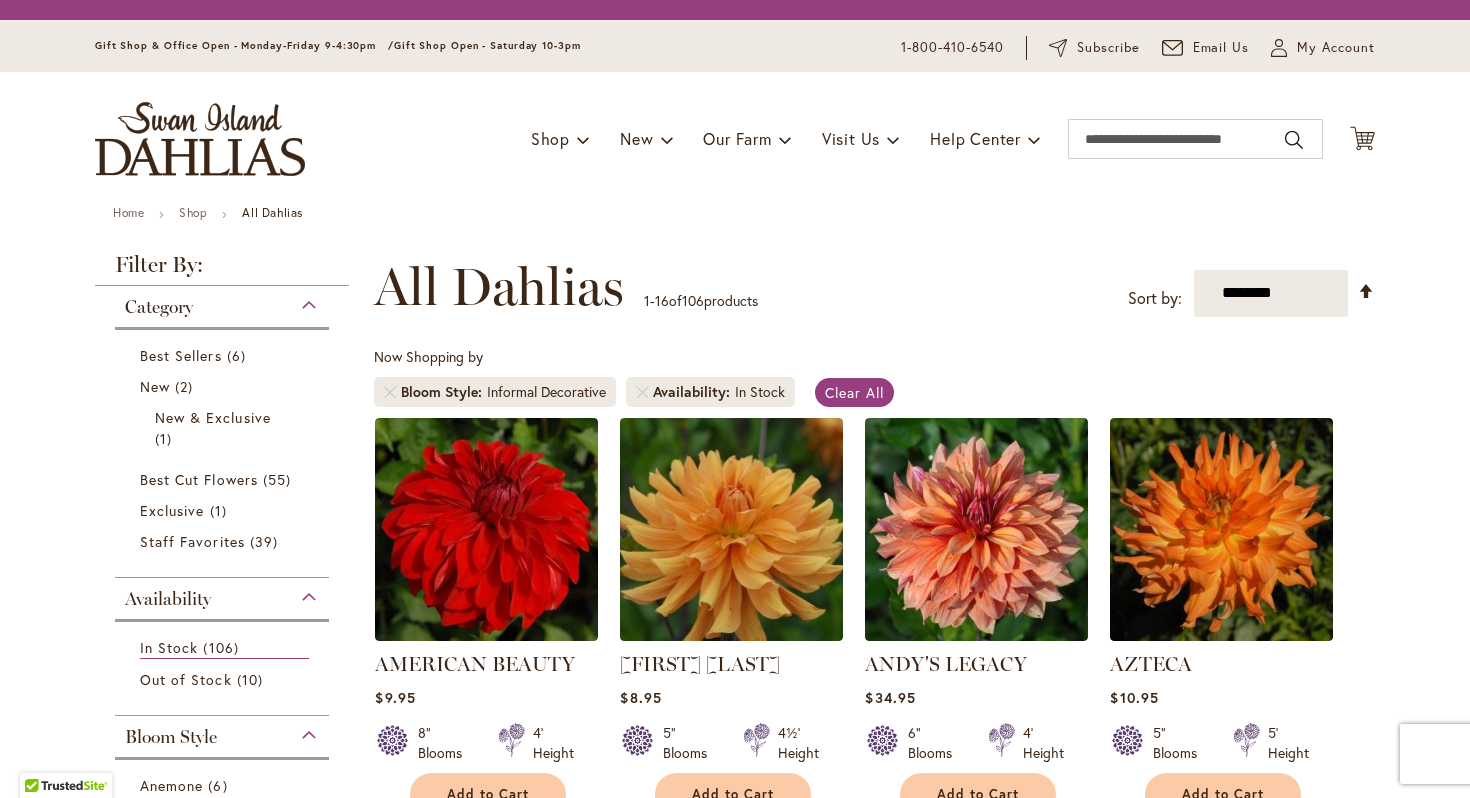 scroll, scrollTop: 0, scrollLeft: 0, axis: both 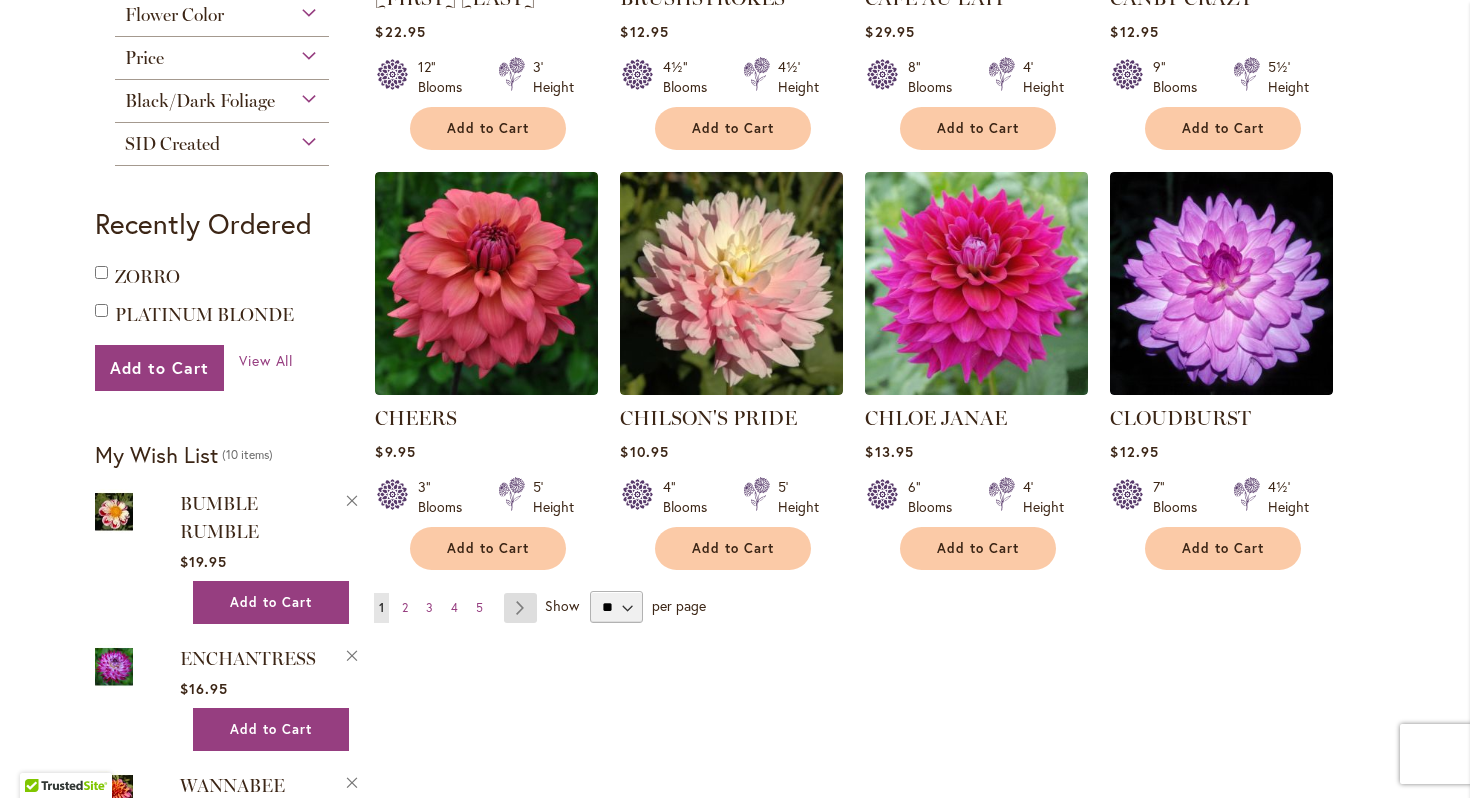 type on "**********" 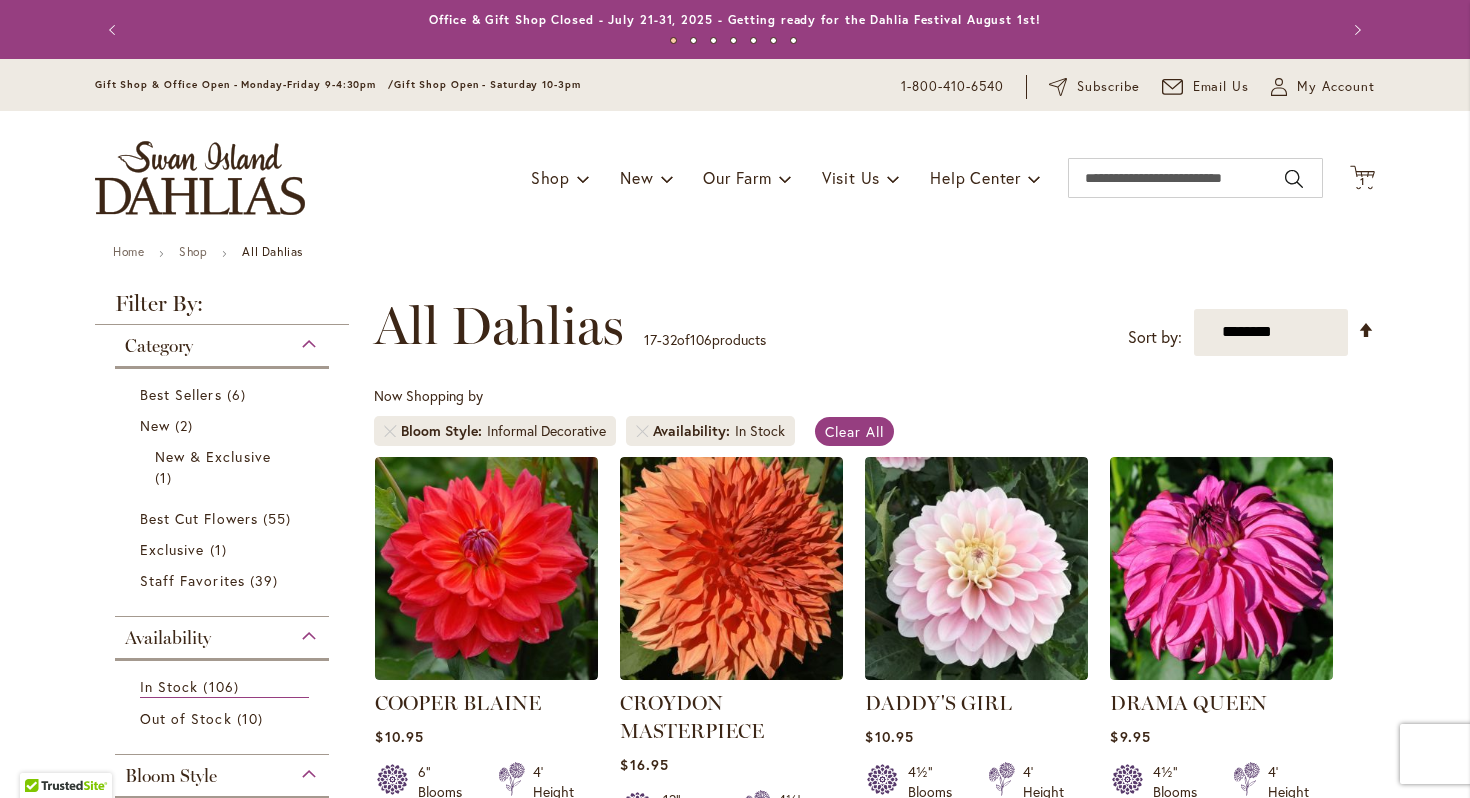 scroll, scrollTop: 0, scrollLeft: 0, axis: both 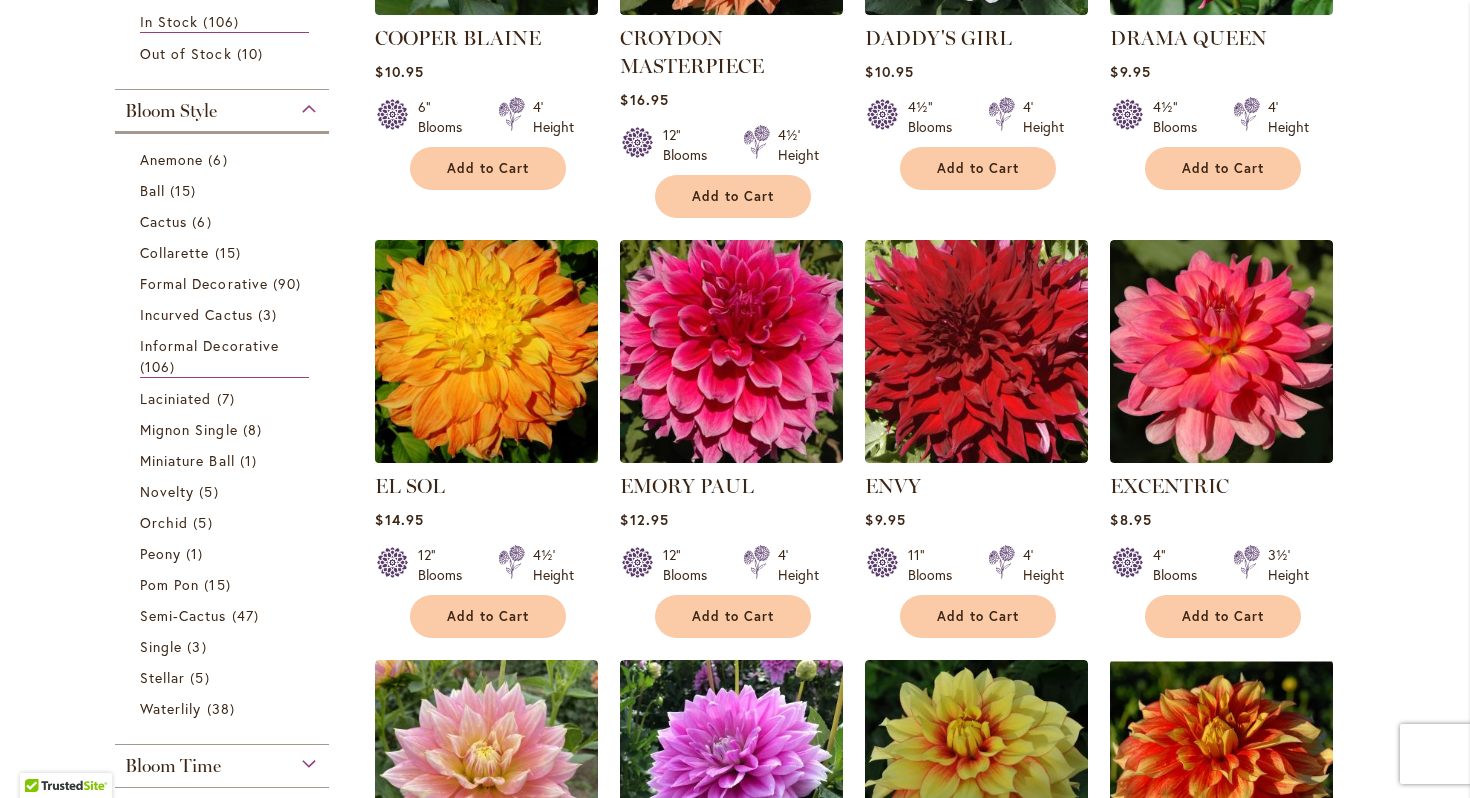type on "**********" 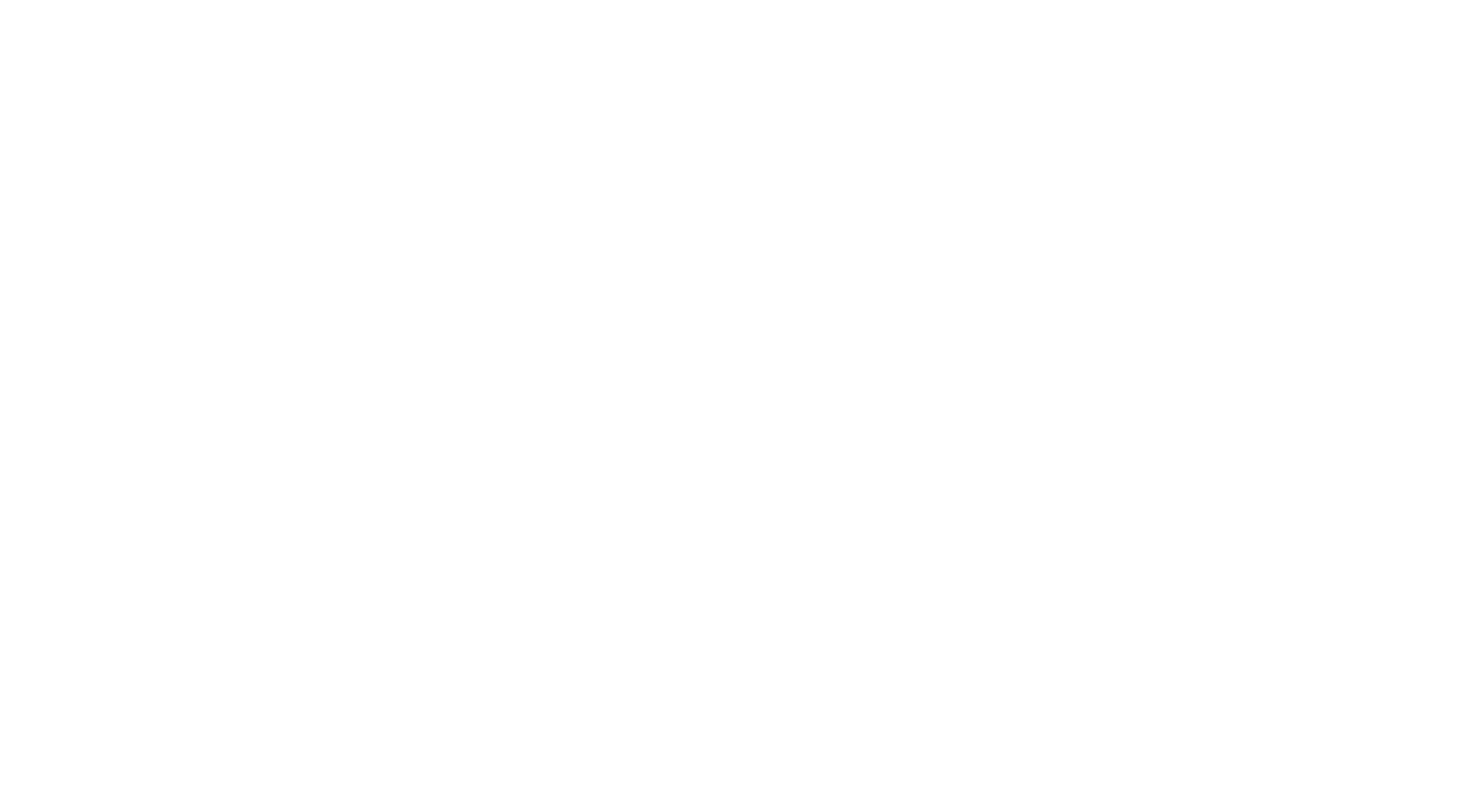 scroll, scrollTop: 0, scrollLeft: 0, axis: both 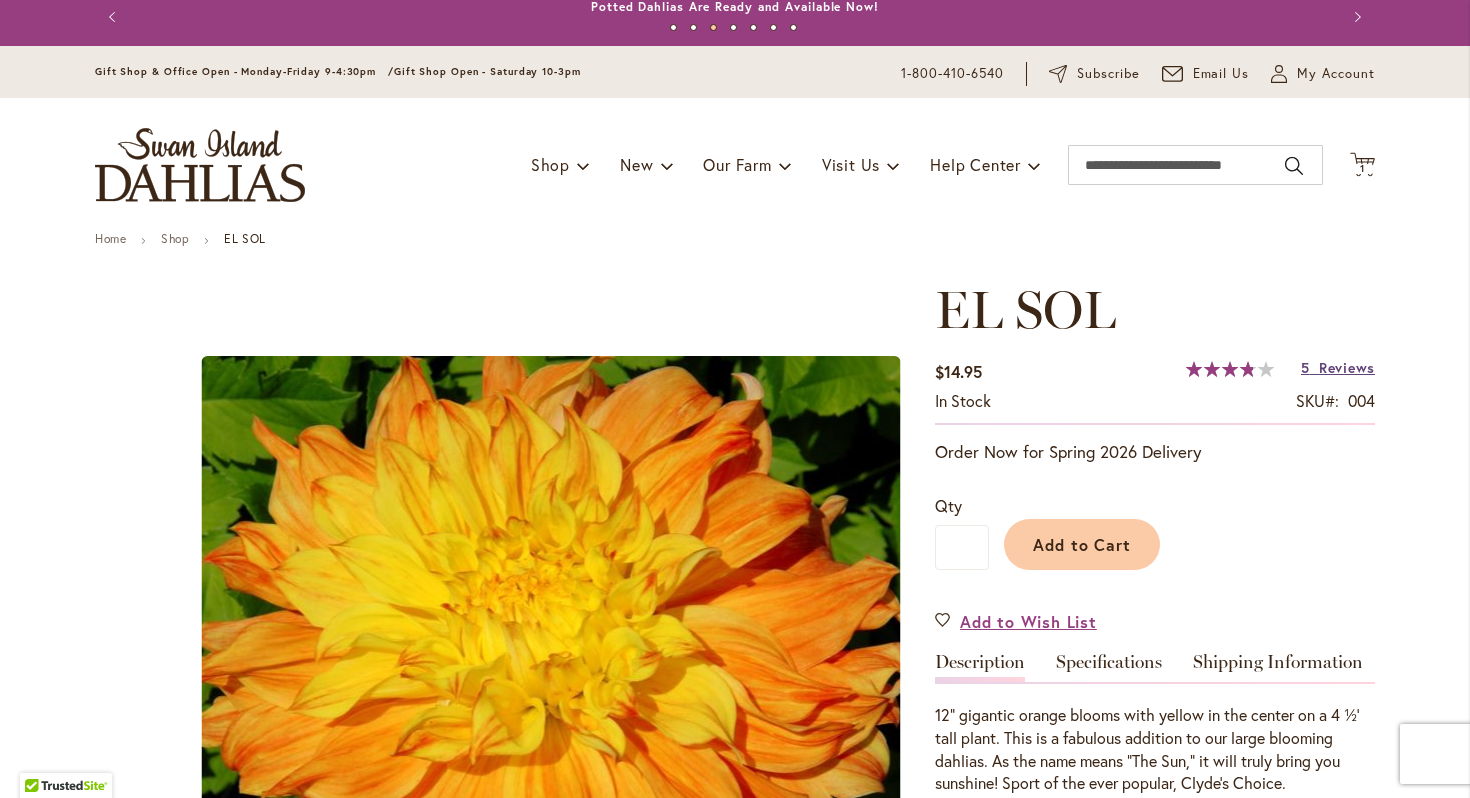 type on "**********" 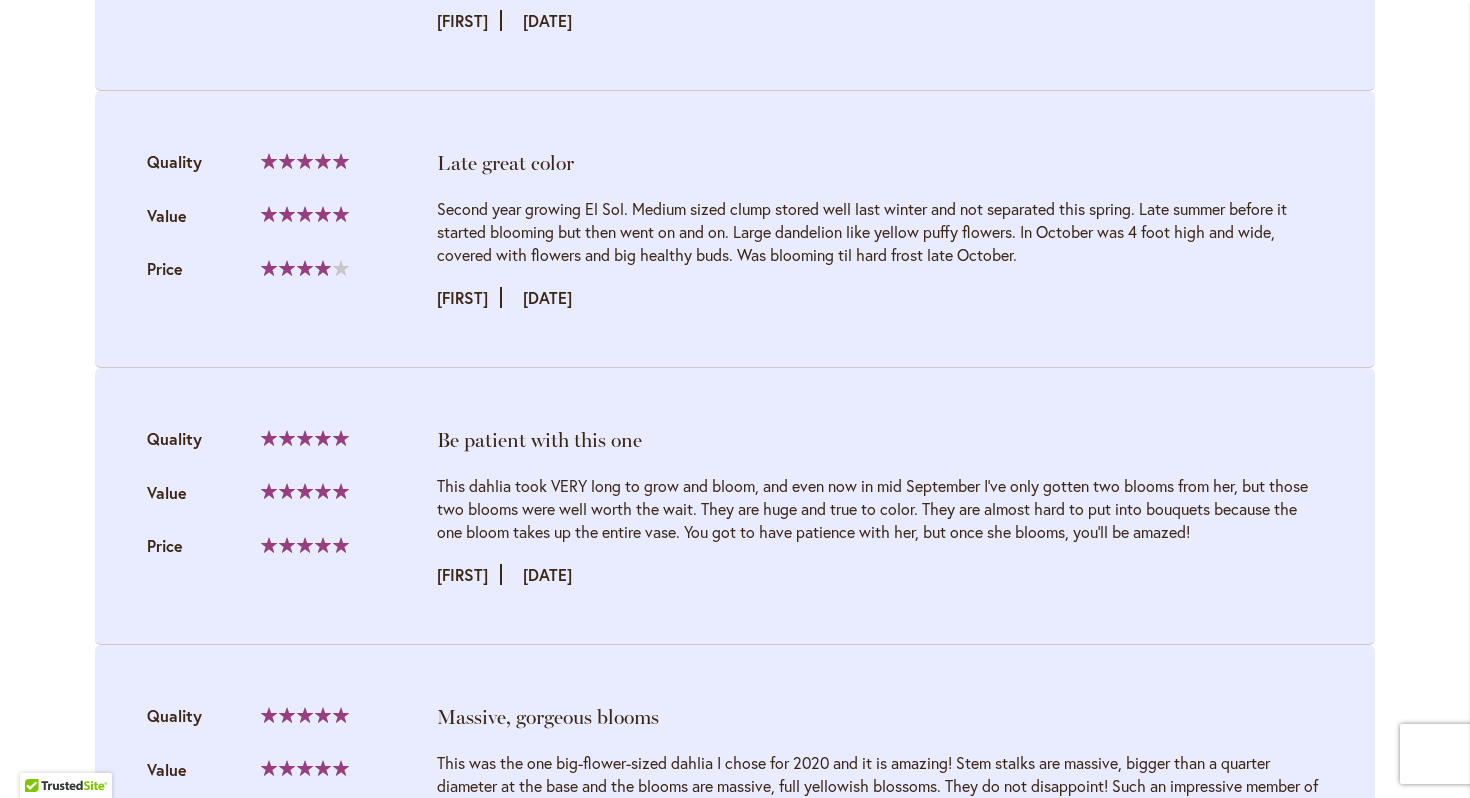 scroll, scrollTop: 2623, scrollLeft: 0, axis: vertical 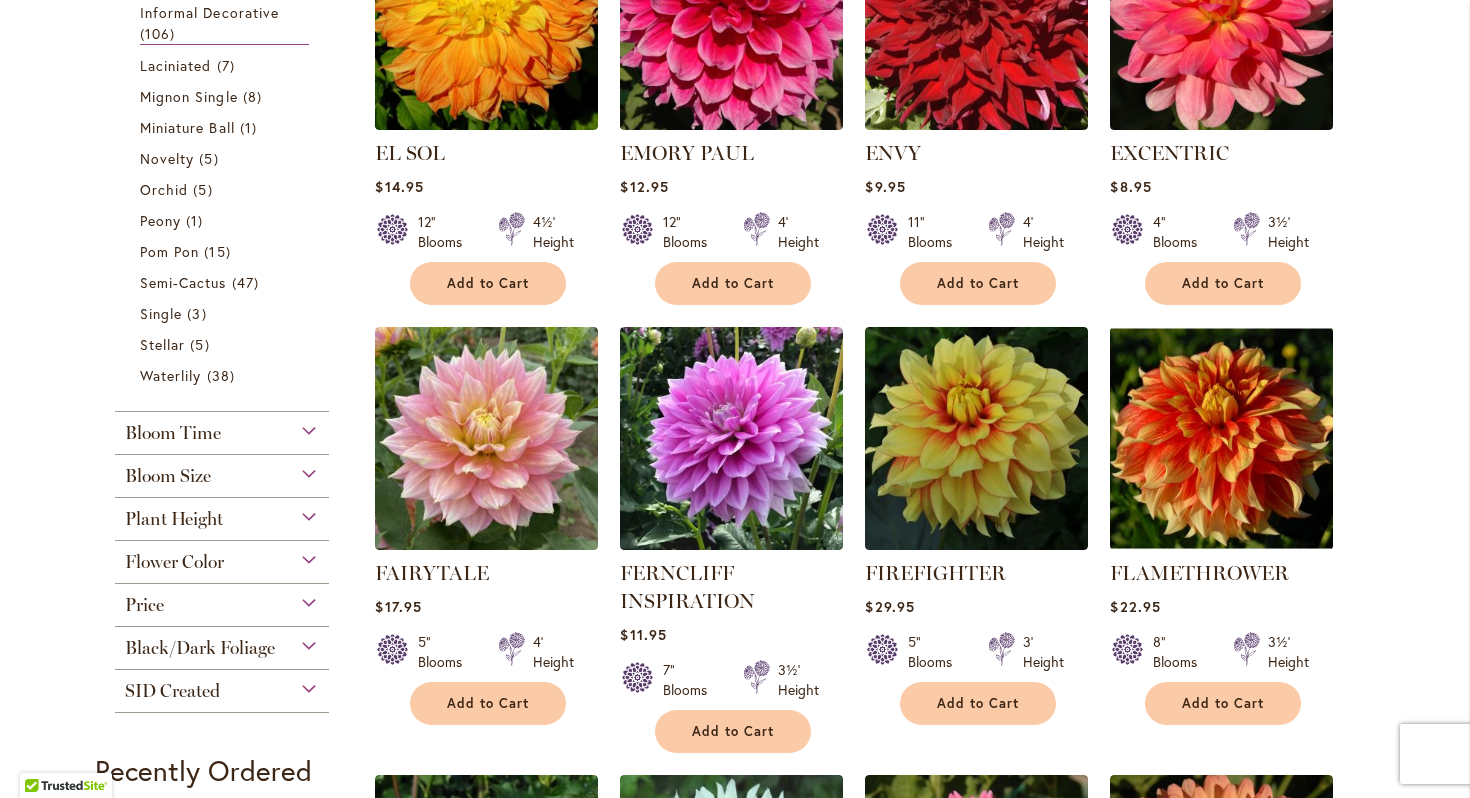 type on "**********" 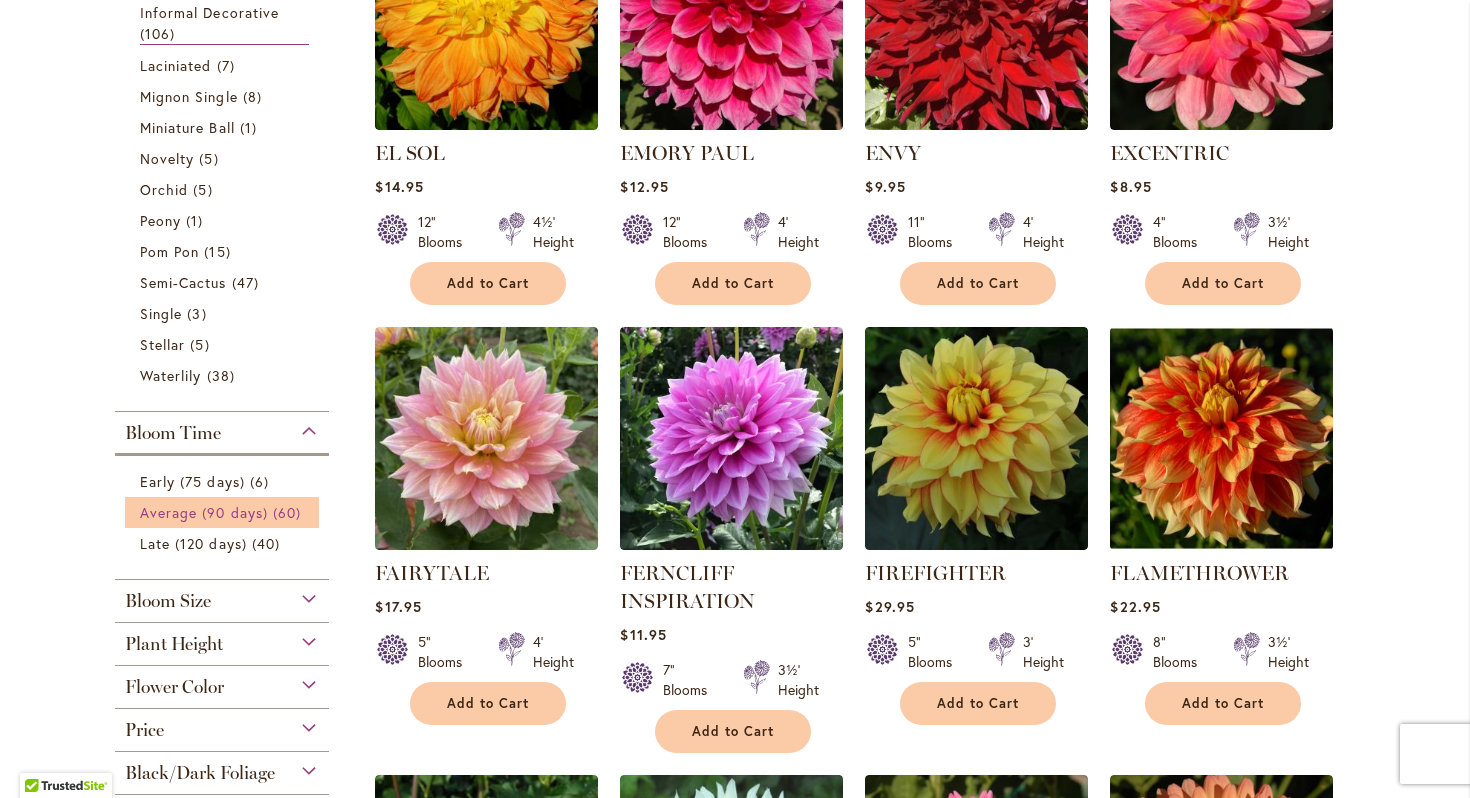 click on "Average (90 days)" at bounding box center [204, 512] 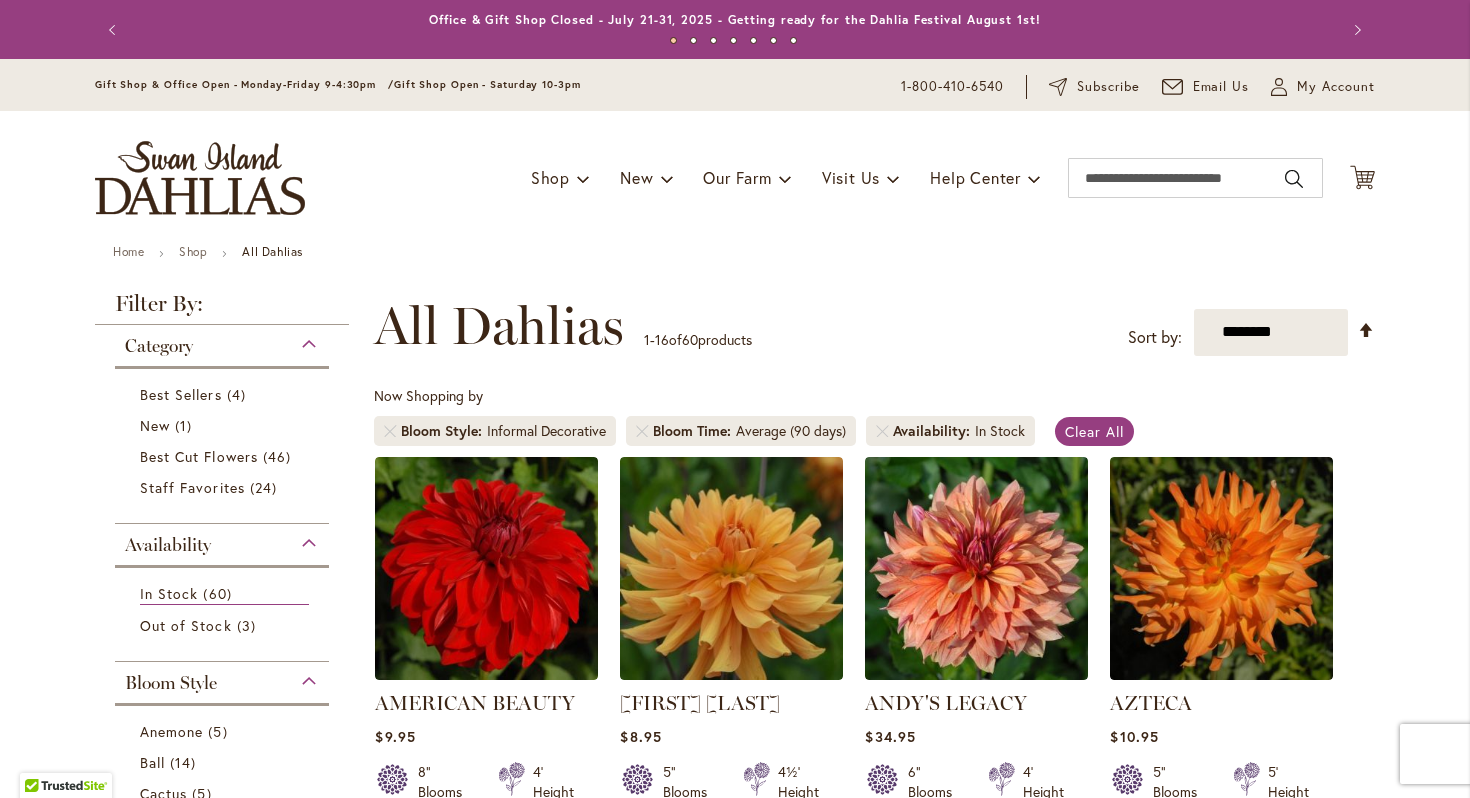 scroll, scrollTop: 0, scrollLeft: 0, axis: both 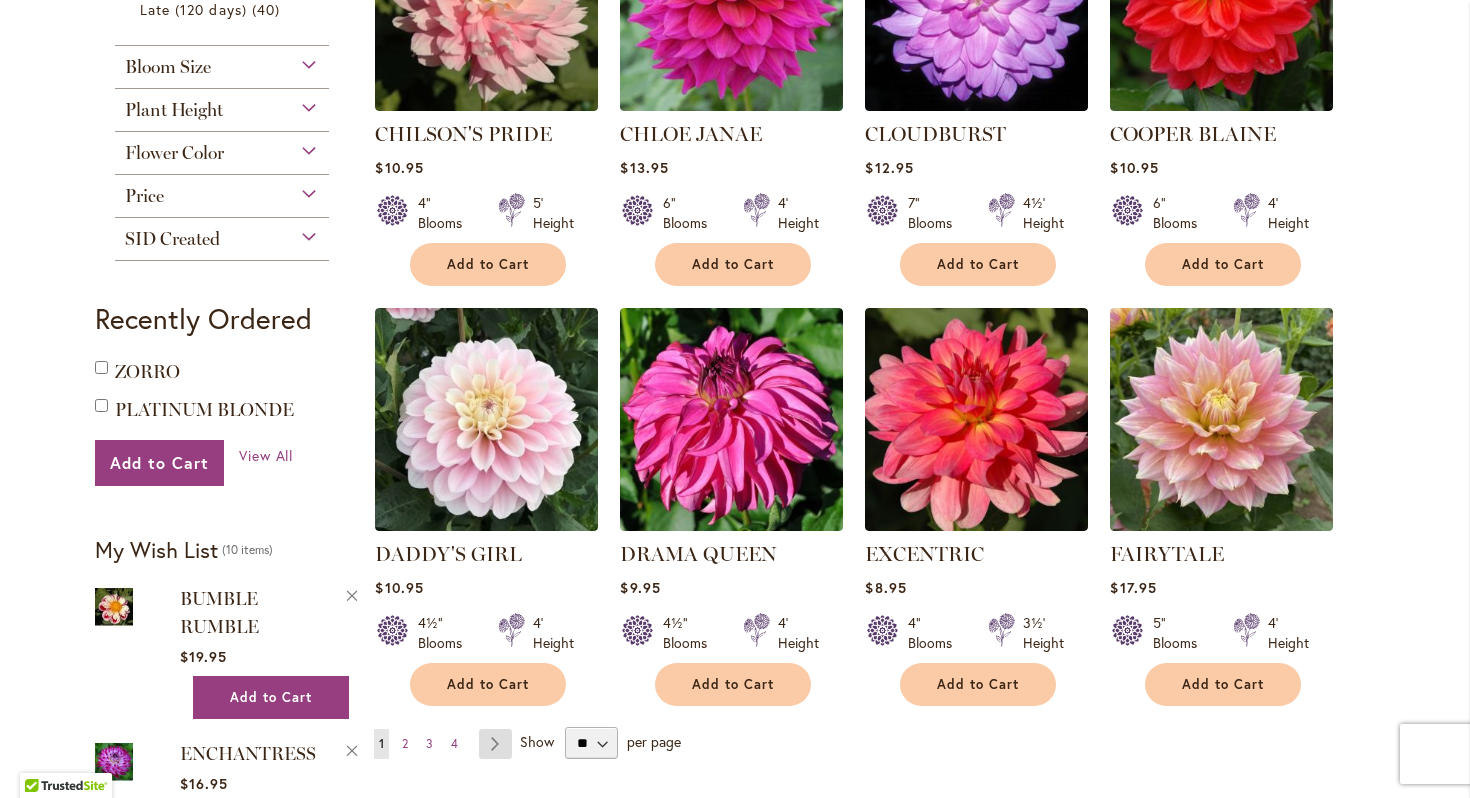 type on "**********" 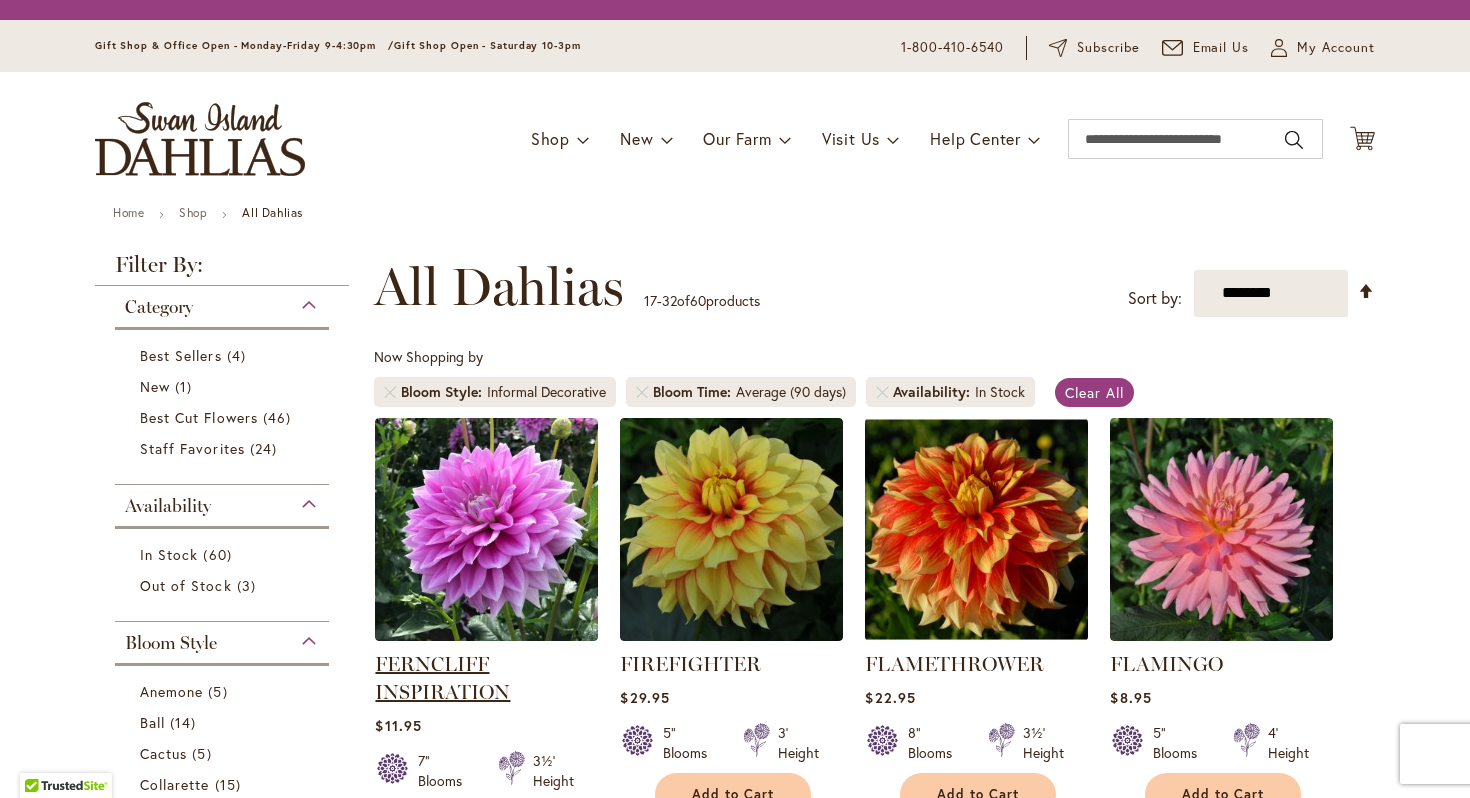 scroll, scrollTop: 0, scrollLeft: 0, axis: both 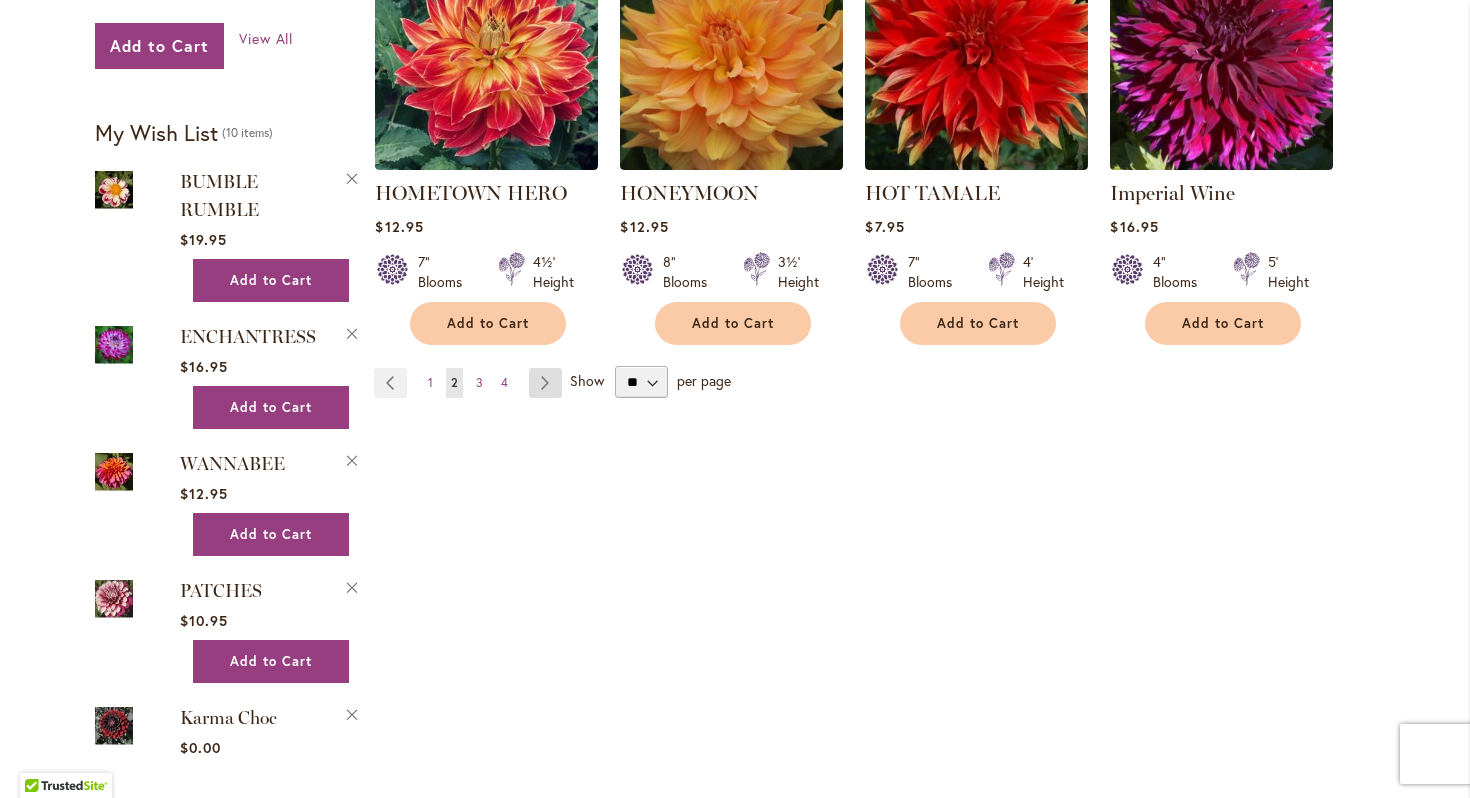 type on "**********" 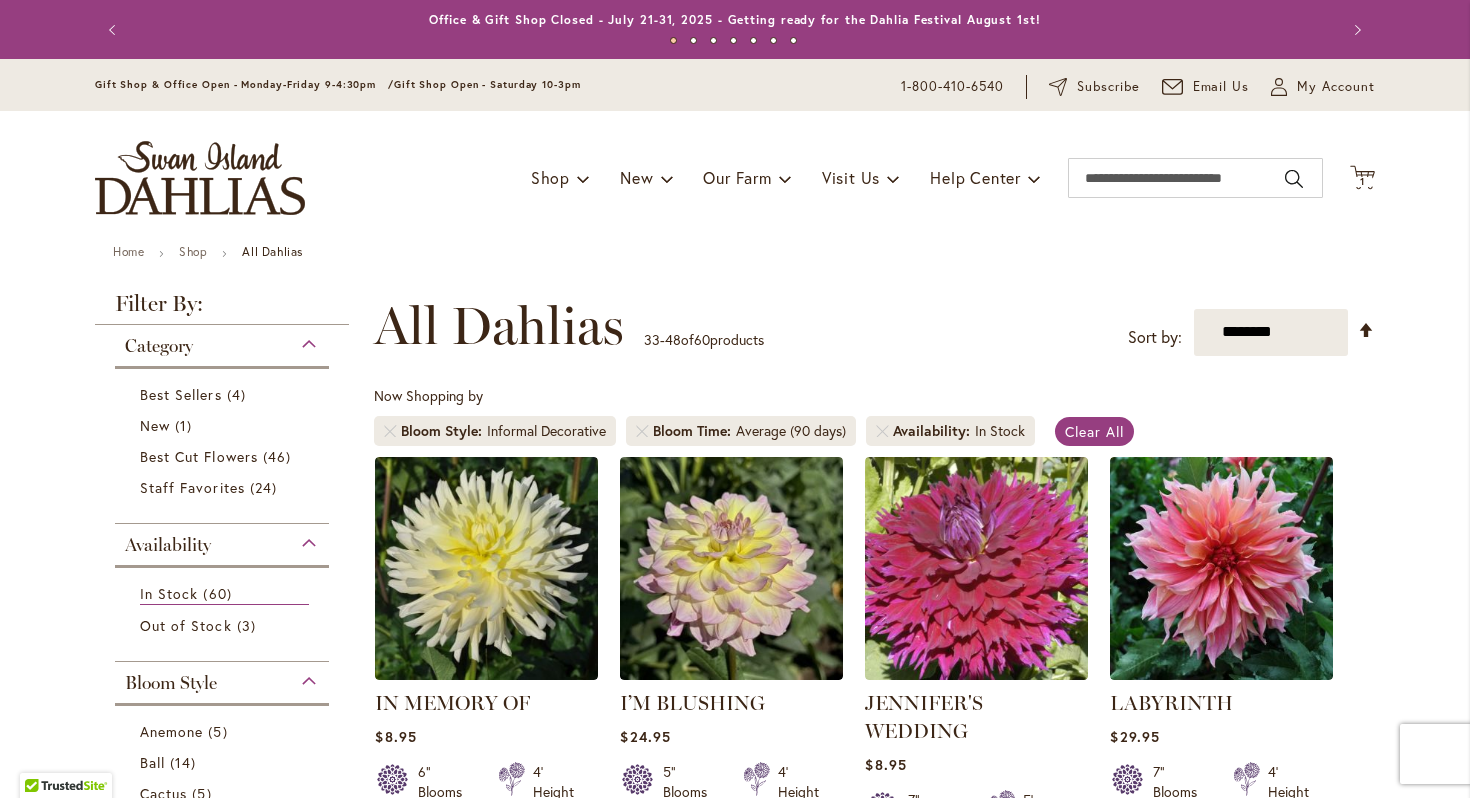 scroll, scrollTop: 0, scrollLeft: 0, axis: both 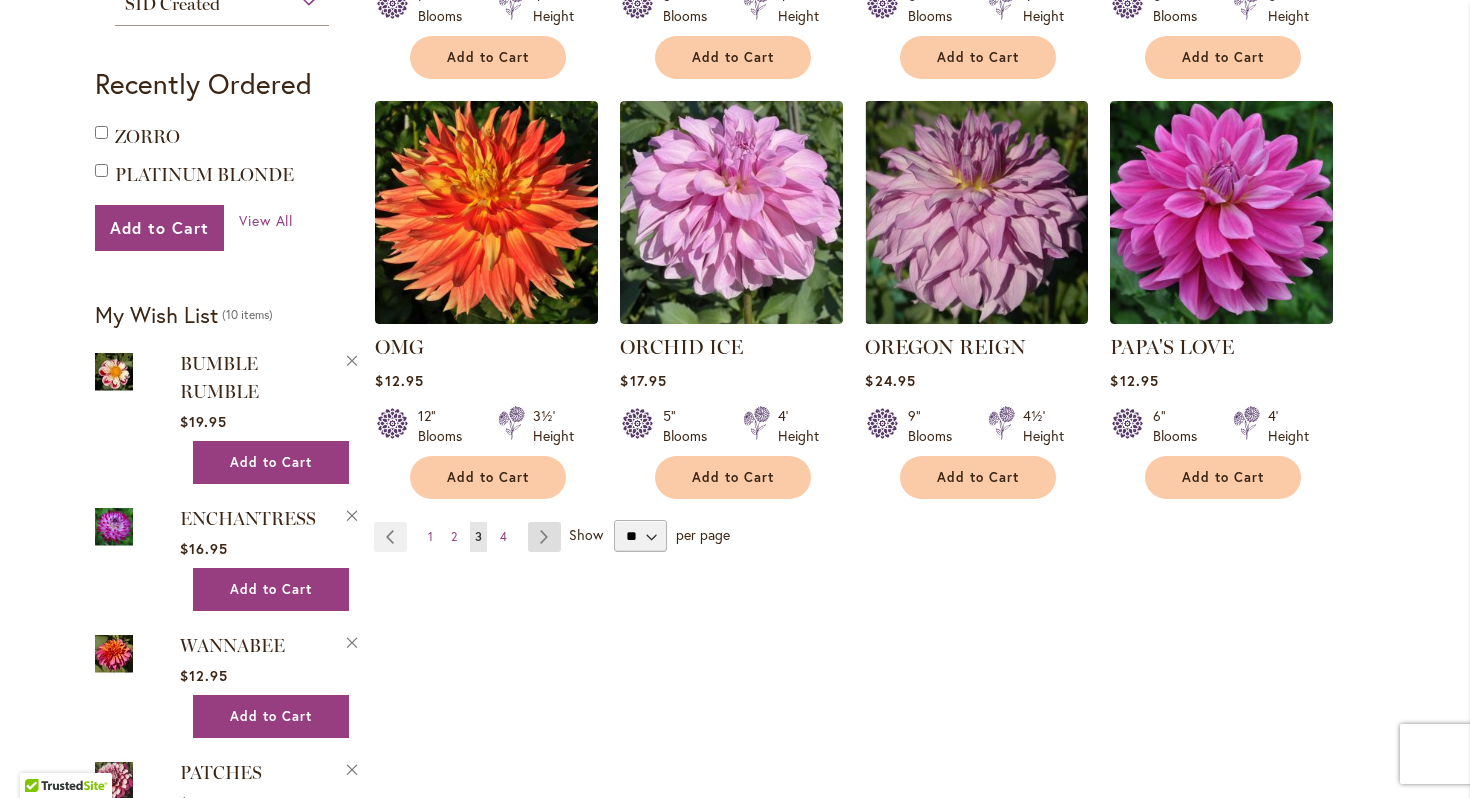 type on "**********" 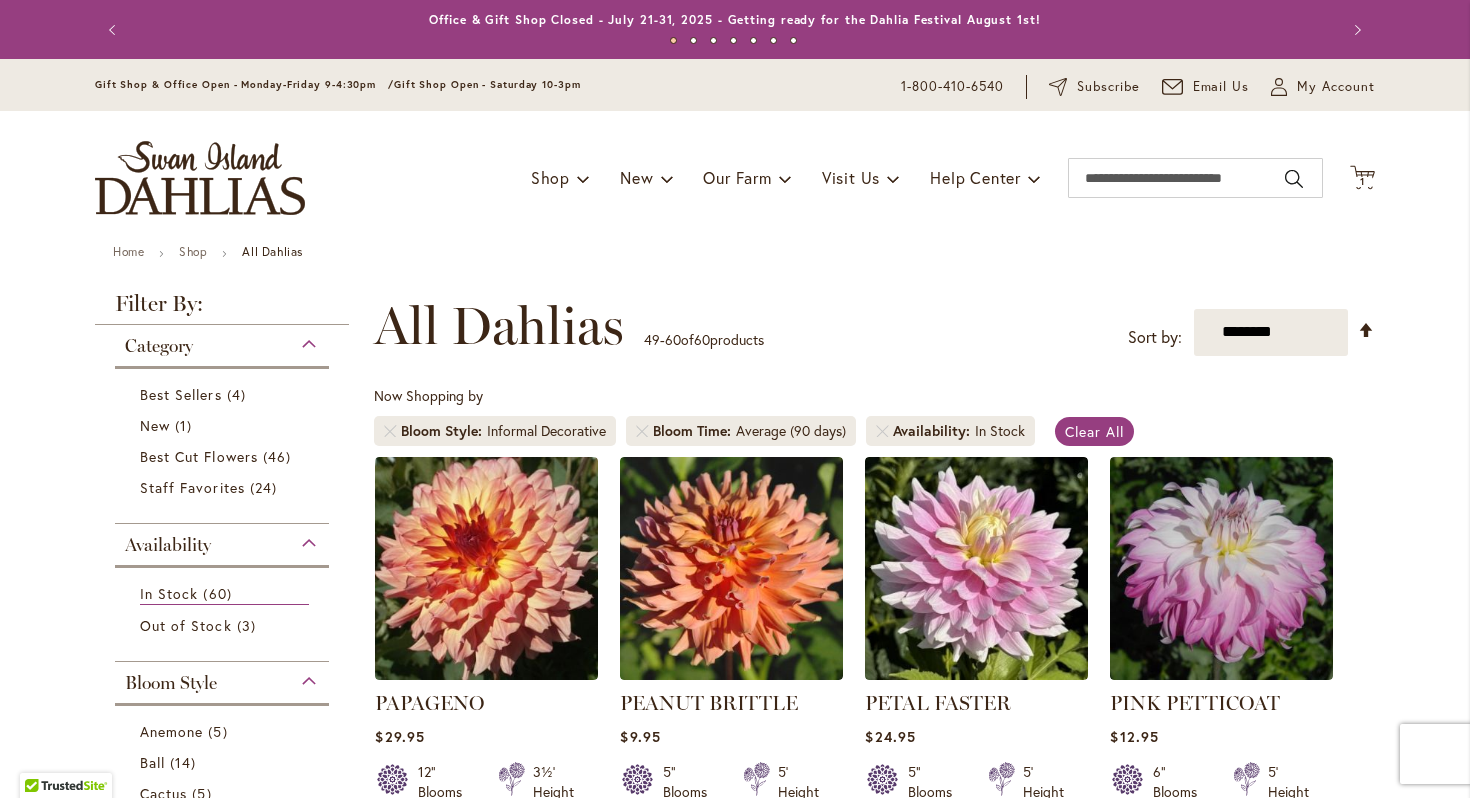 scroll, scrollTop: 0, scrollLeft: 0, axis: both 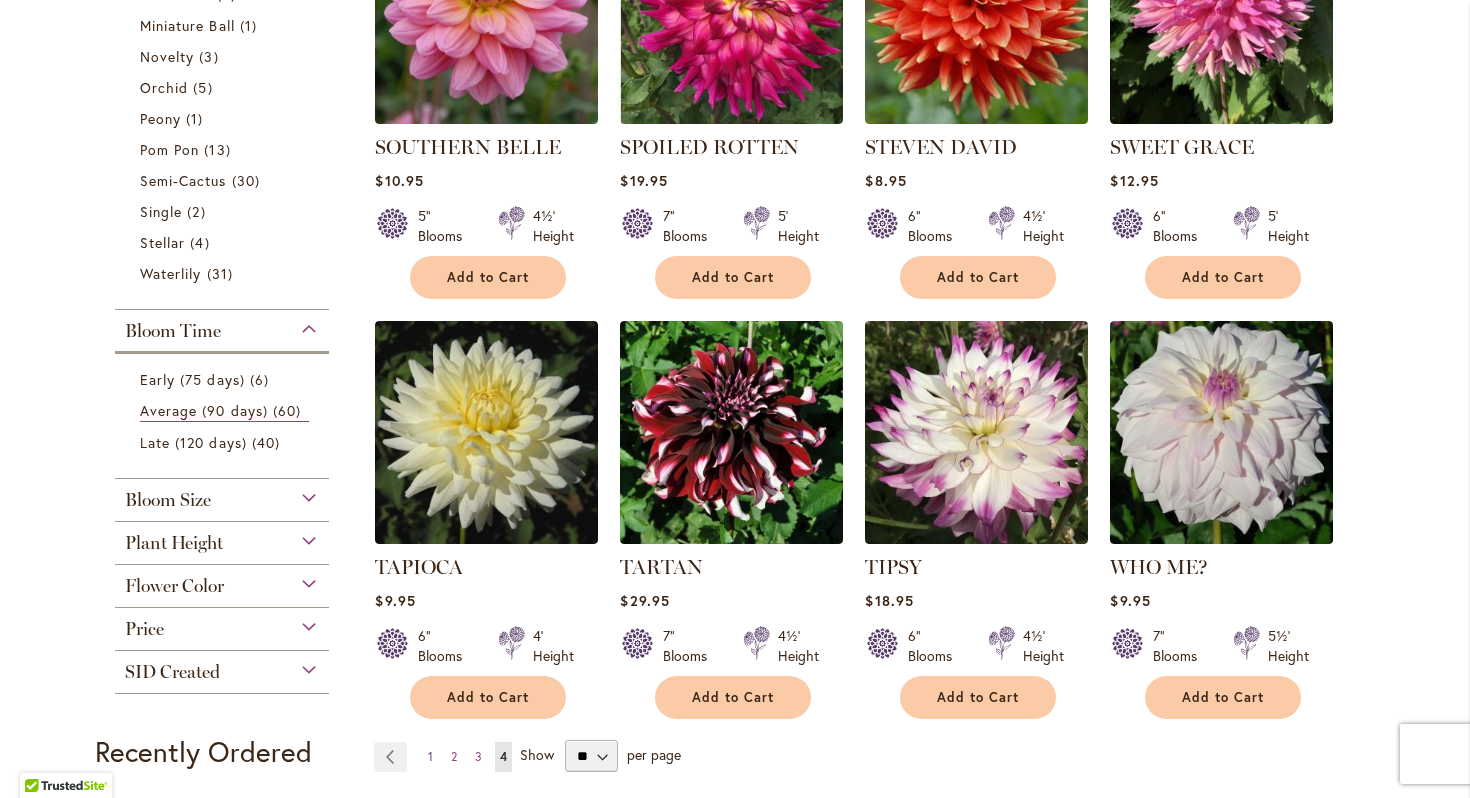 type on "**********" 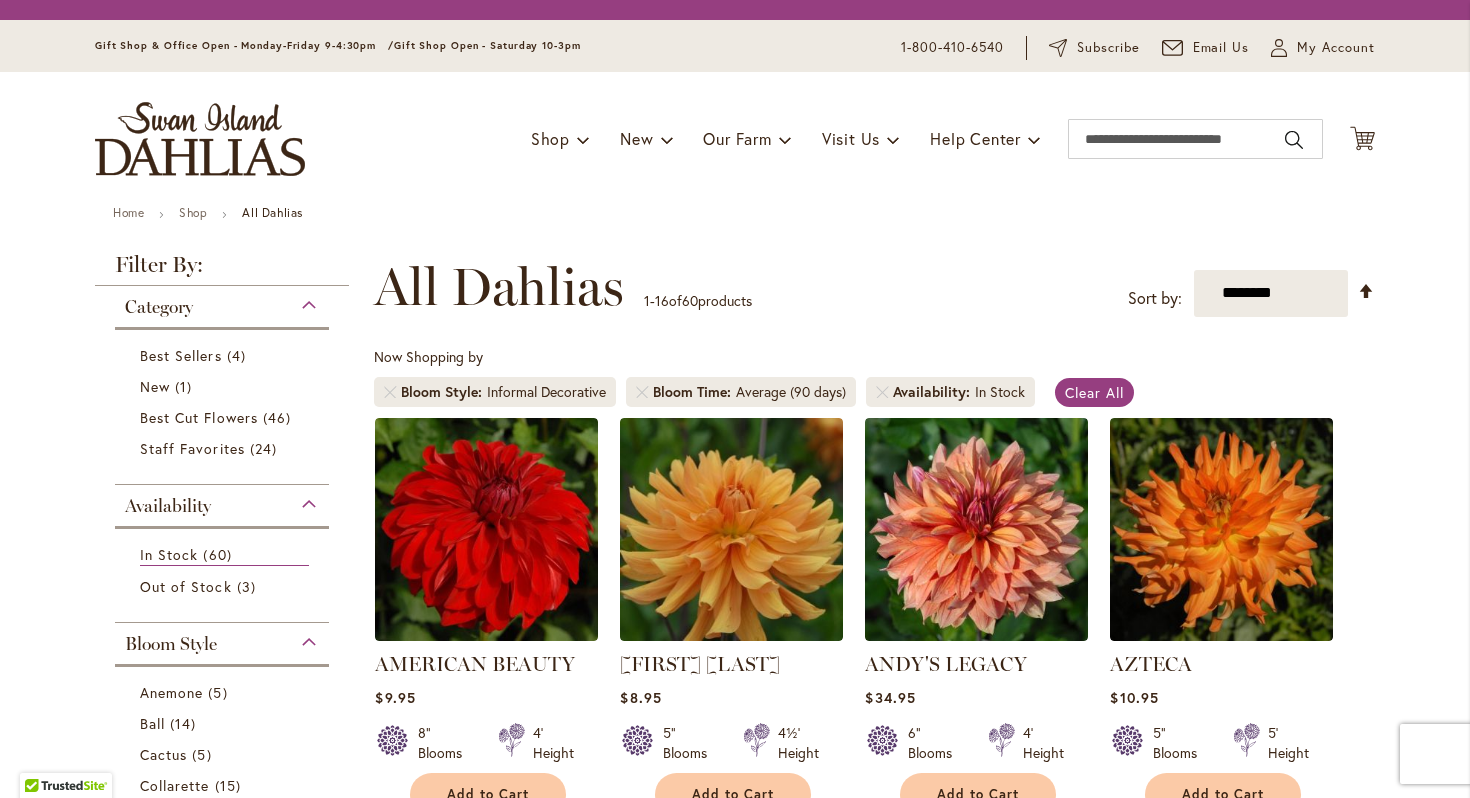 scroll, scrollTop: 0, scrollLeft: 0, axis: both 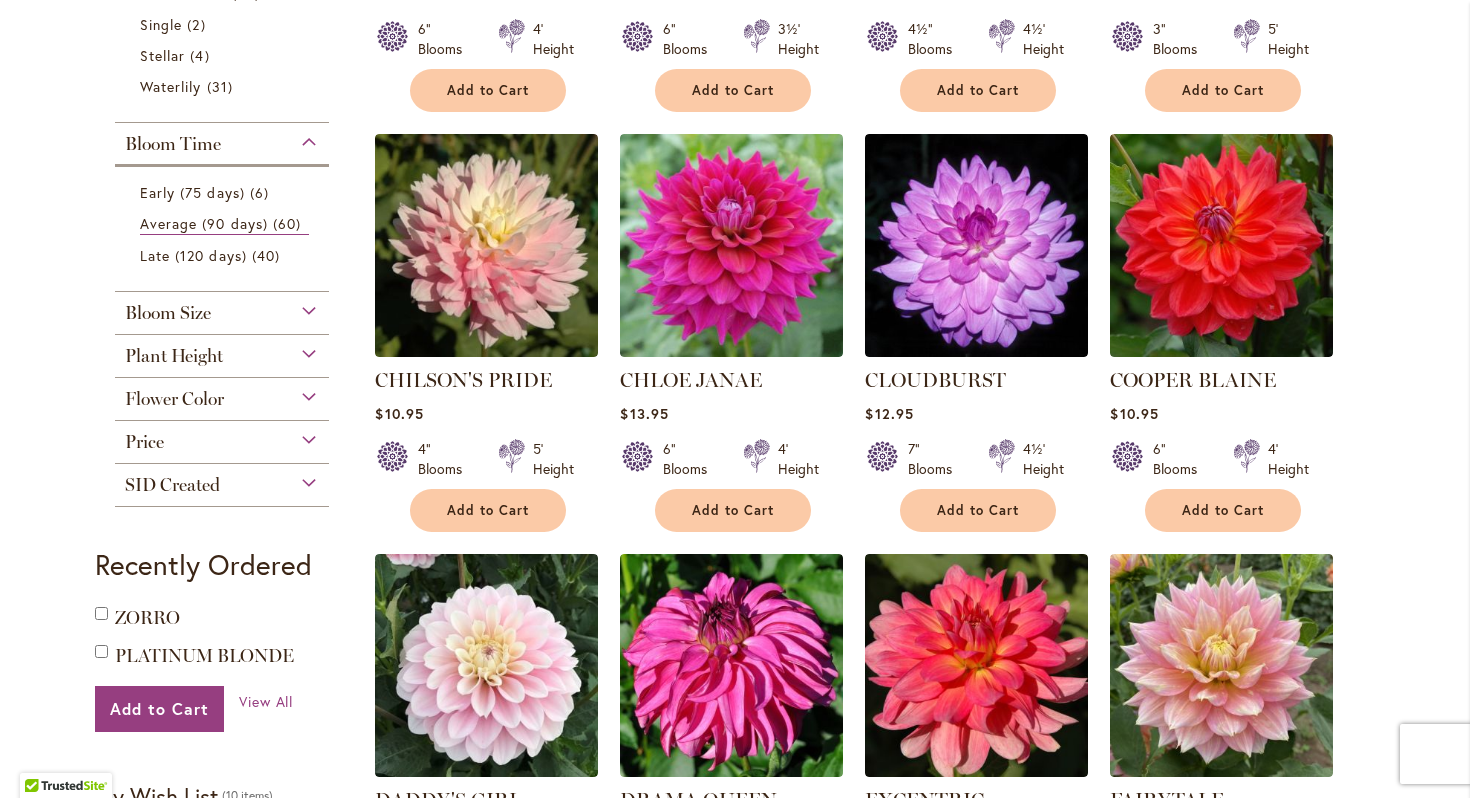 type on "**********" 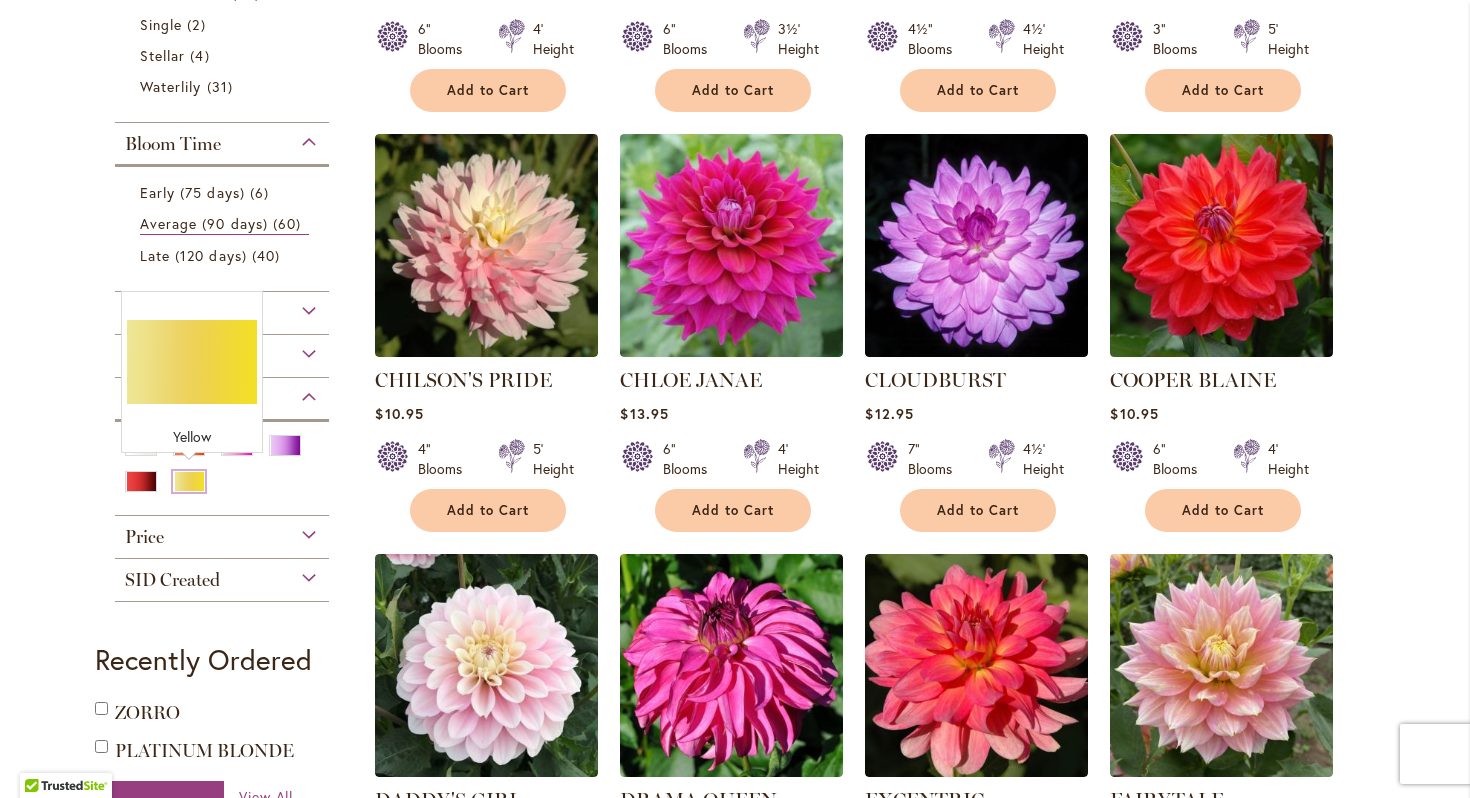 click at bounding box center [189, 481] 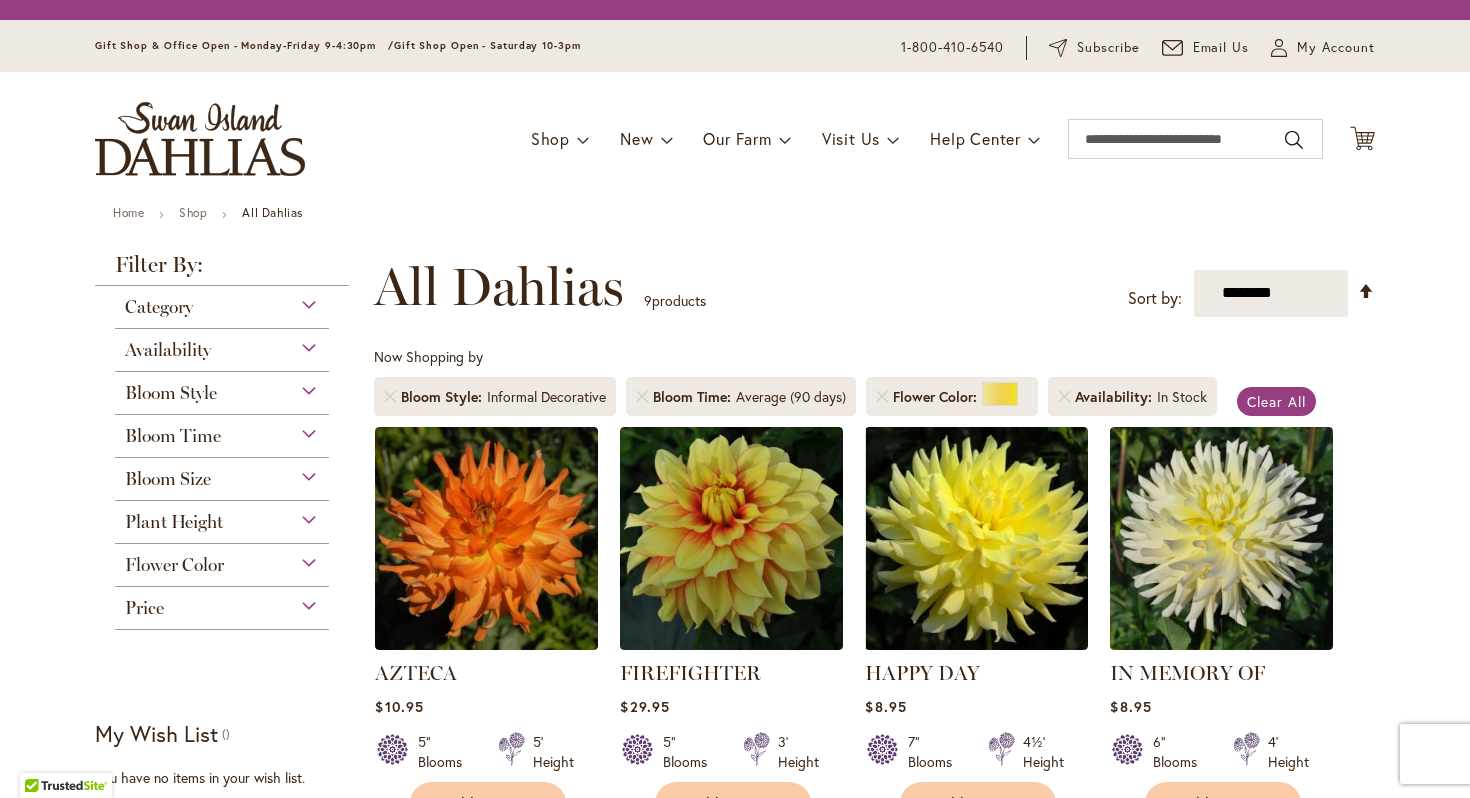 scroll, scrollTop: 0, scrollLeft: 0, axis: both 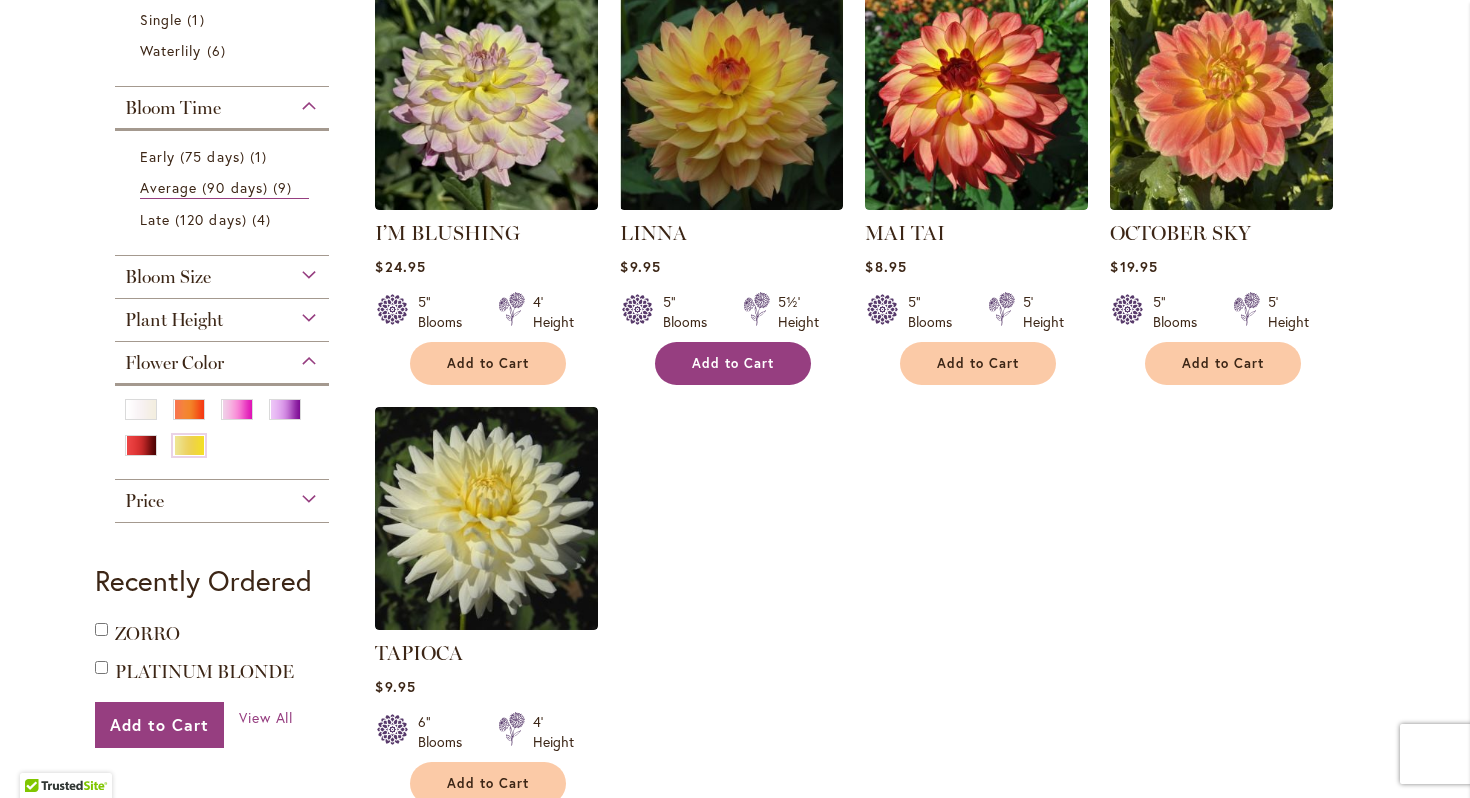 type on "**********" 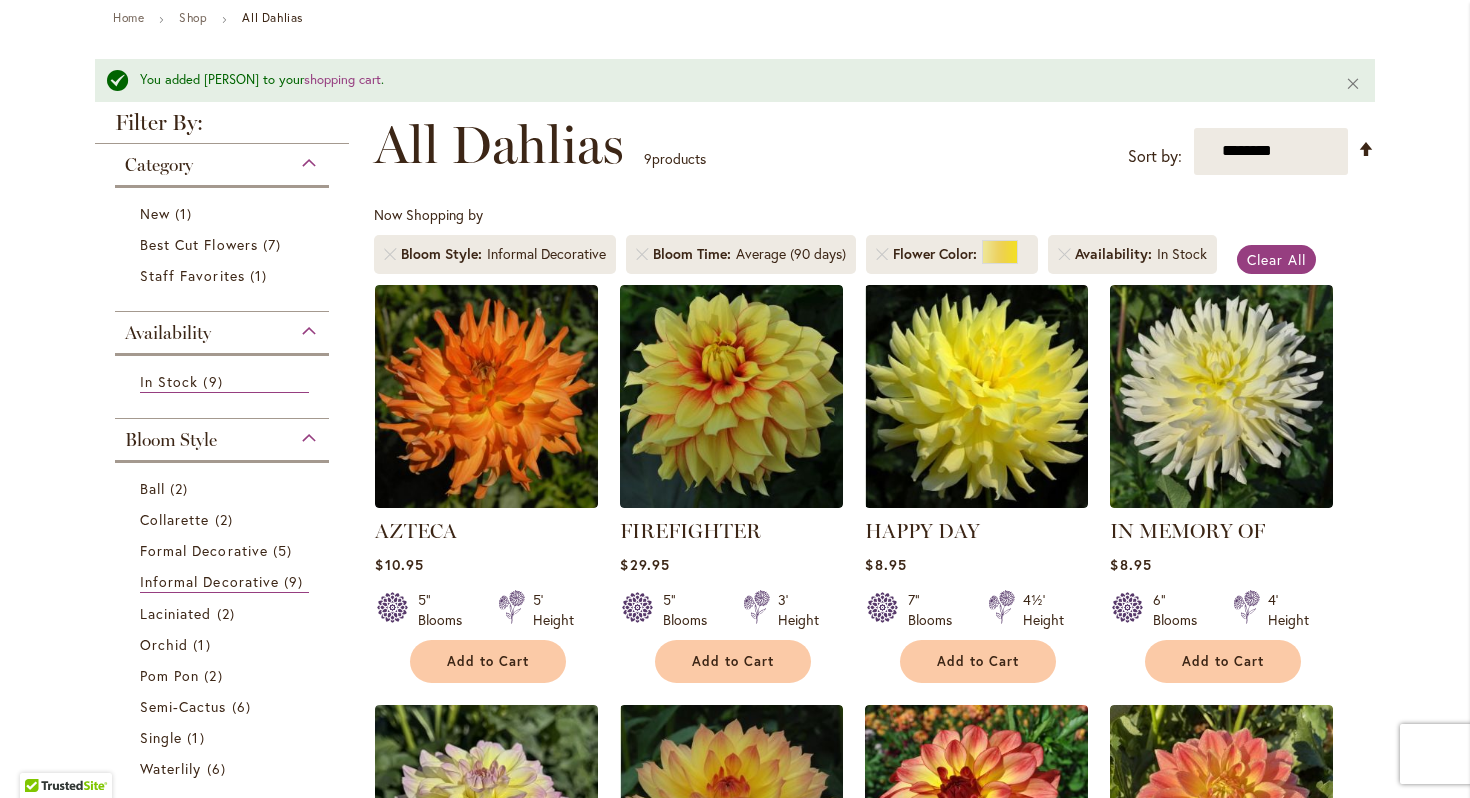 scroll, scrollTop: 220, scrollLeft: 0, axis: vertical 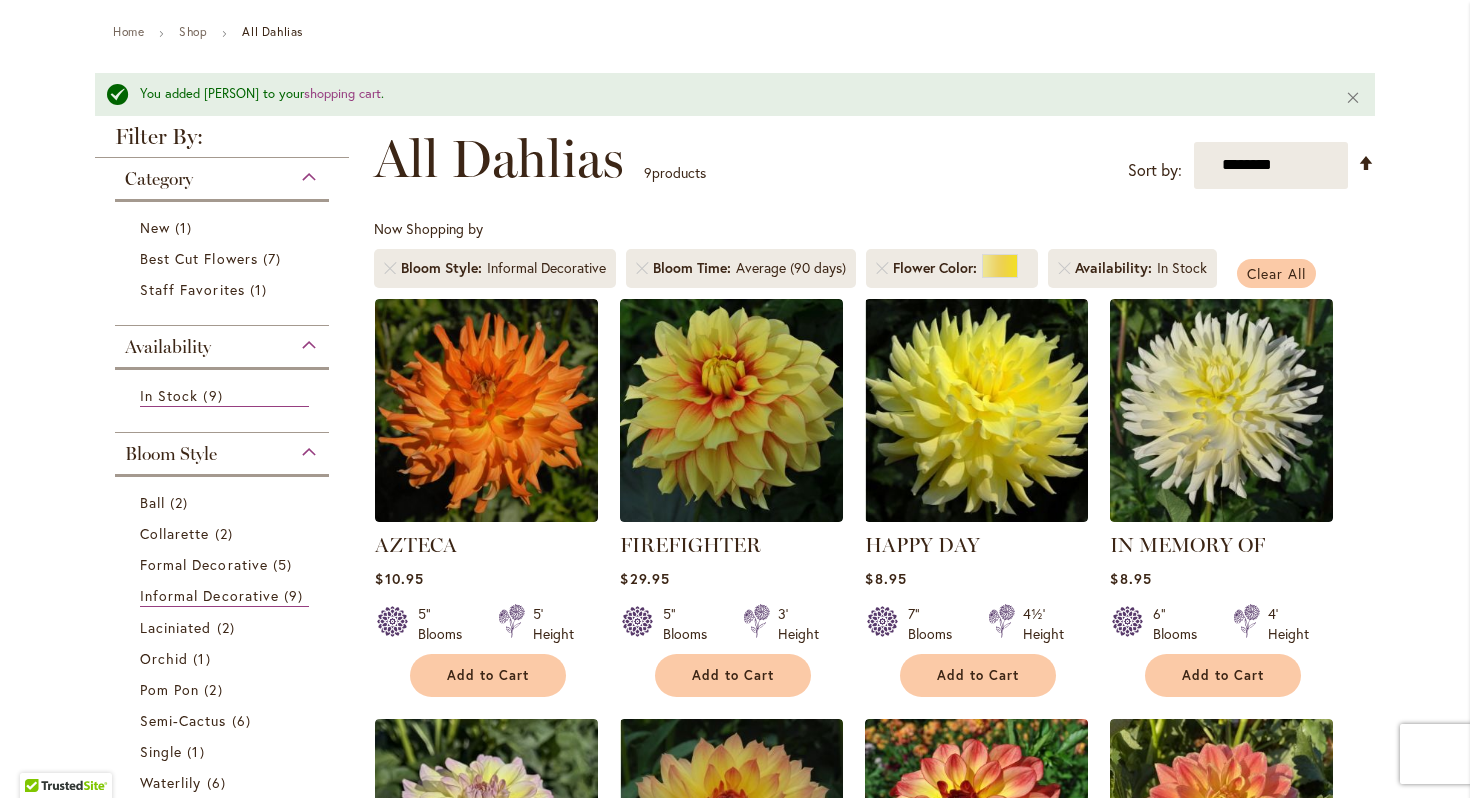 click on "Clear All" at bounding box center (1276, 273) 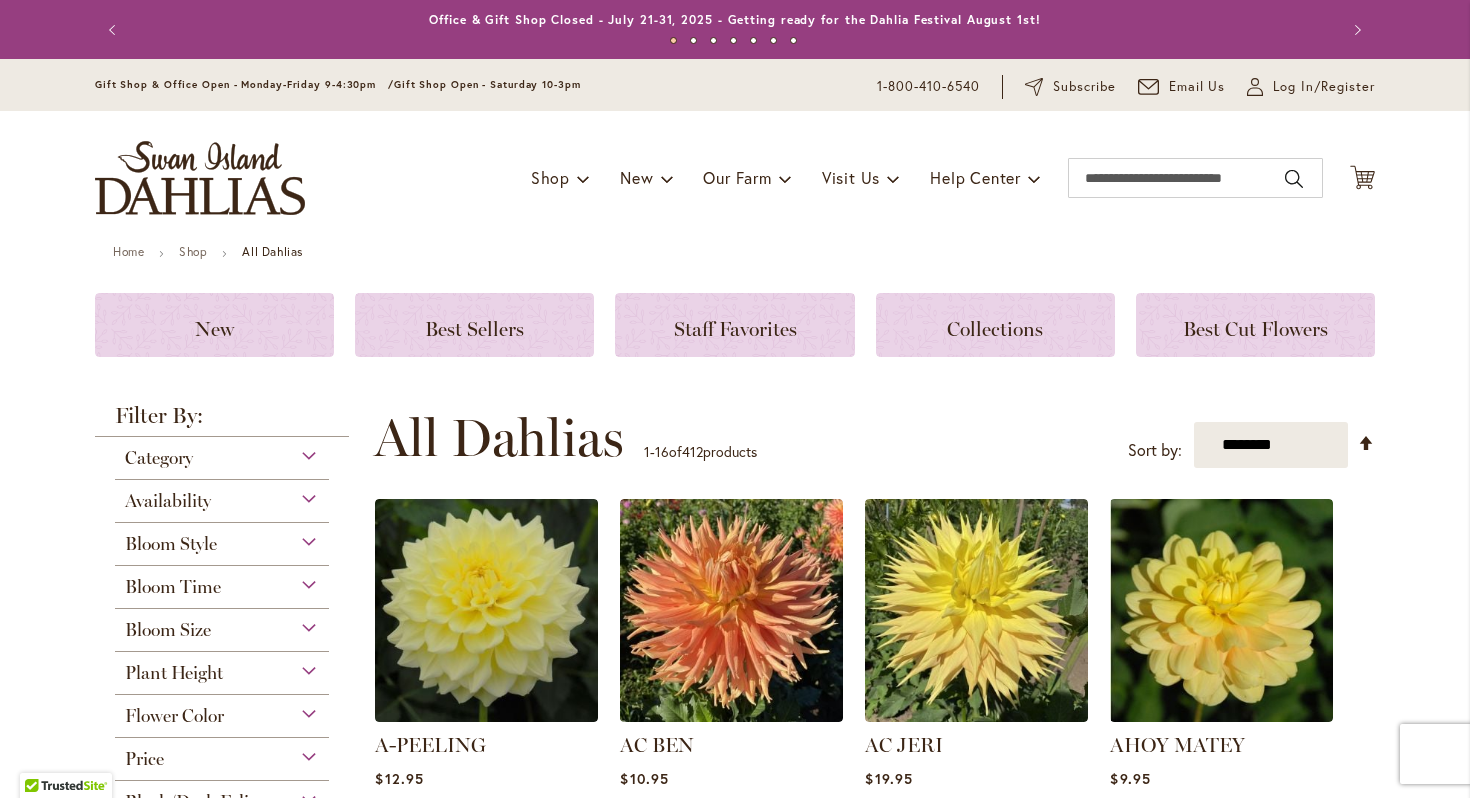 scroll, scrollTop: 0, scrollLeft: 0, axis: both 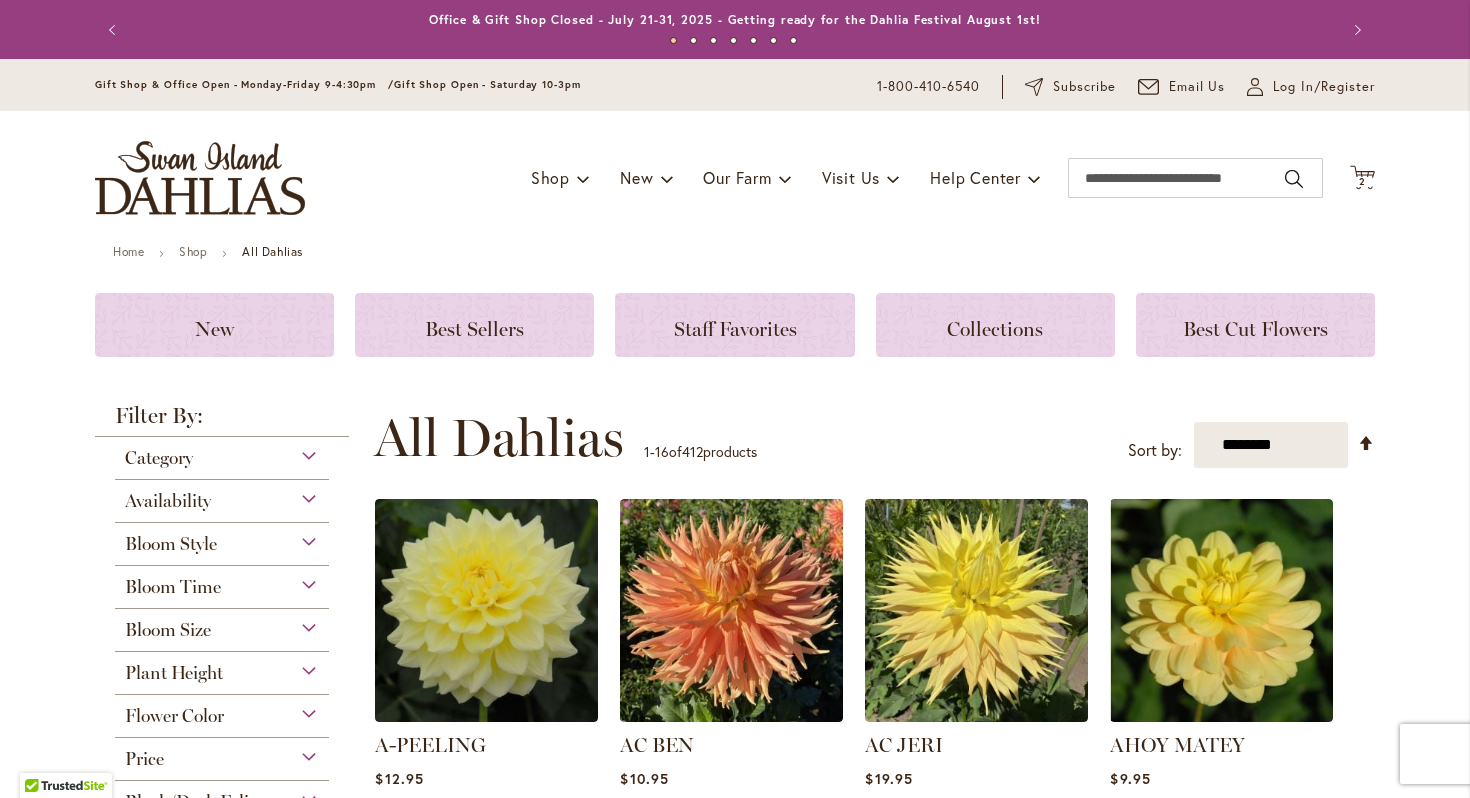 type on "**********" 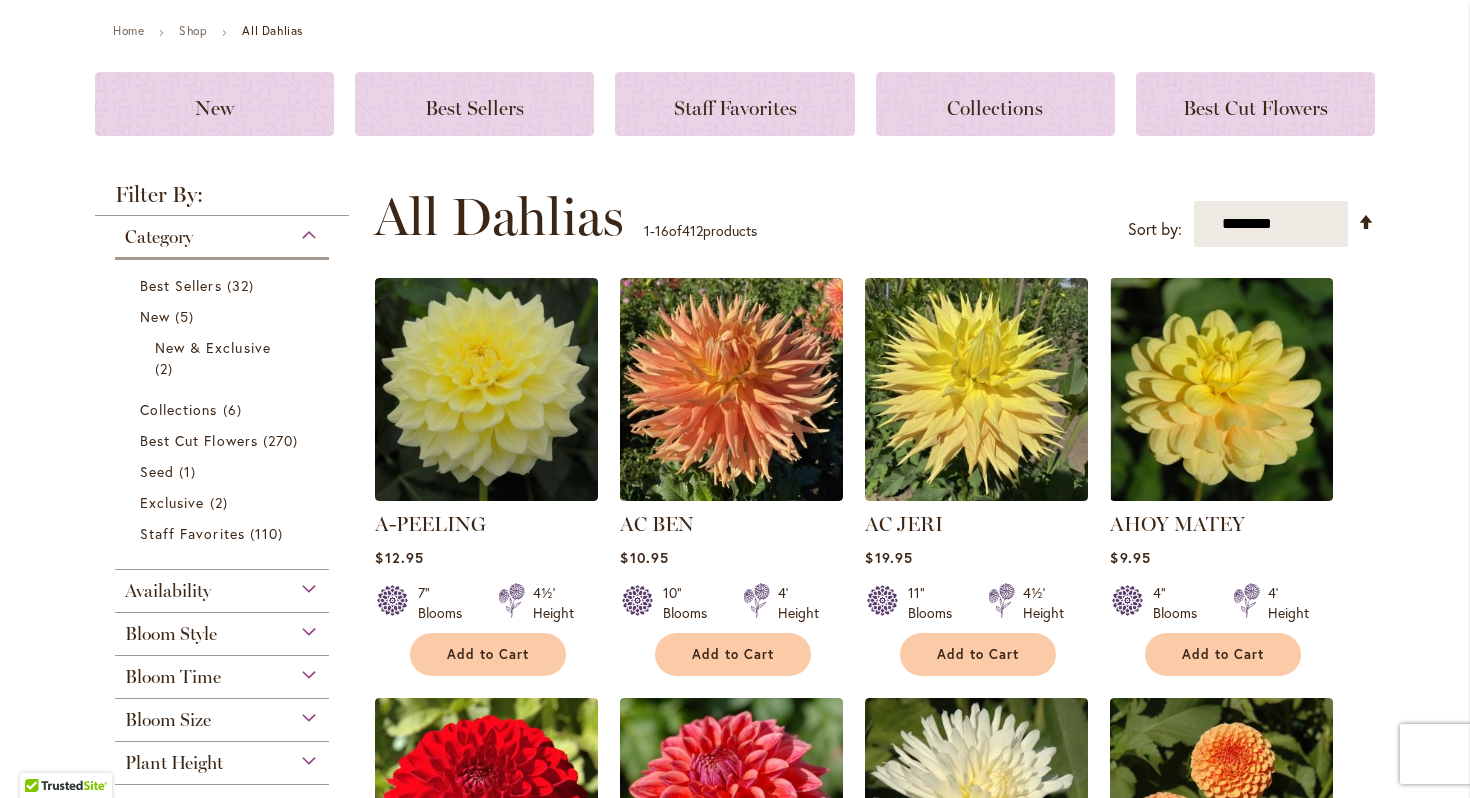 scroll, scrollTop: 257, scrollLeft: 0, axis: vertical 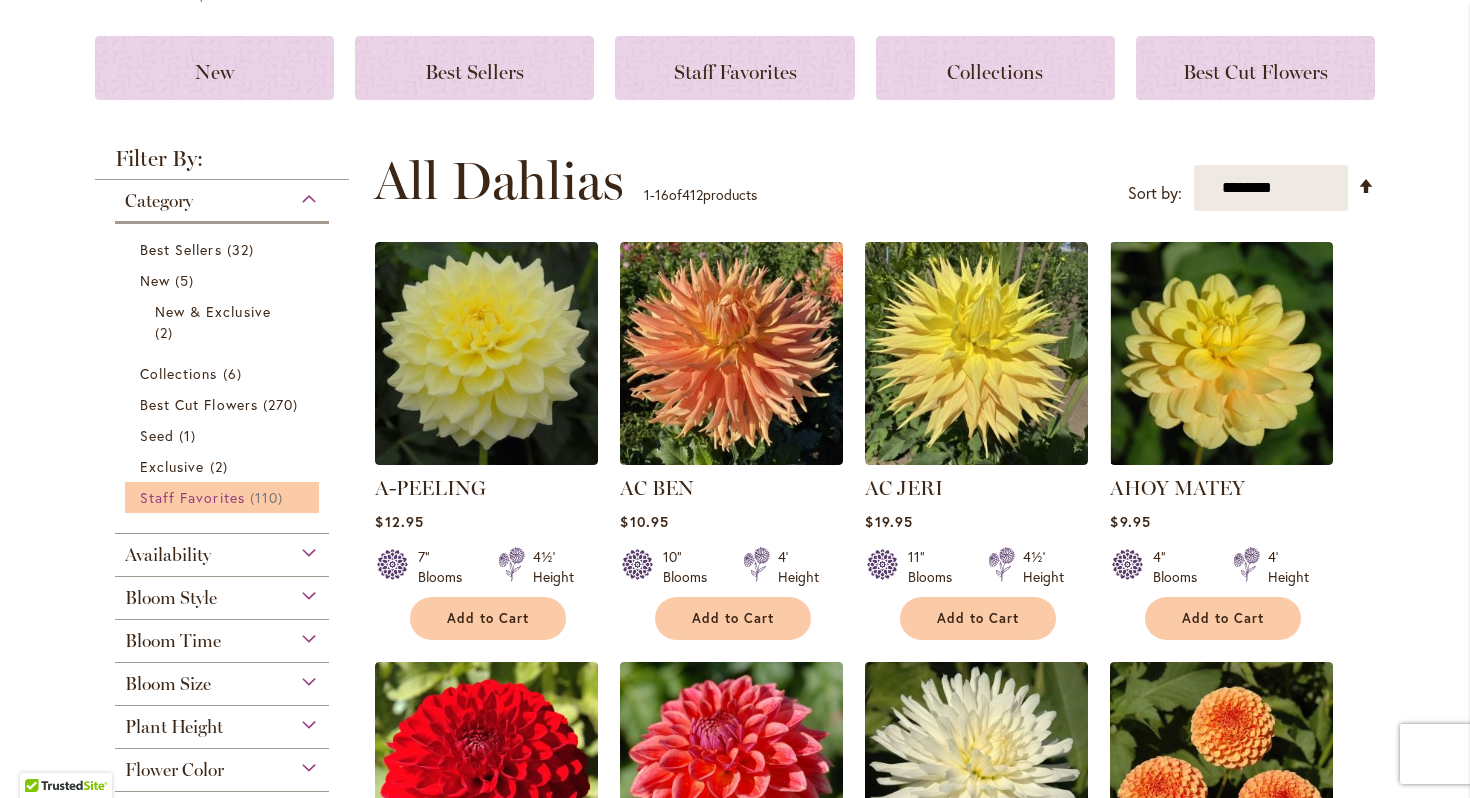 click on "Staff Favorites" at bounding box center (192, 497) 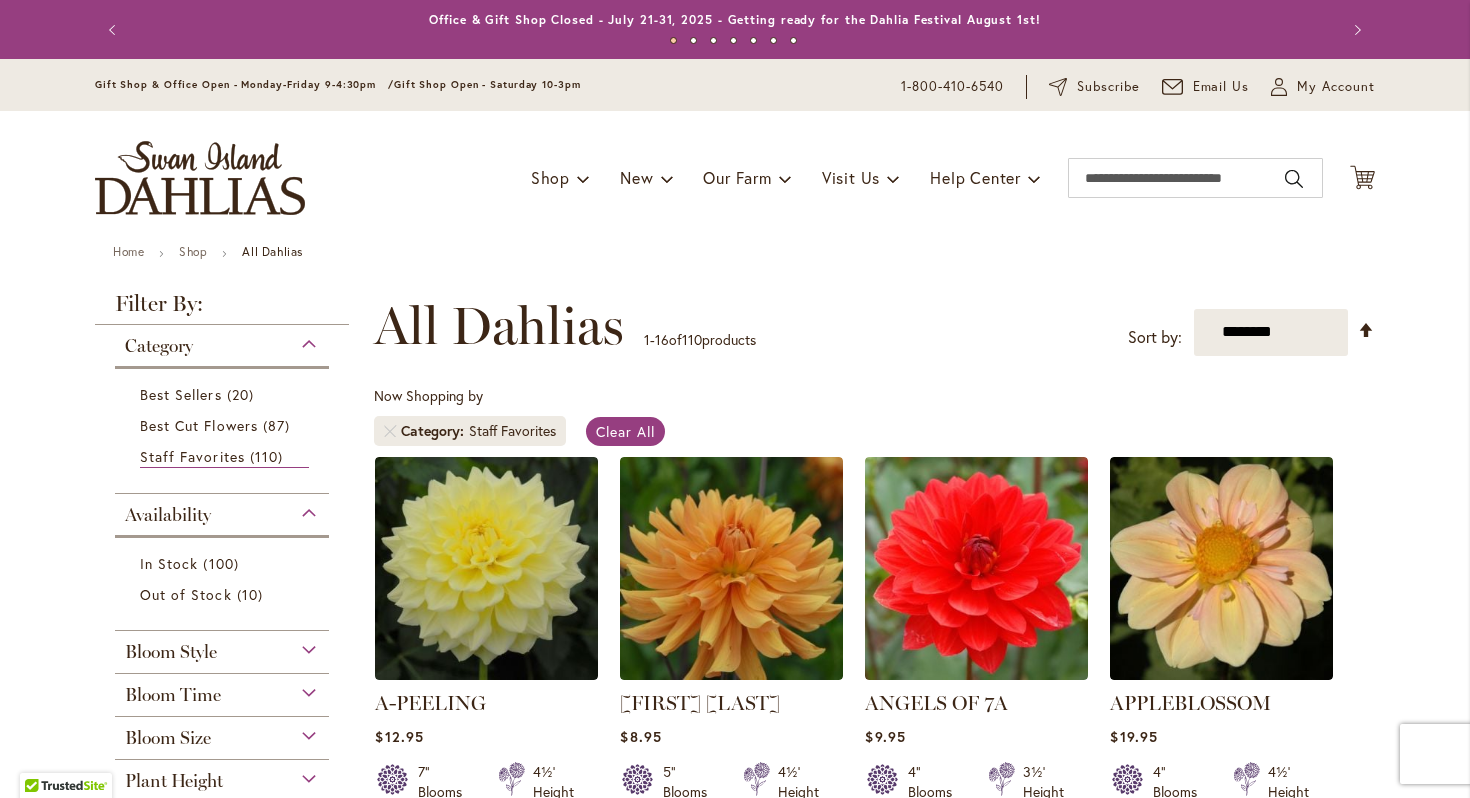 scroll, scrollTop: 0, scrollLeft: 0, axis: both 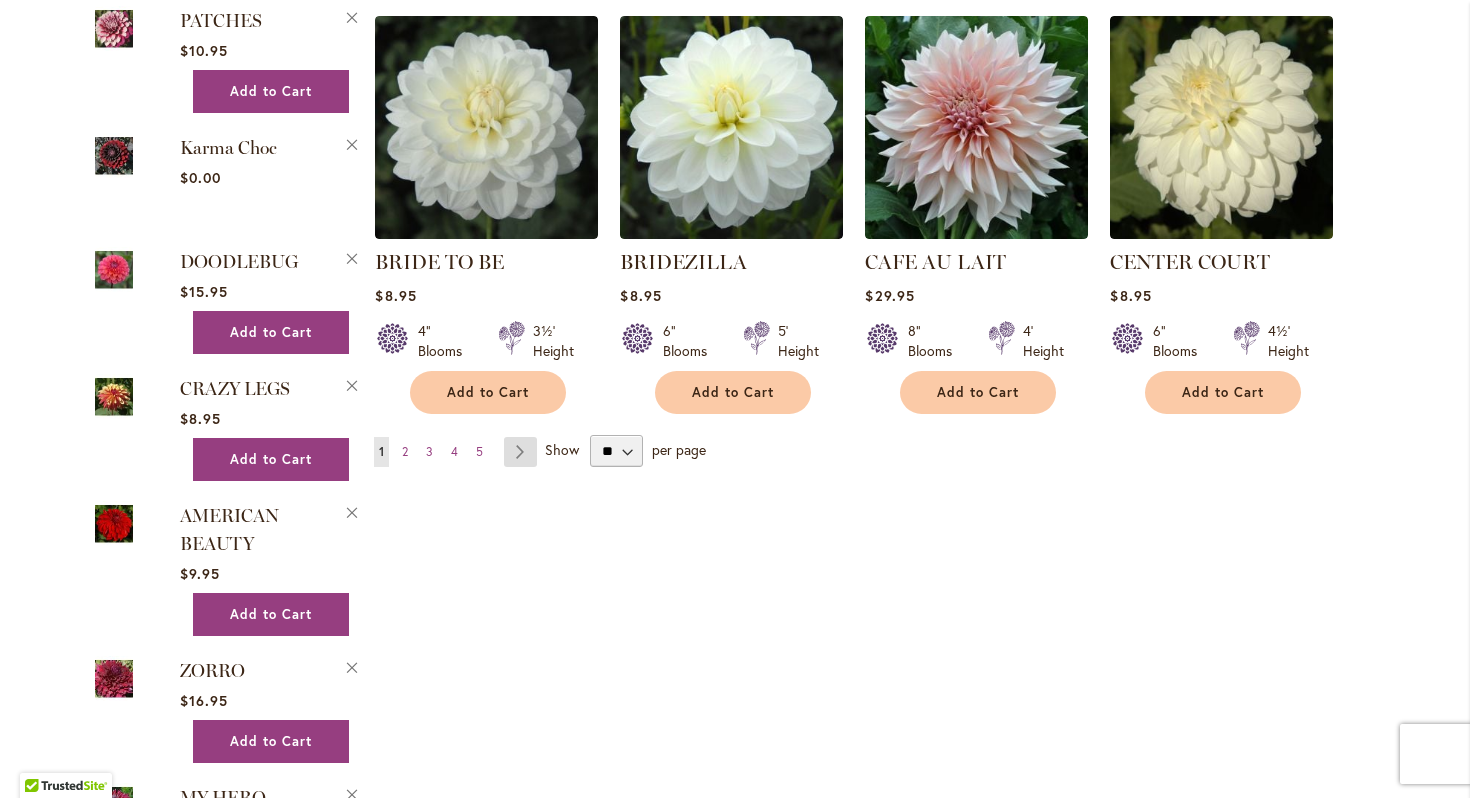 type on "**********" 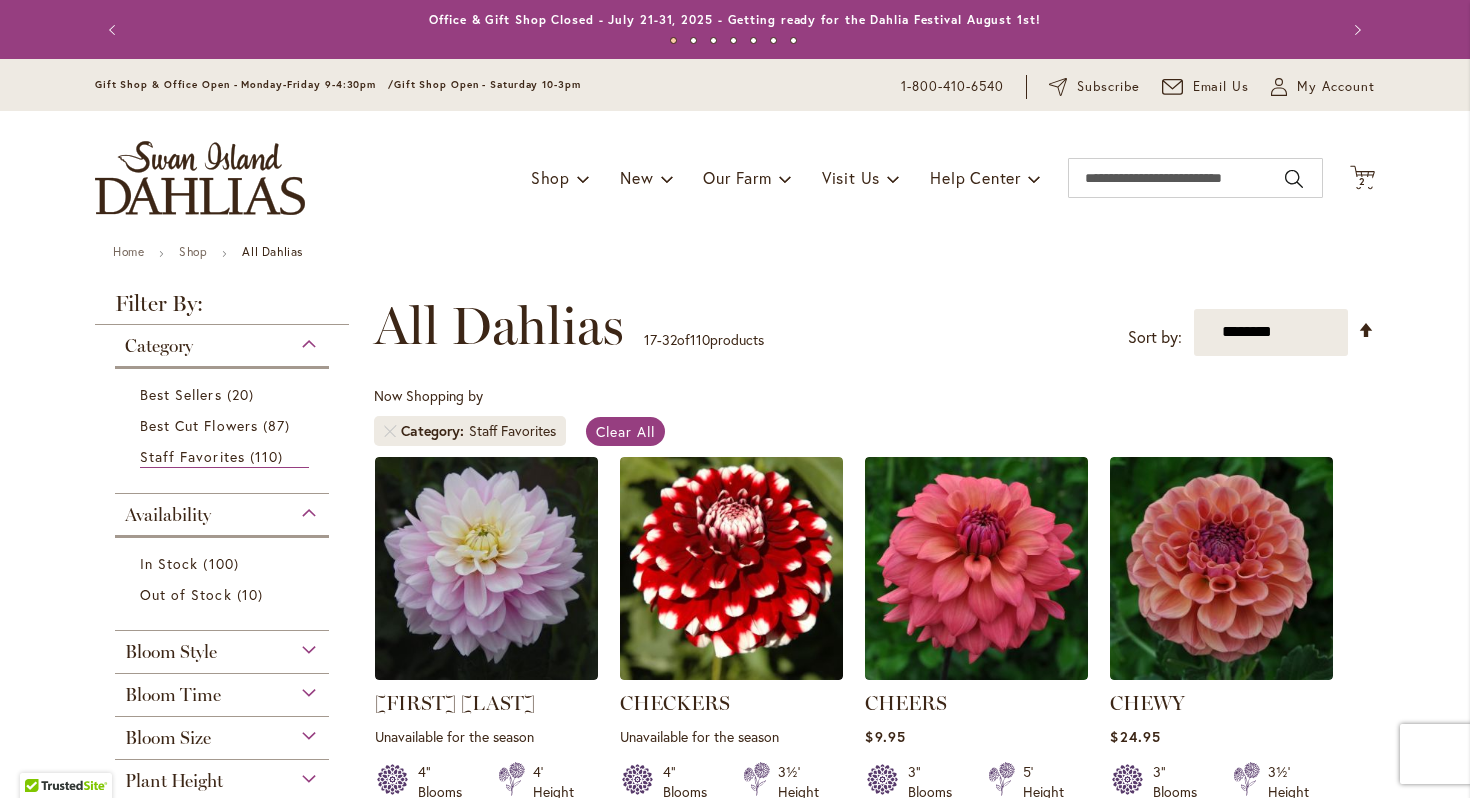 scroll, scrollTop: 0, scrollLeft: 0, axis: both 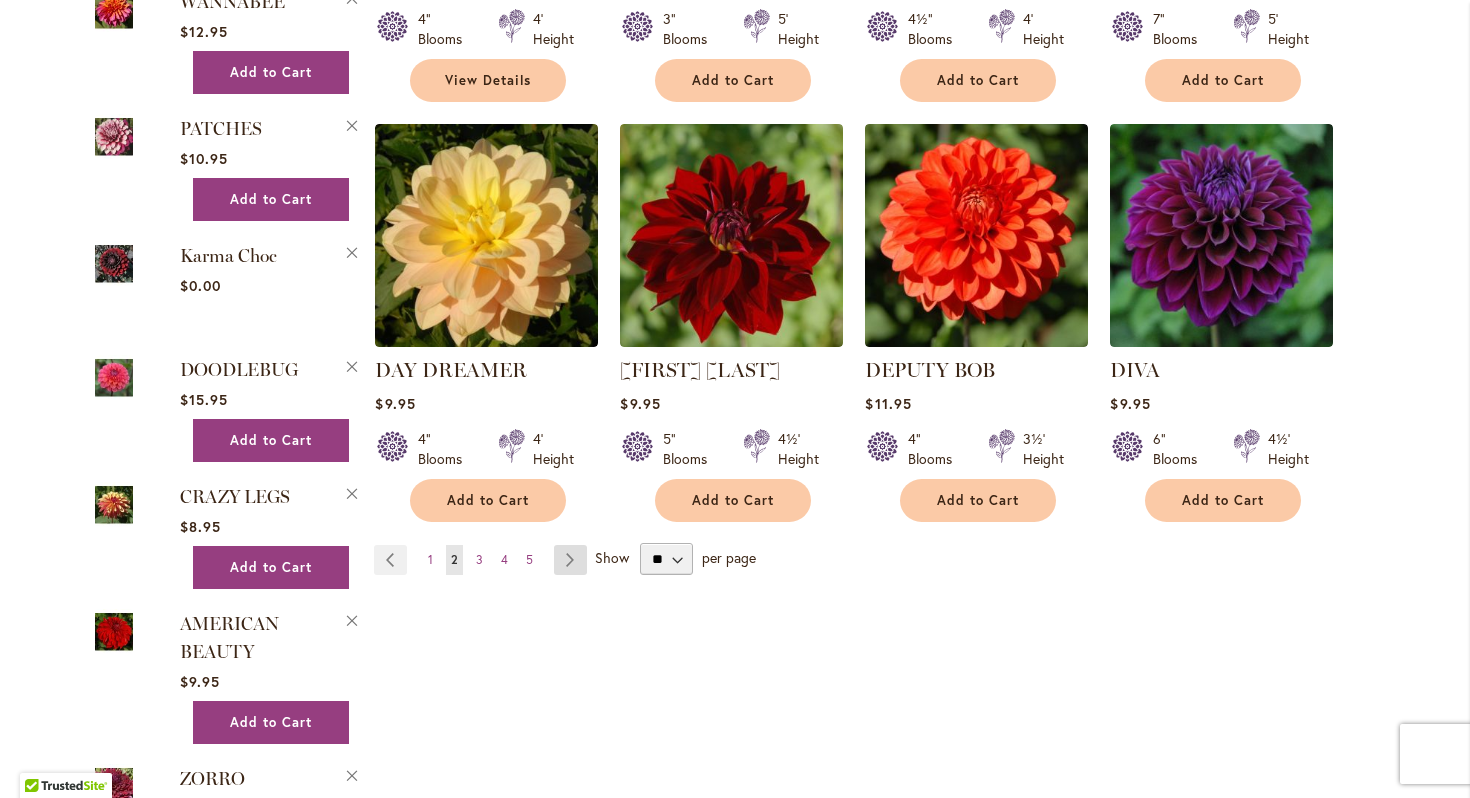 type on "**********" 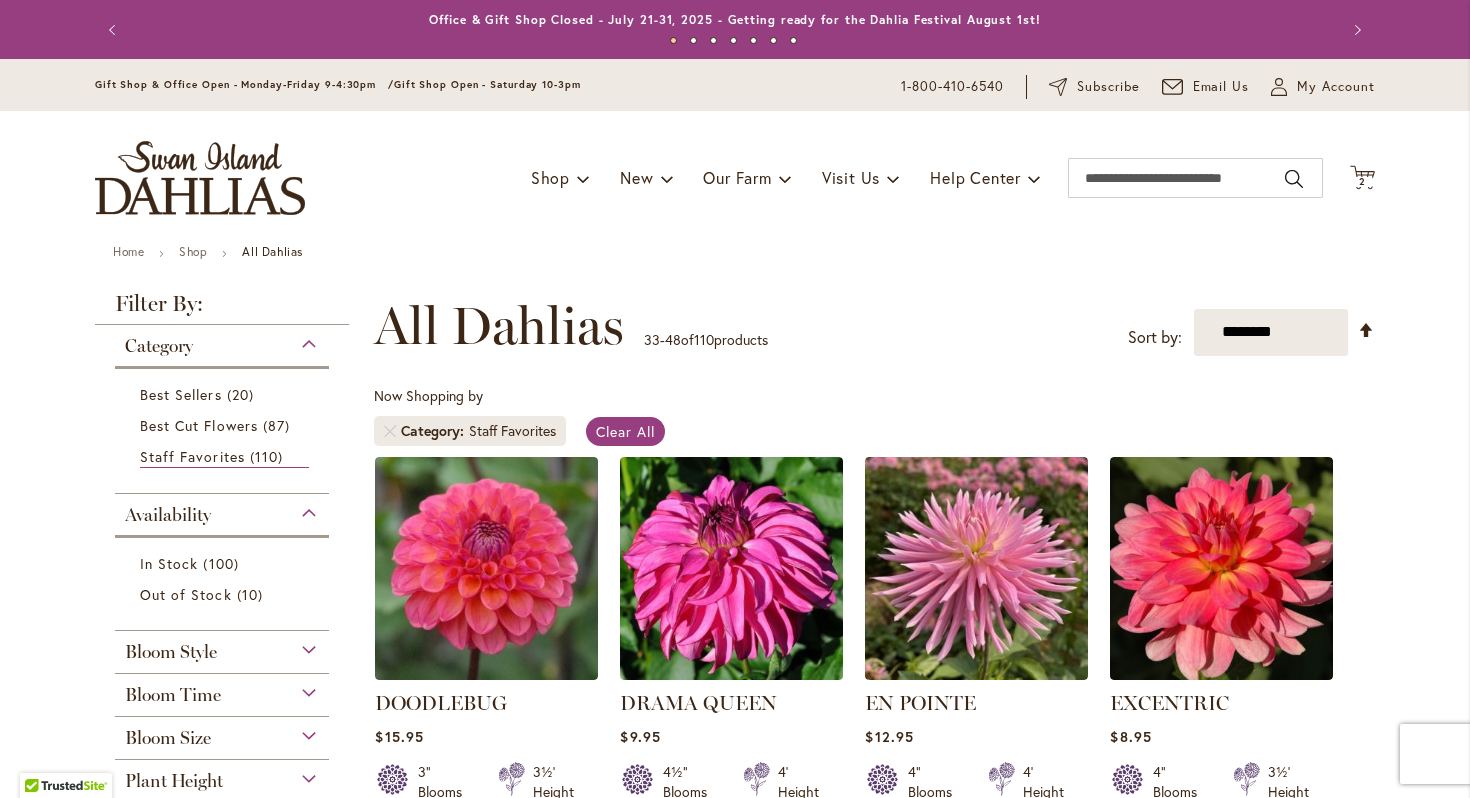 scroll, scrollTop: 0, scrollLeft: 0, axis: both 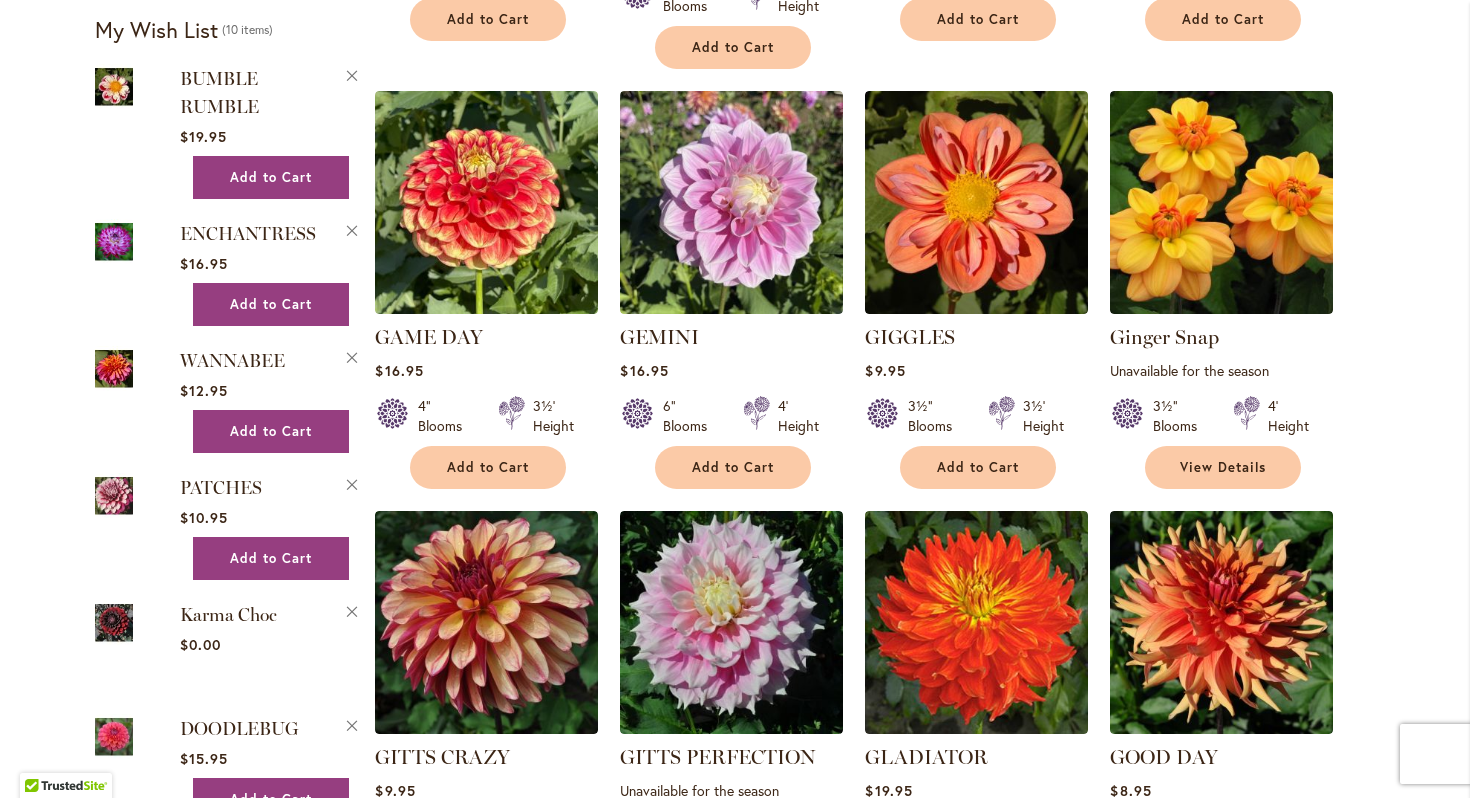 type on "**********" 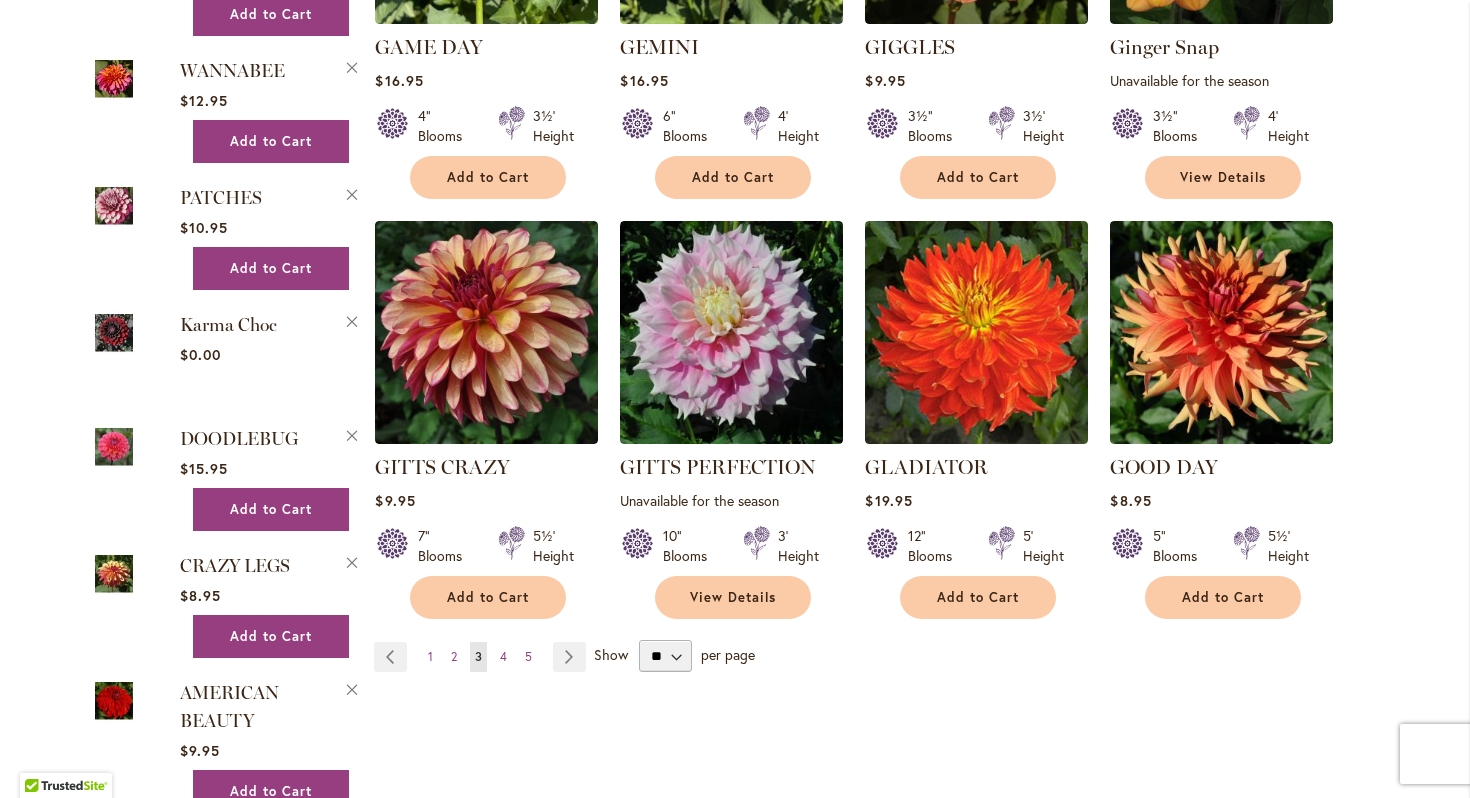 scroll, scrollTop: 1543, scrollLeft: 0, axis: vertical 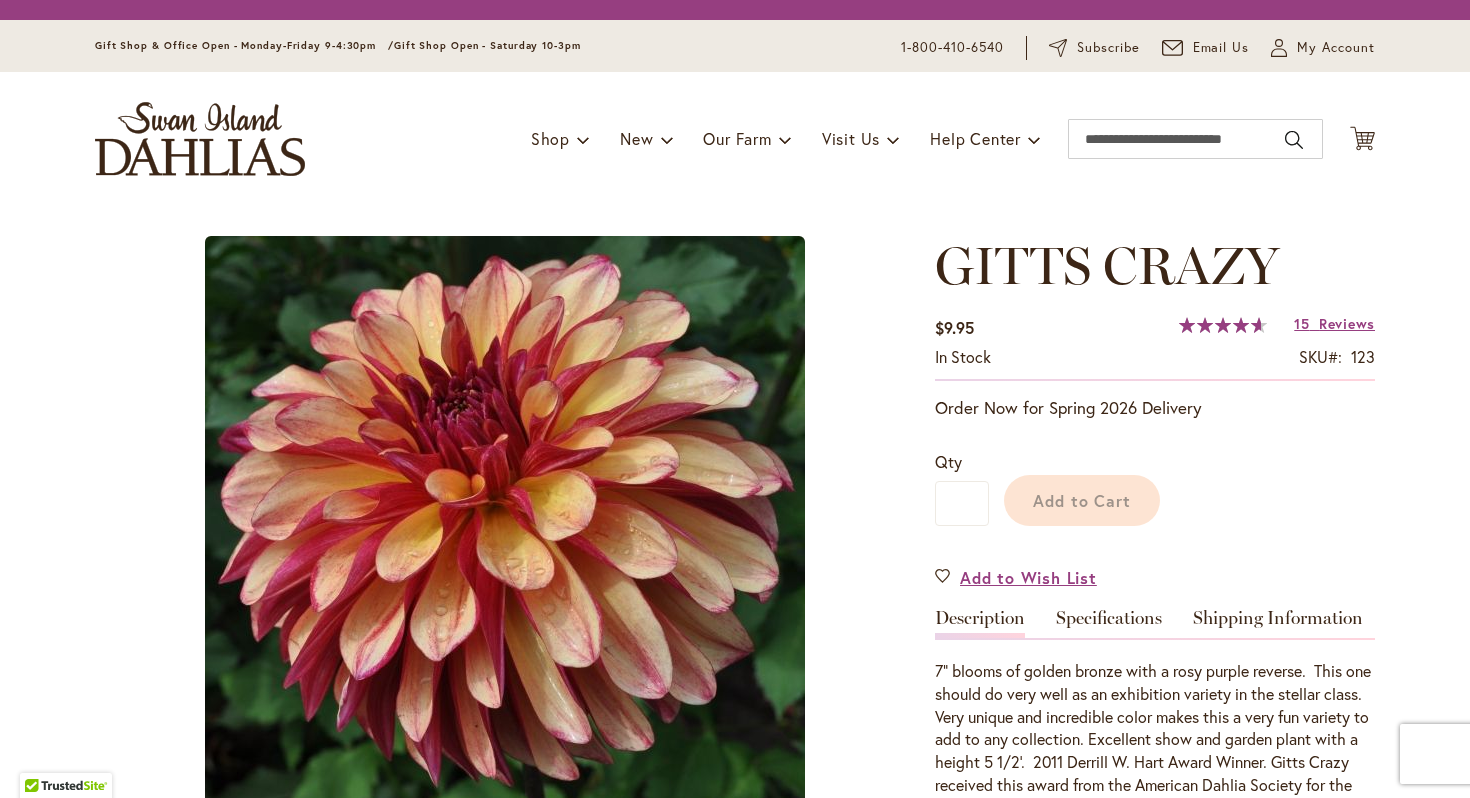type on "********" 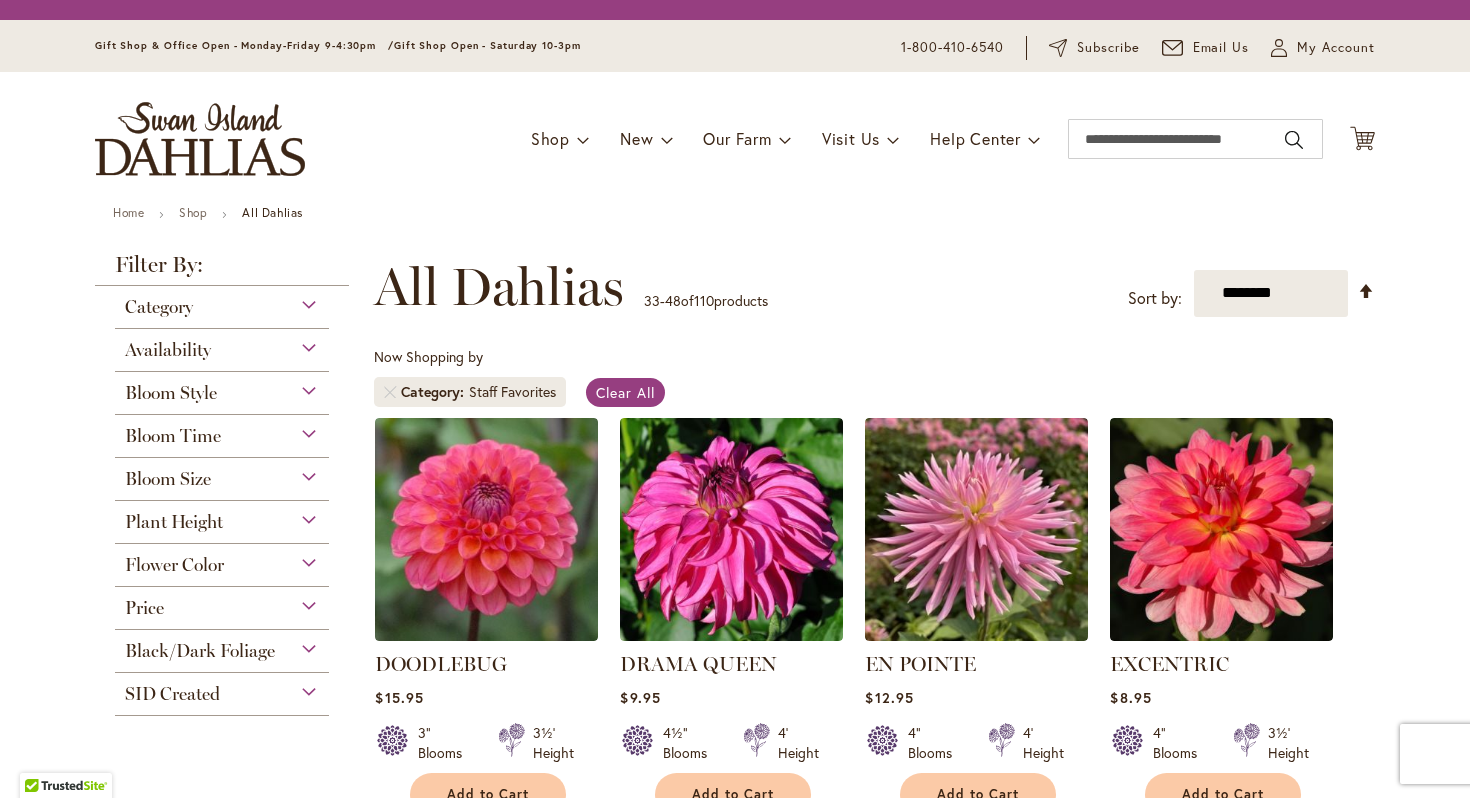 scroll, scrollTop: 0, scrollLeft: 0, axis: both 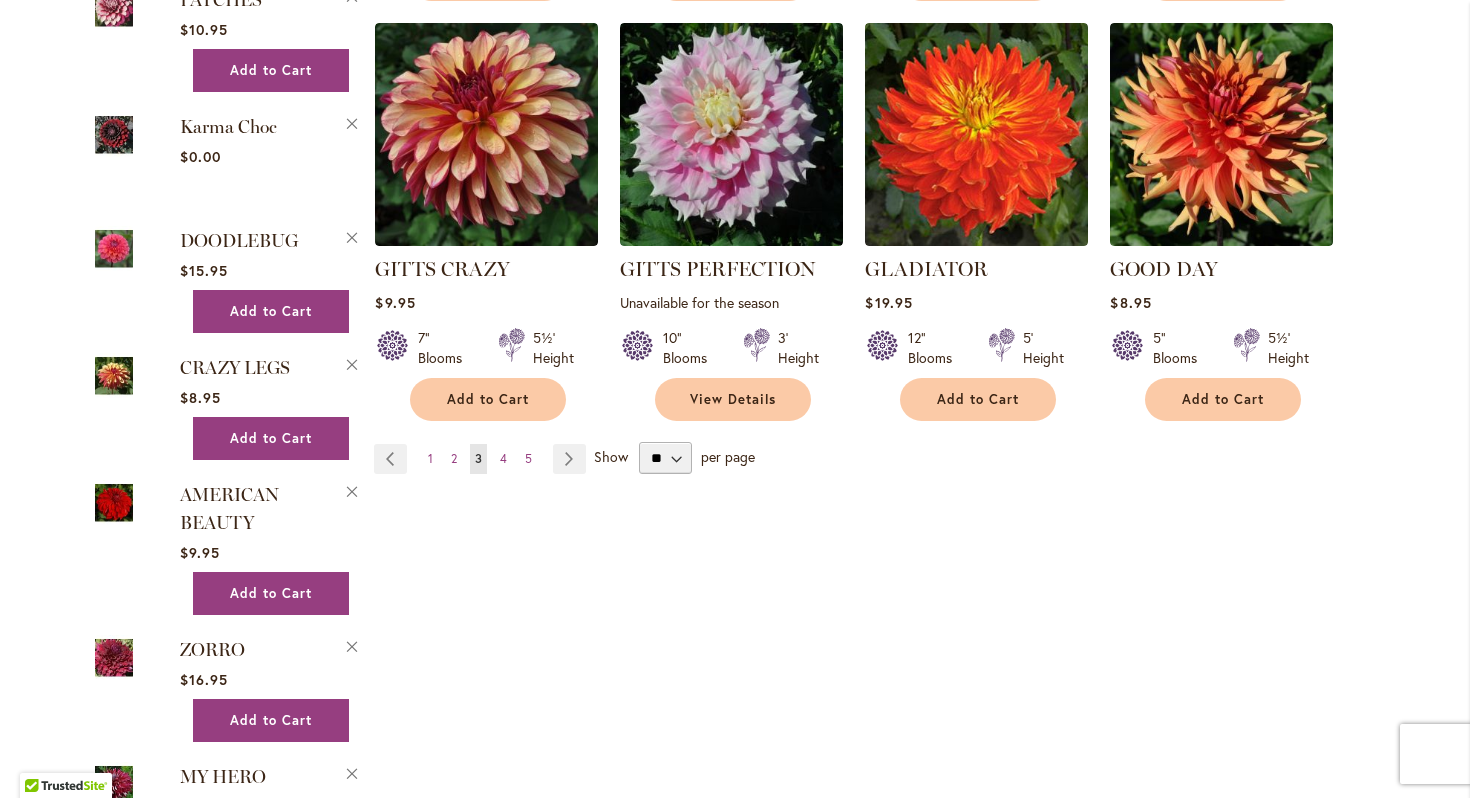 type on "**********" 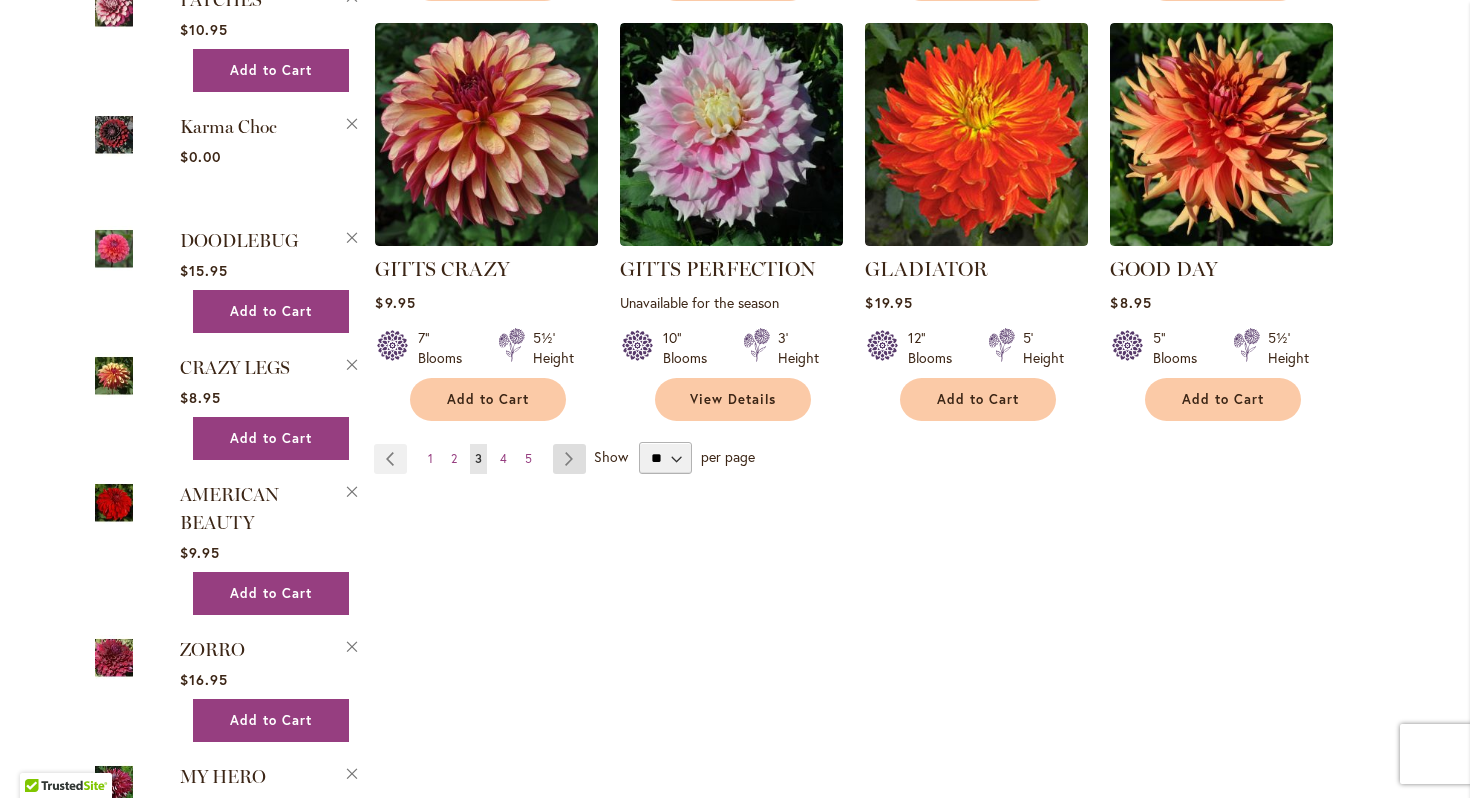 click on "Page
Next" at bounding box center (569, 459) 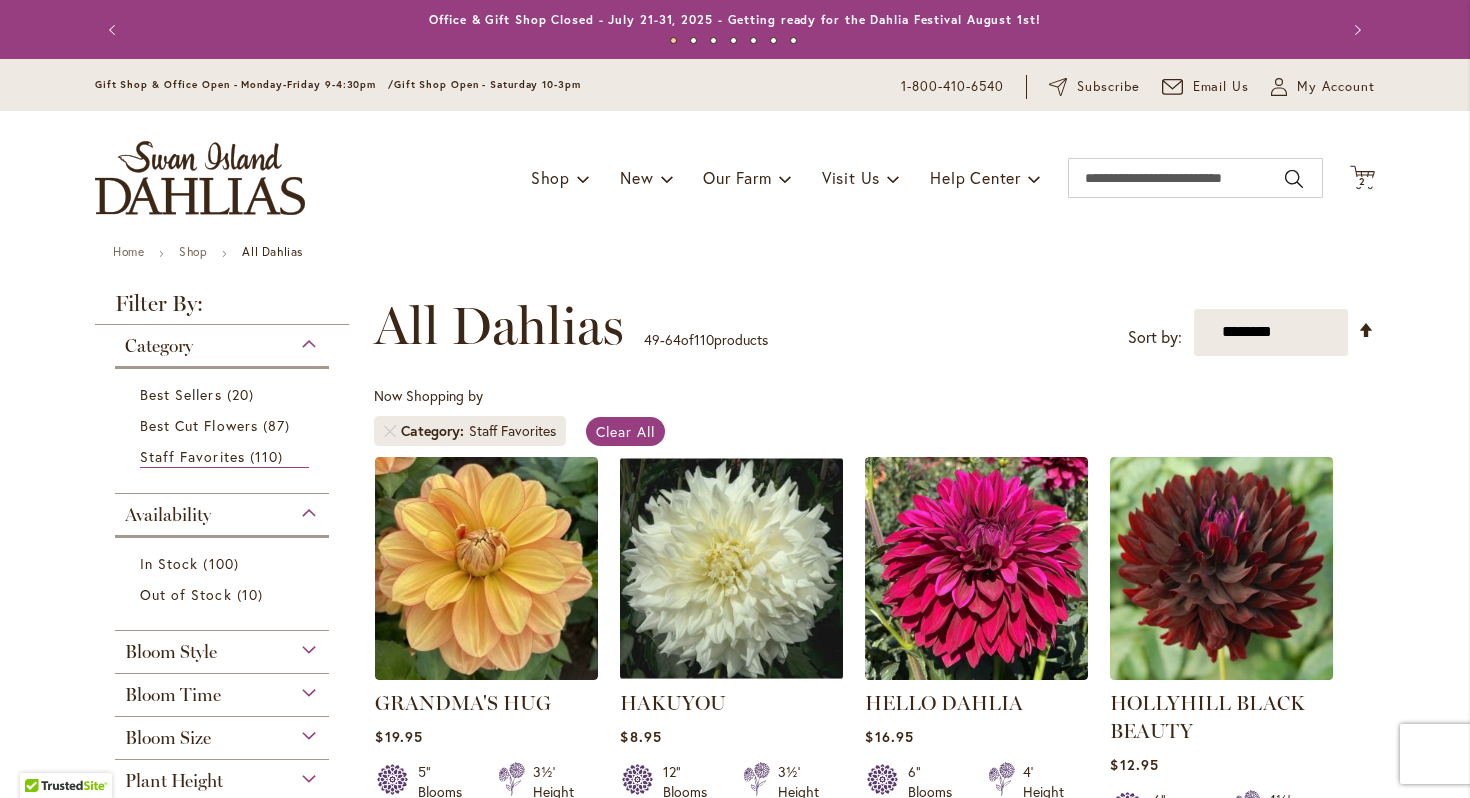 scroll, scrollTop: 0, scrollLeft: 0, axis: both 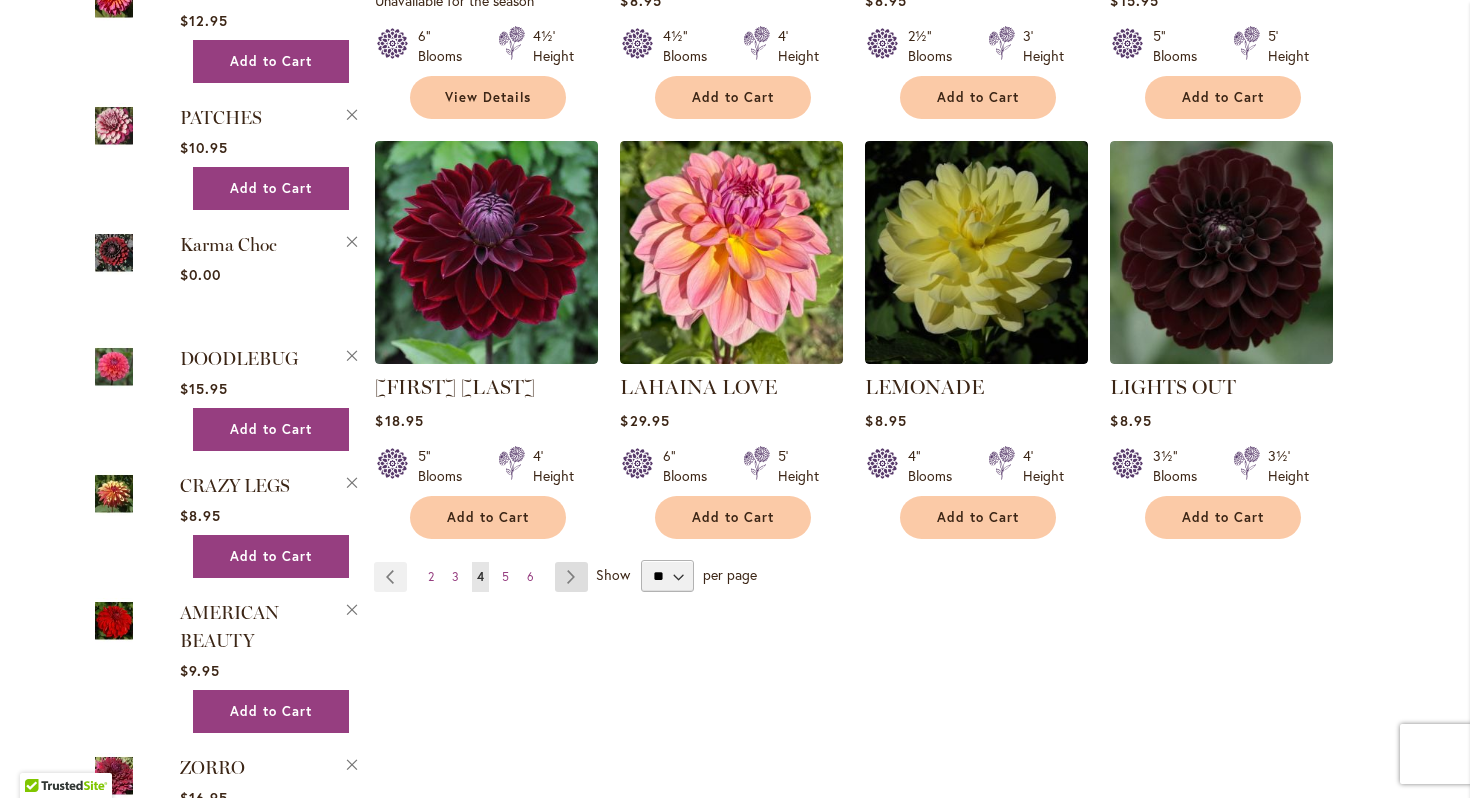 type on "**********" 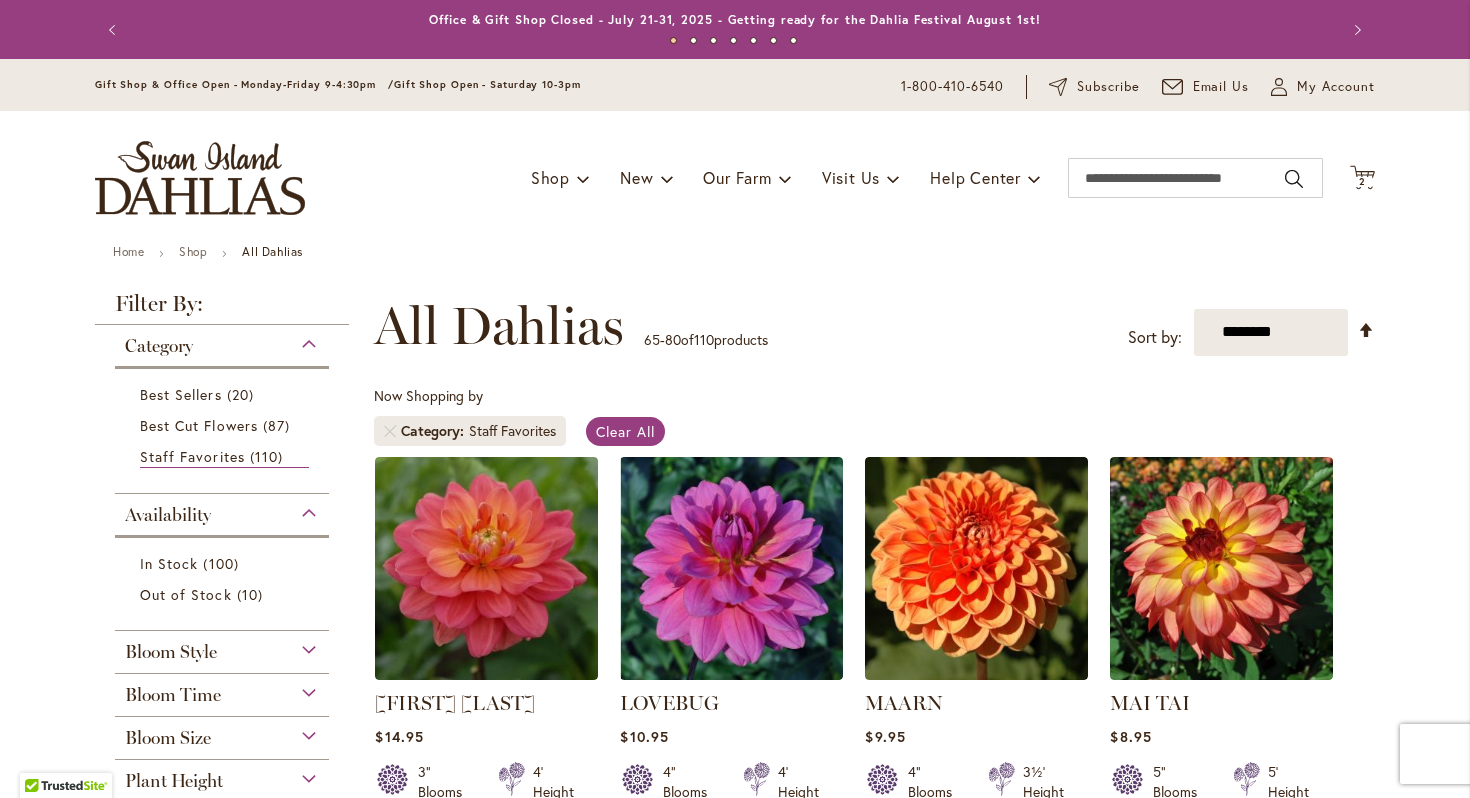 scroll, scrollTop: 0, scrollLeft: 0, axis: both 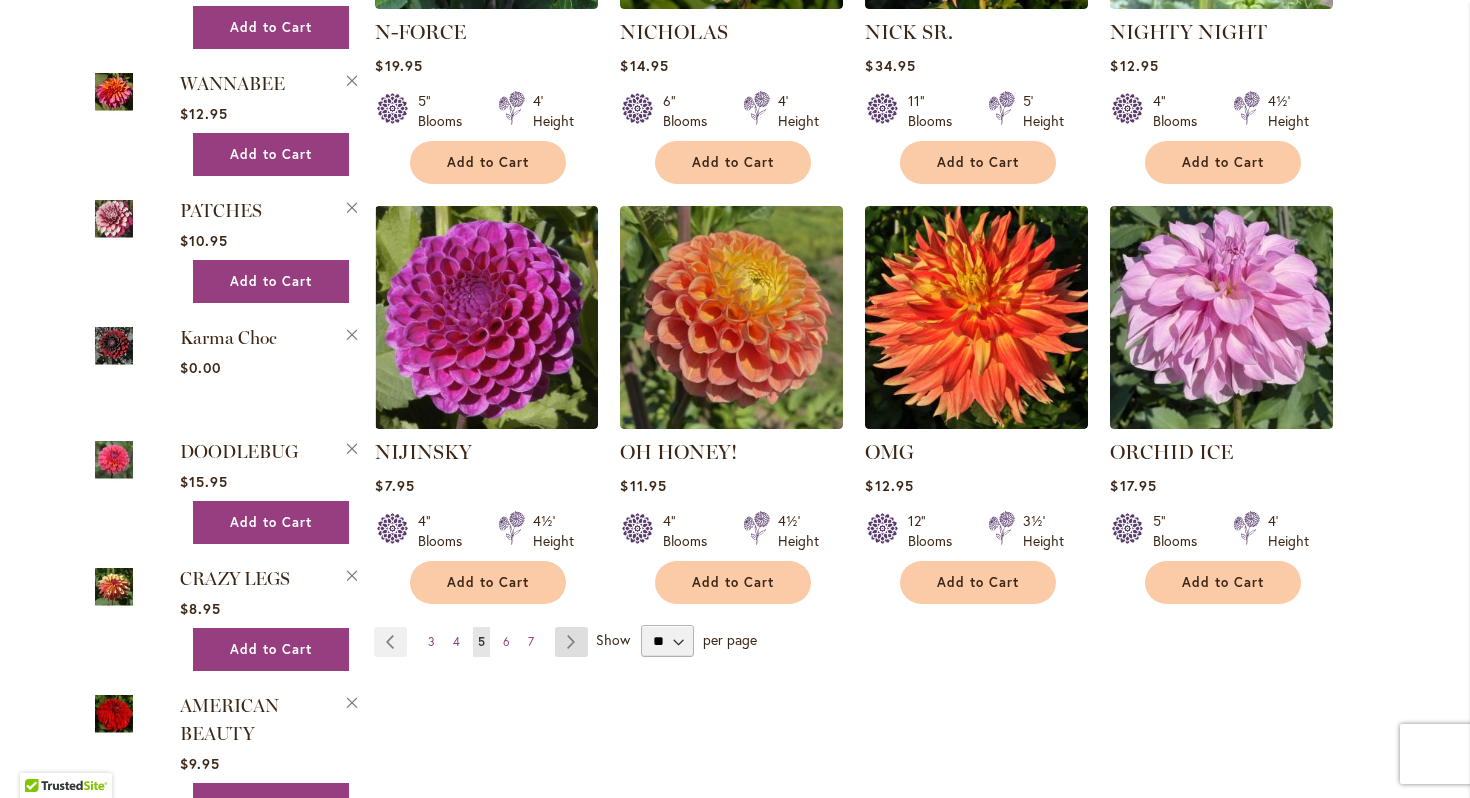 type on "**********" 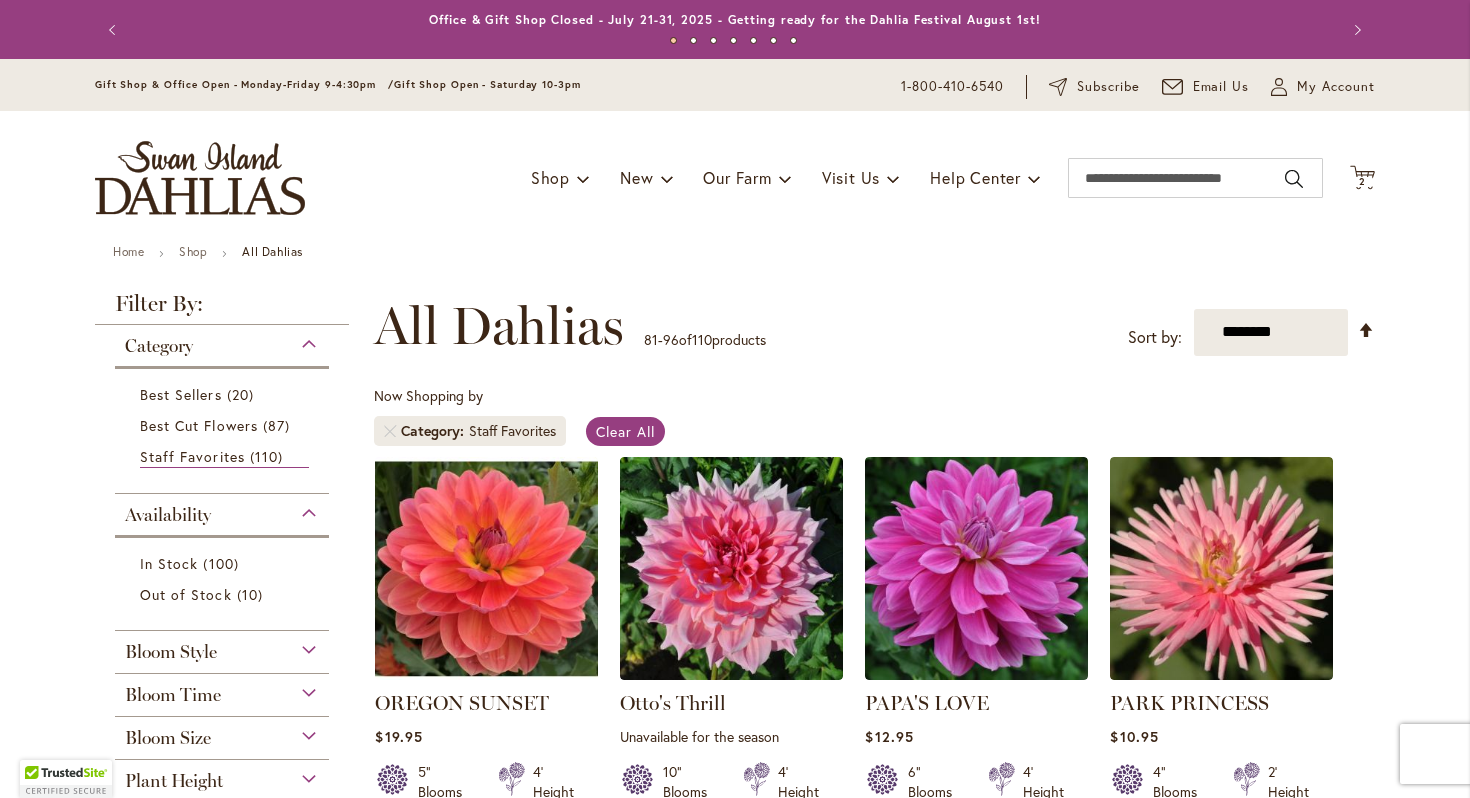 scroll, scrollTop: 0, scrollLeft: 0, axis: both 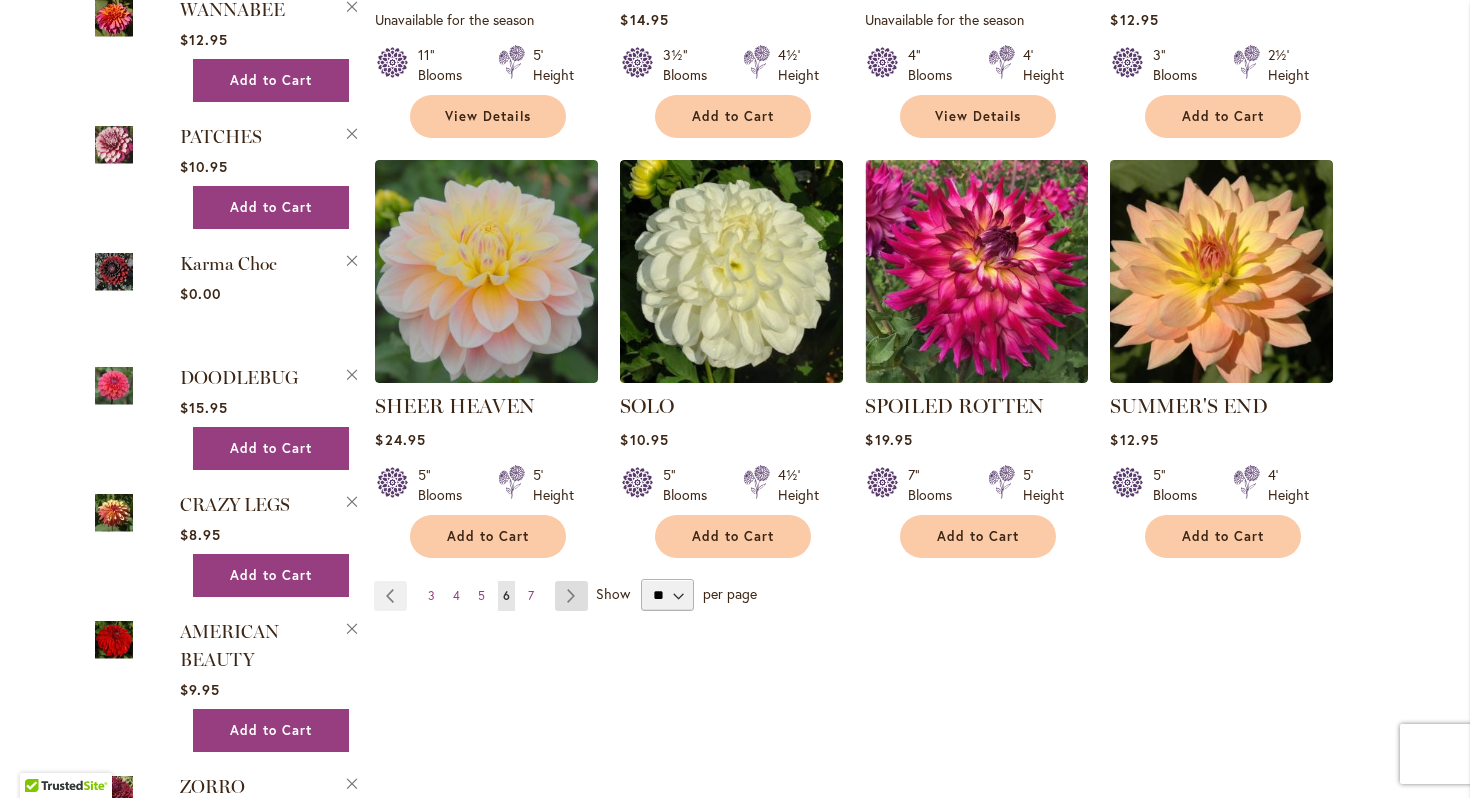 type on "**********" 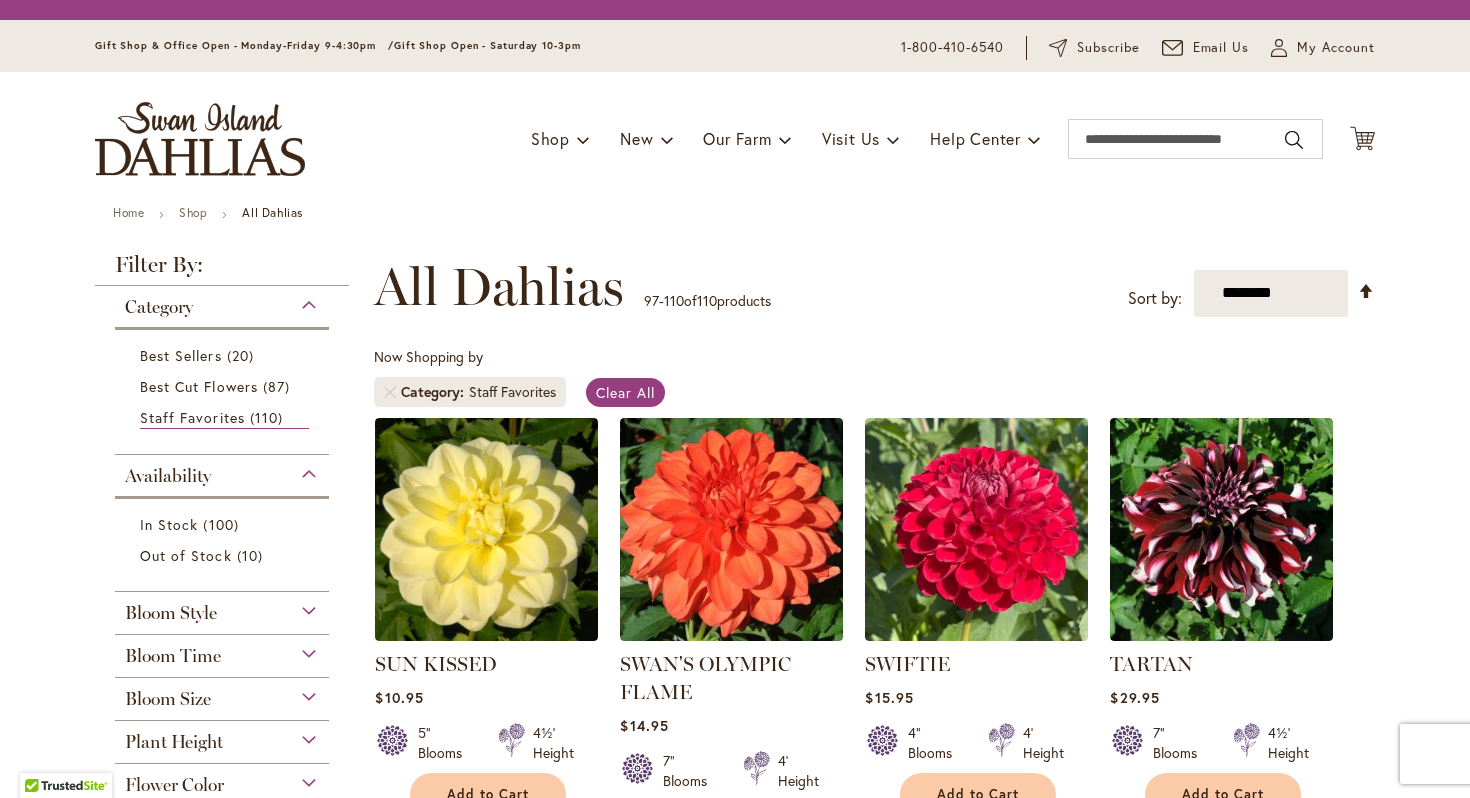 scroll, scrollTop: 0, scrollLeft: 0, axis: both 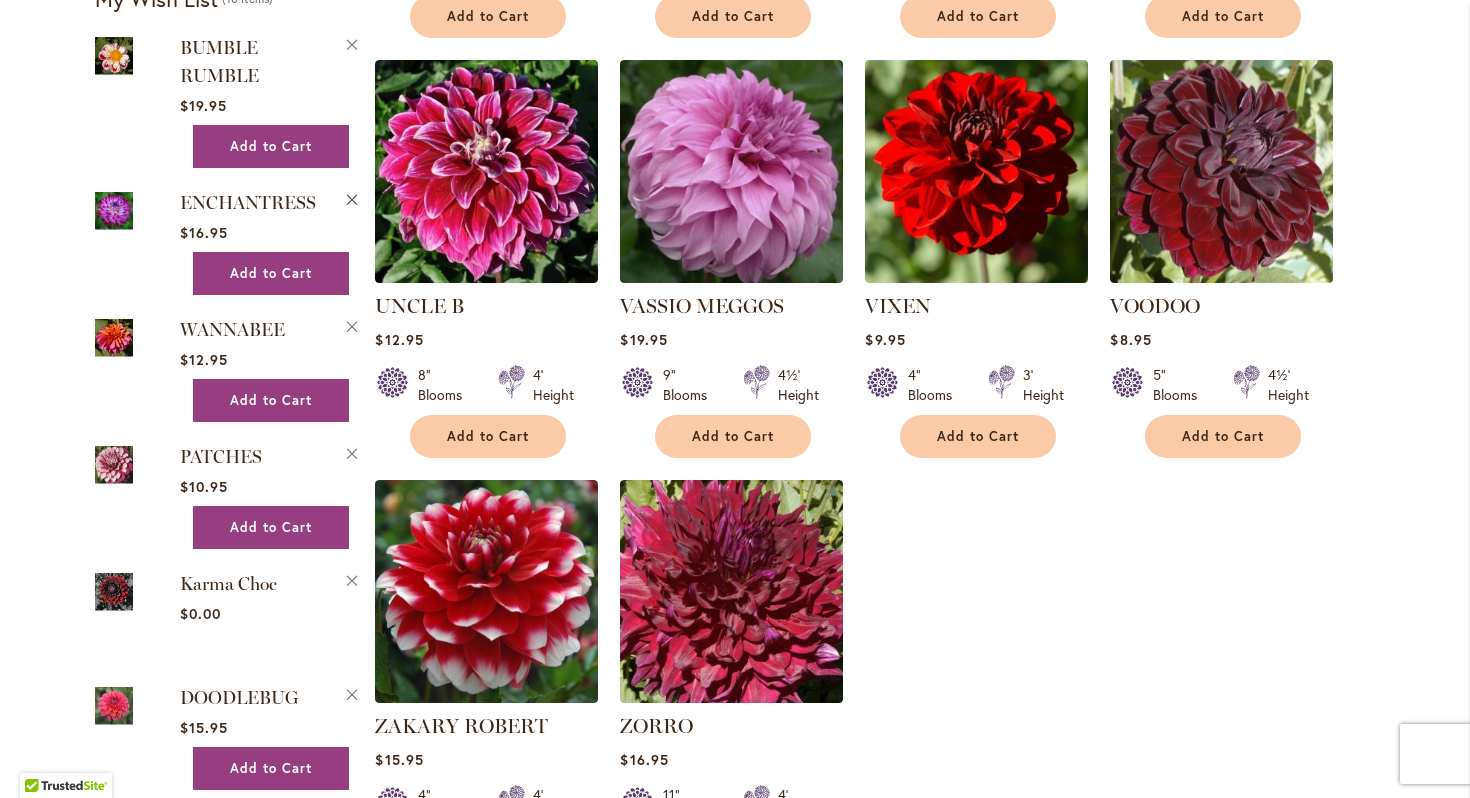type on "**********" 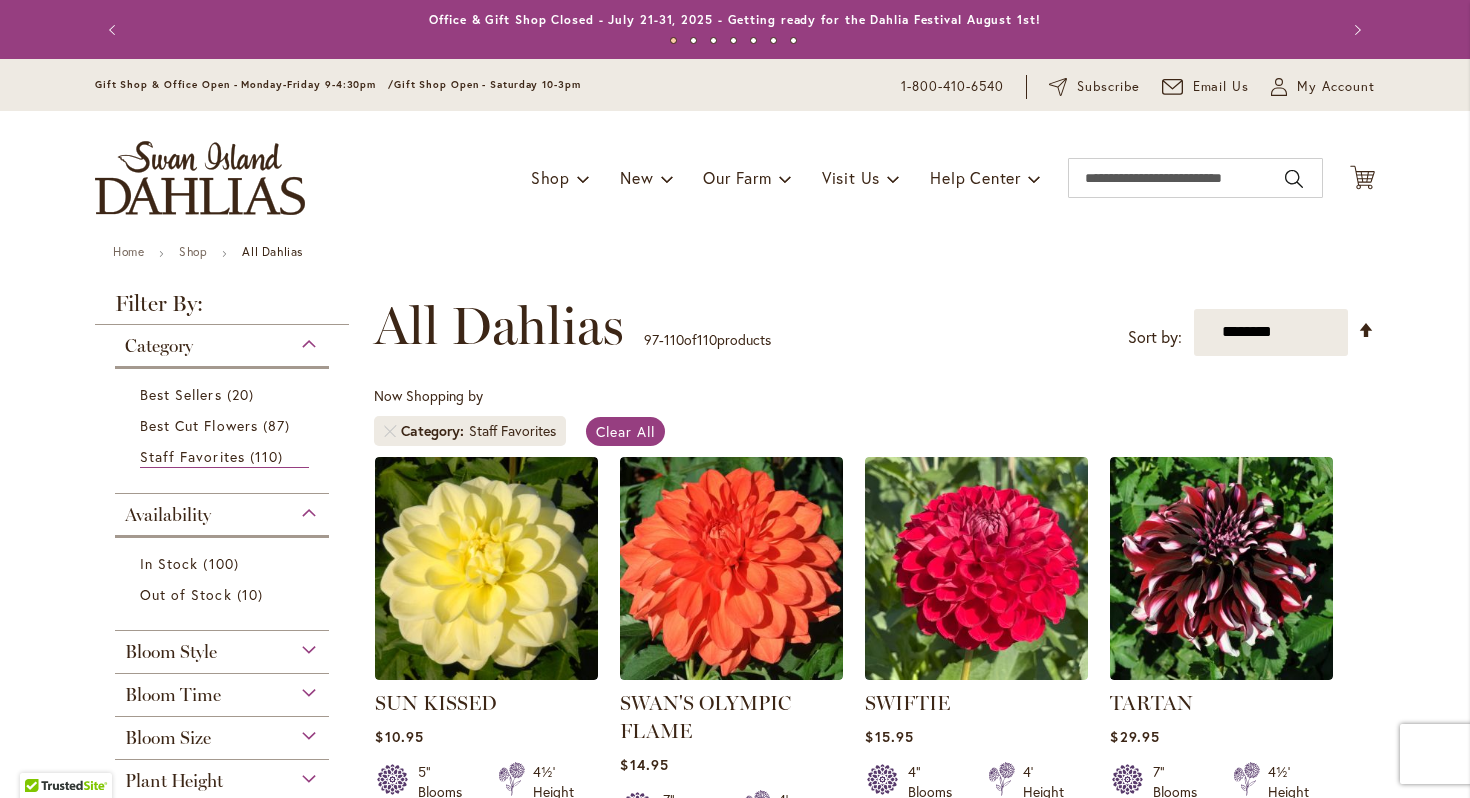 scroll, scrollTop: 0, scrollLeft: 0, axis: both 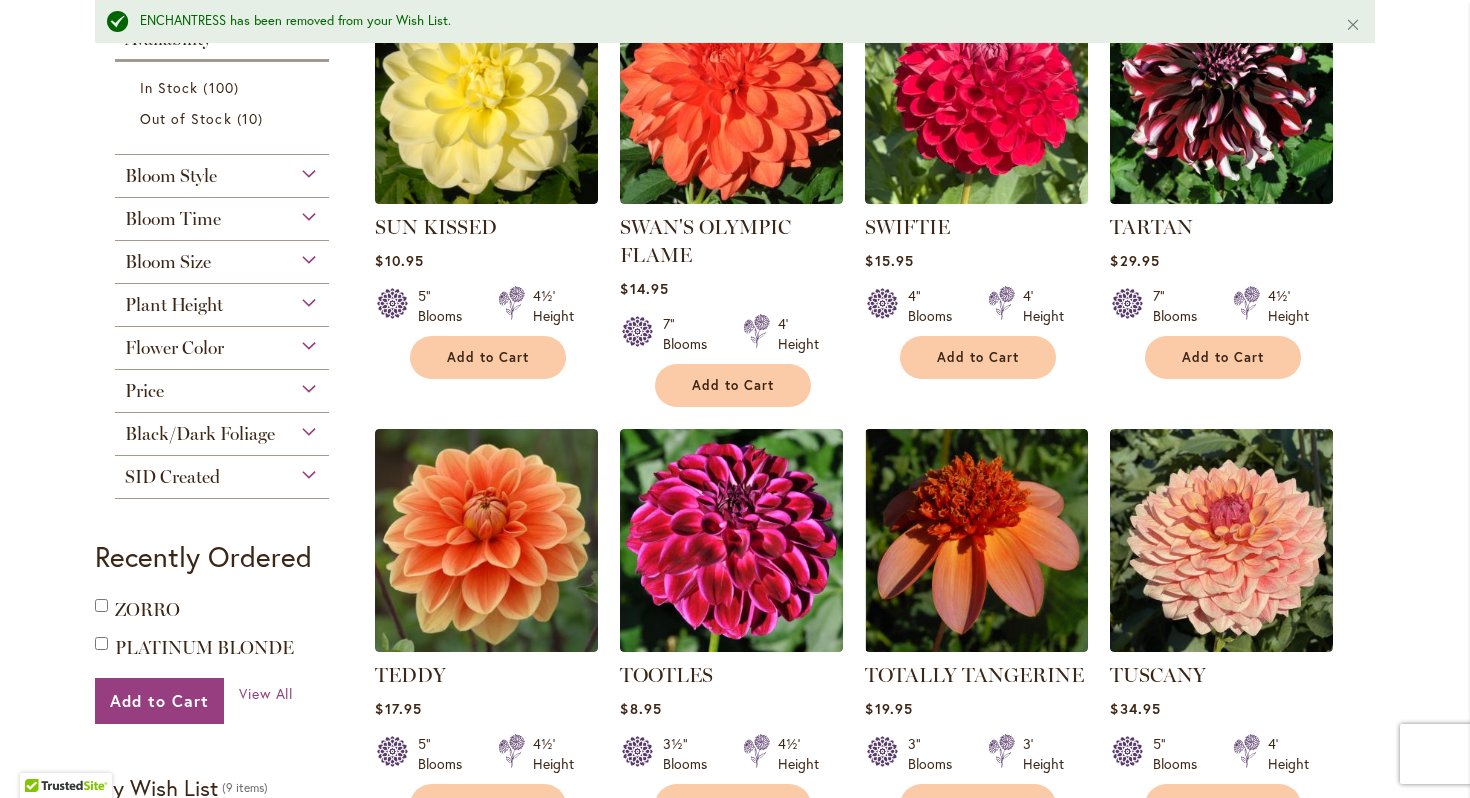 type on "**********" 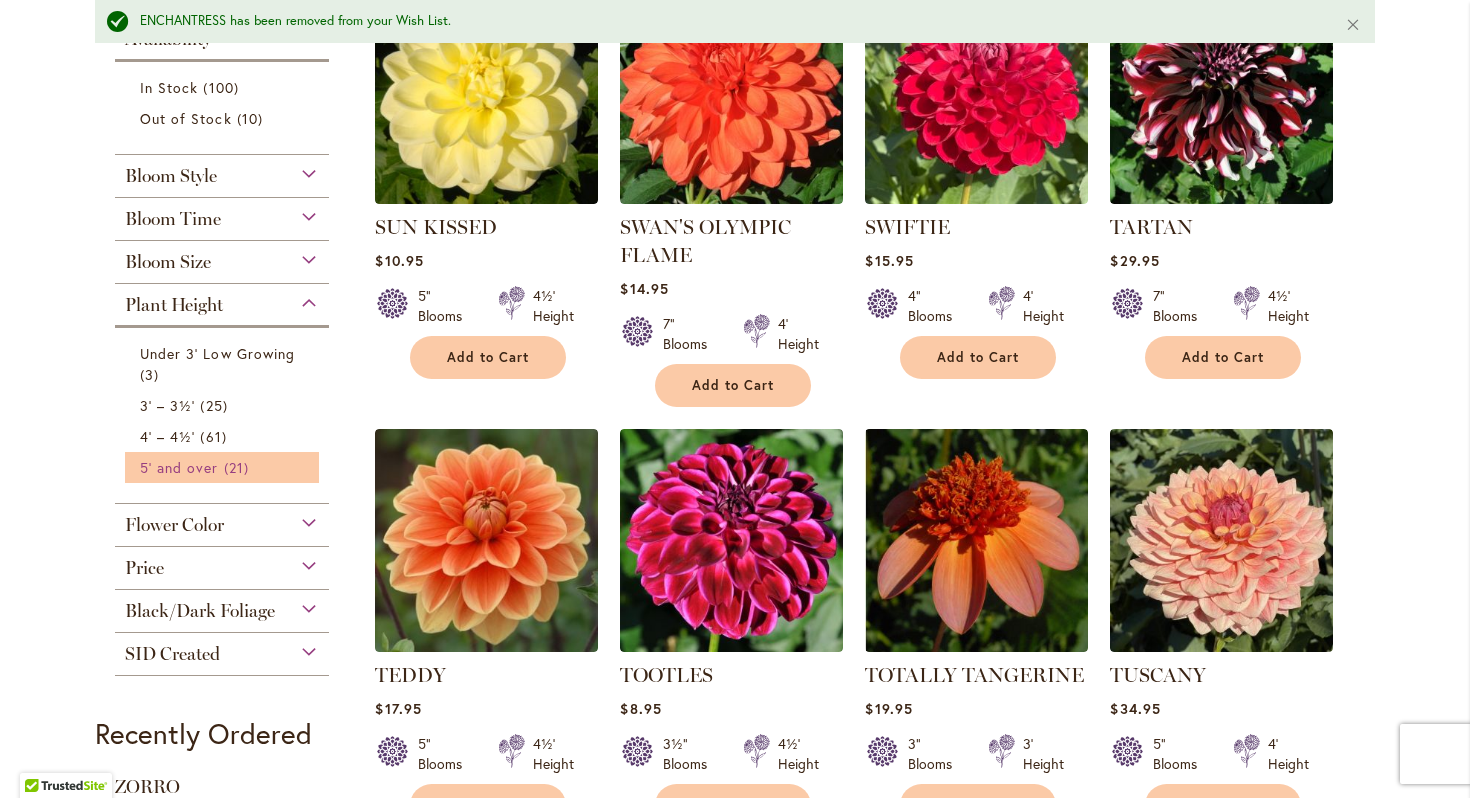 click on "5' and over" at bounding box center (179, 467) 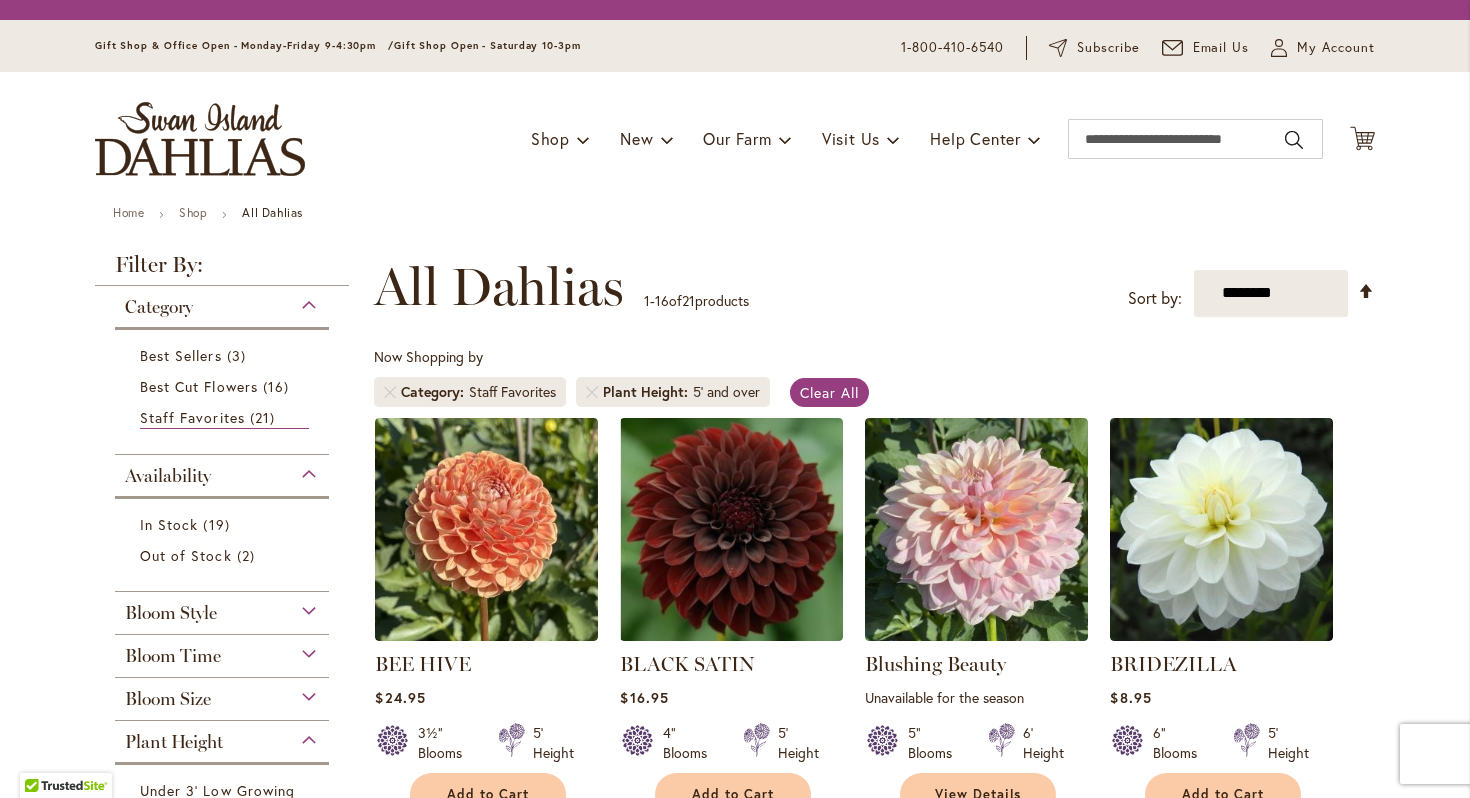scroll, scrollTop: 0, scrollLeft: 0, axis: both 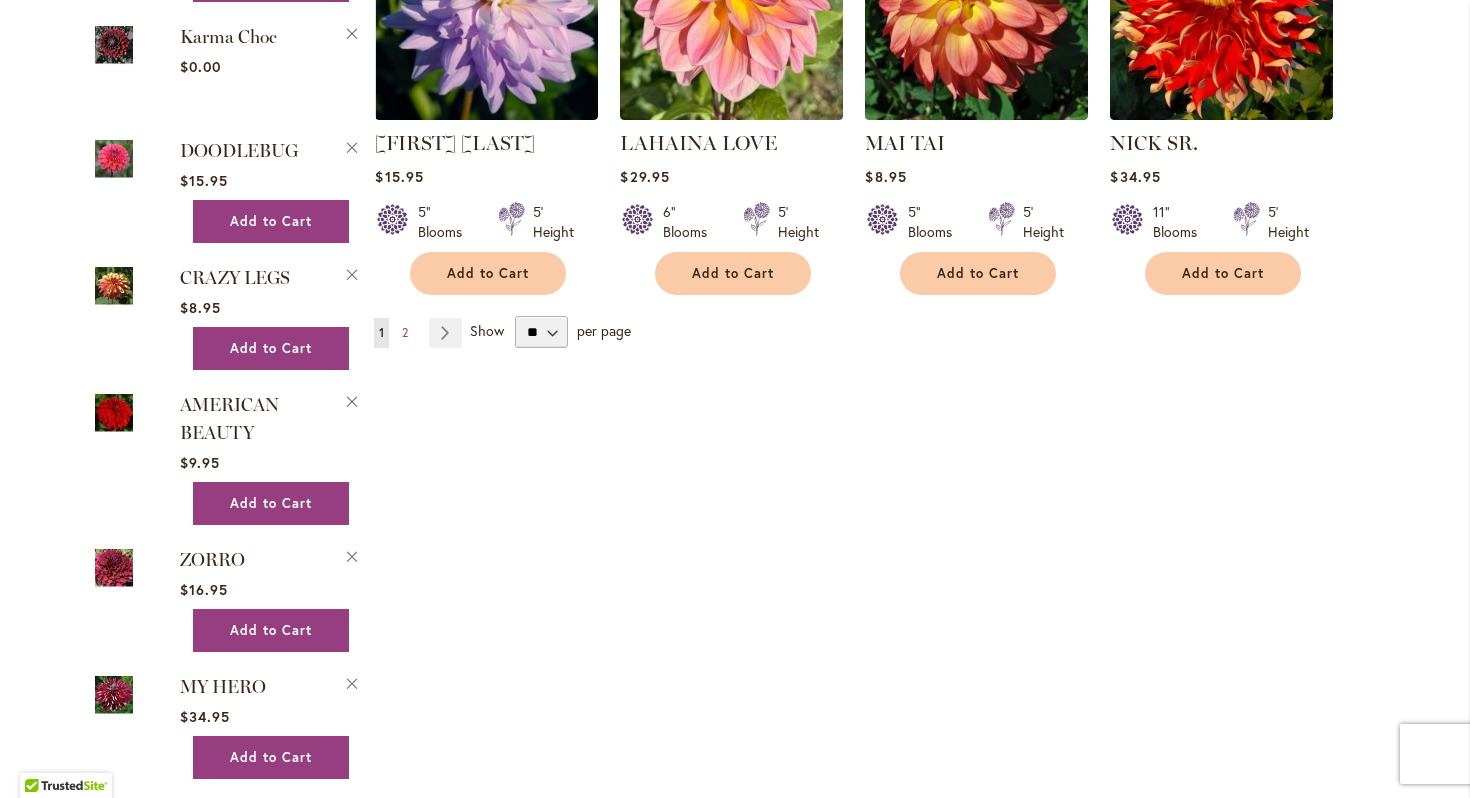 type on "**********" 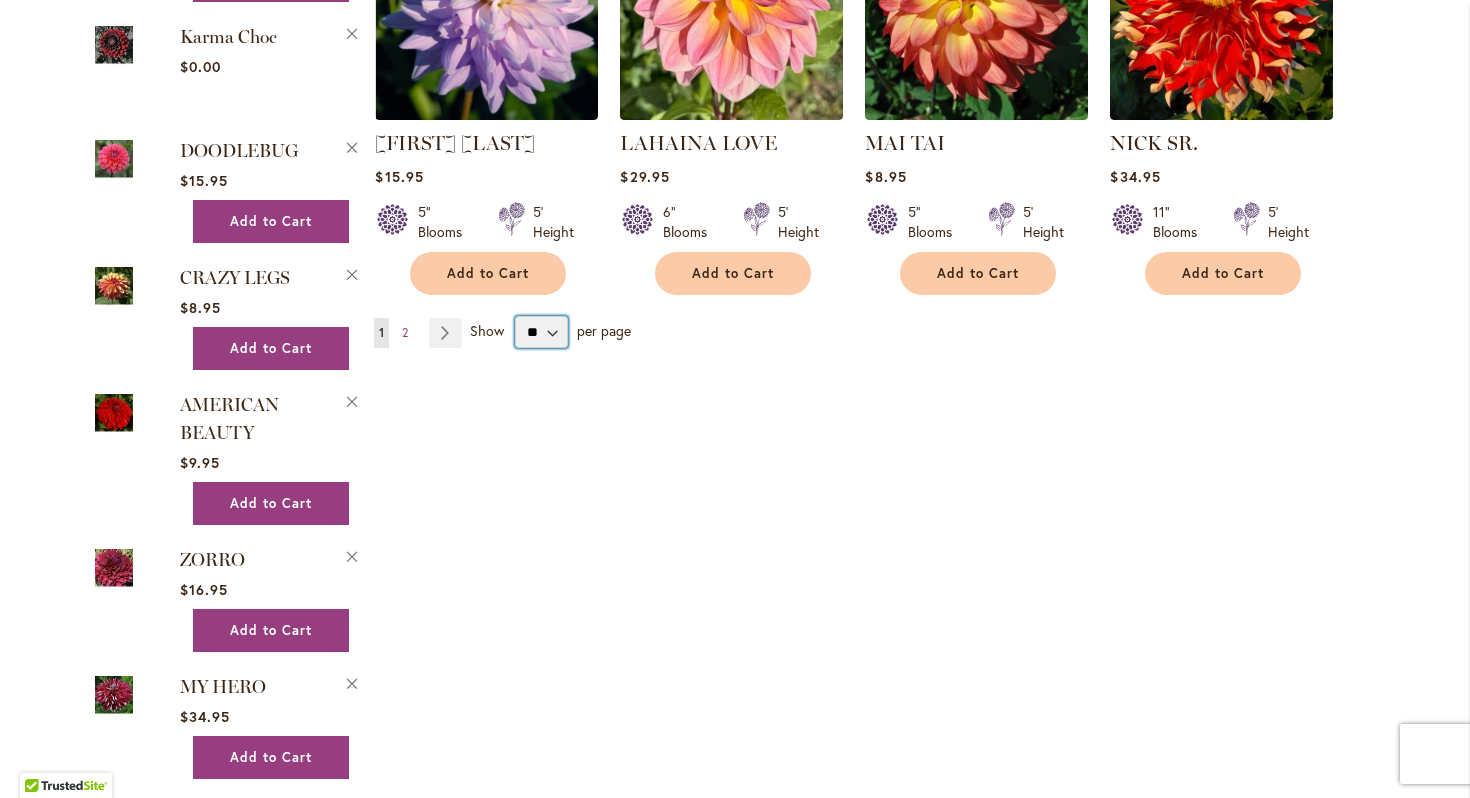 click on "**
**
**
**" at bounding box center (541, 332) 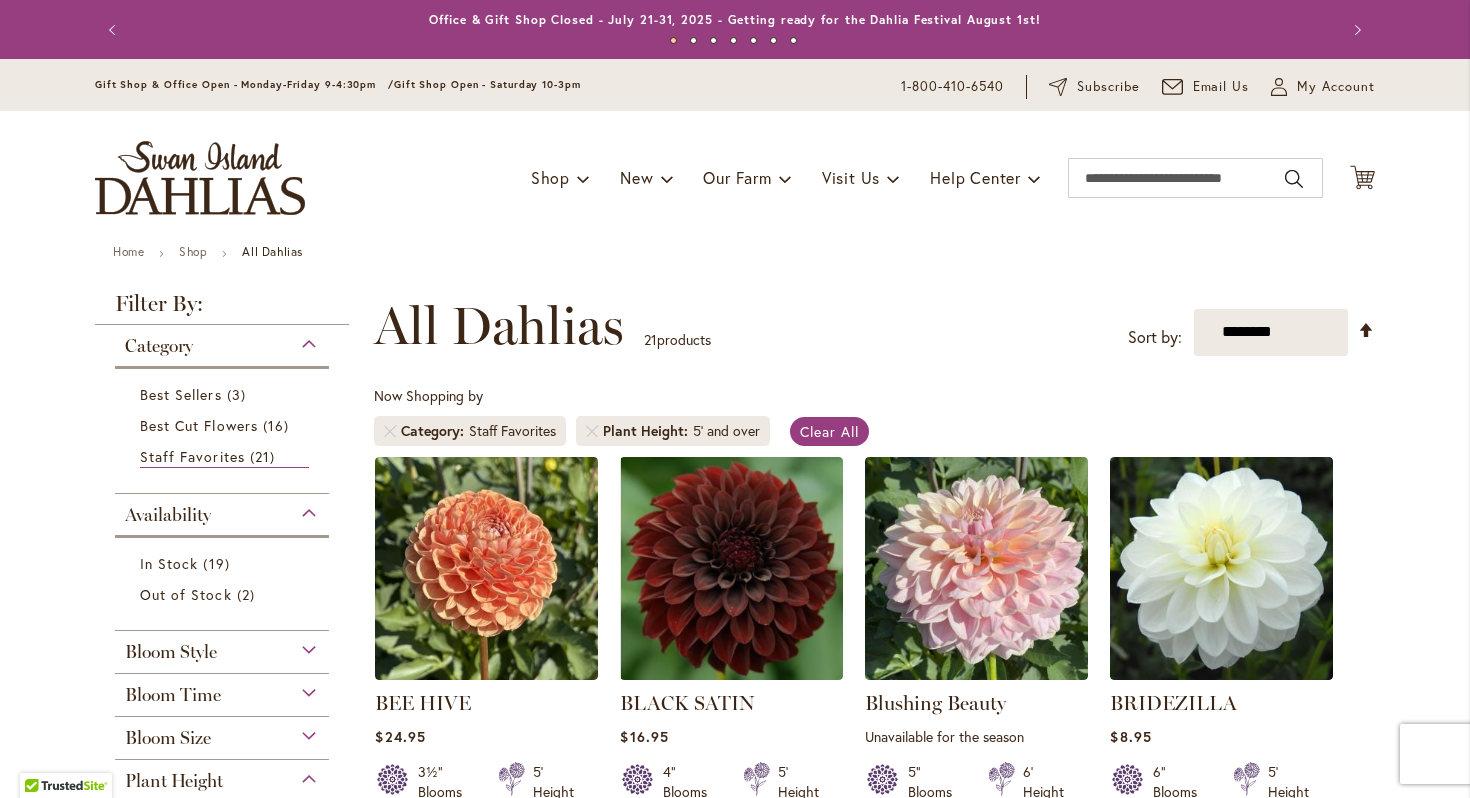 scroll, scrollTop: 0, scrollLeft: 0, axis: both 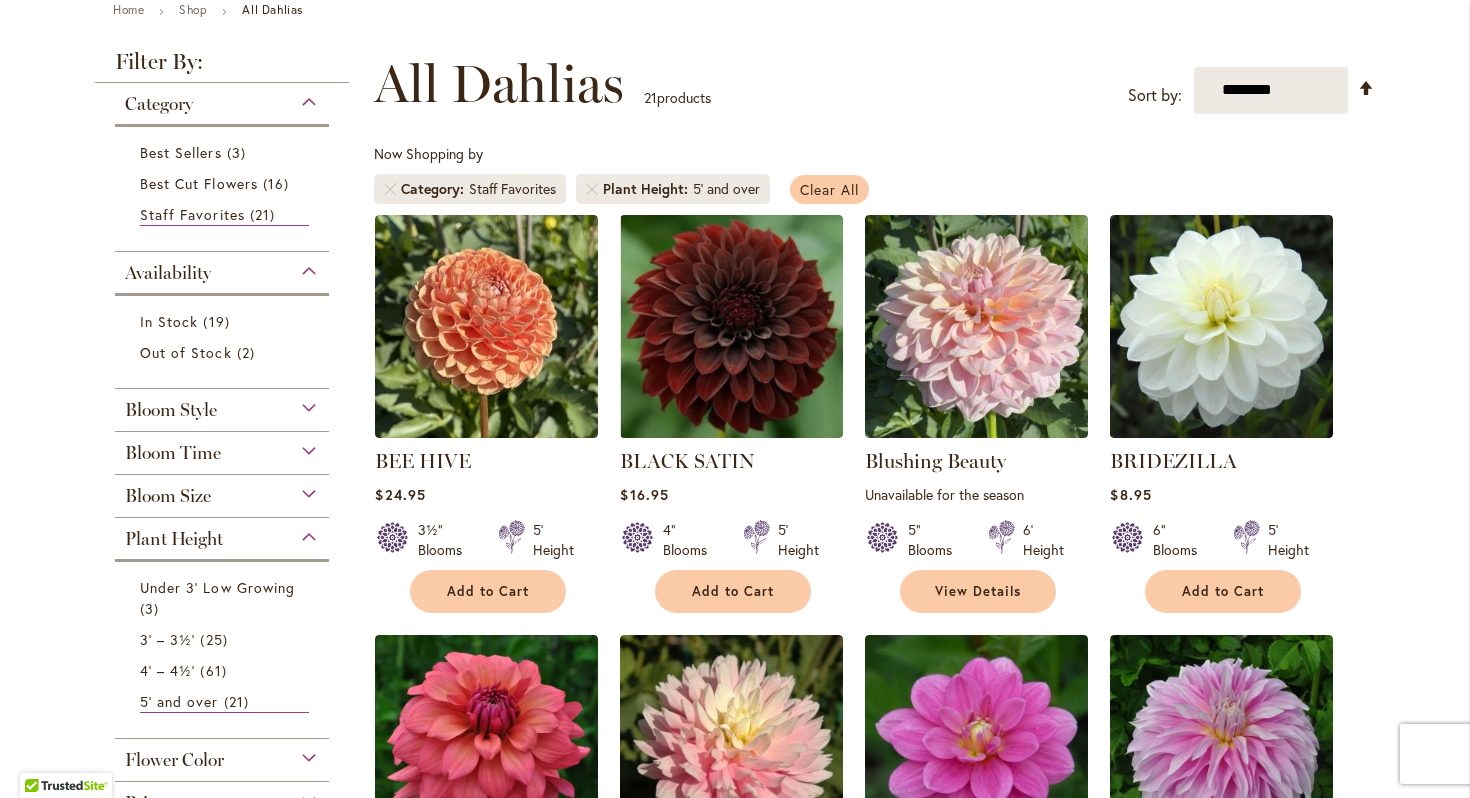 type on "**********" 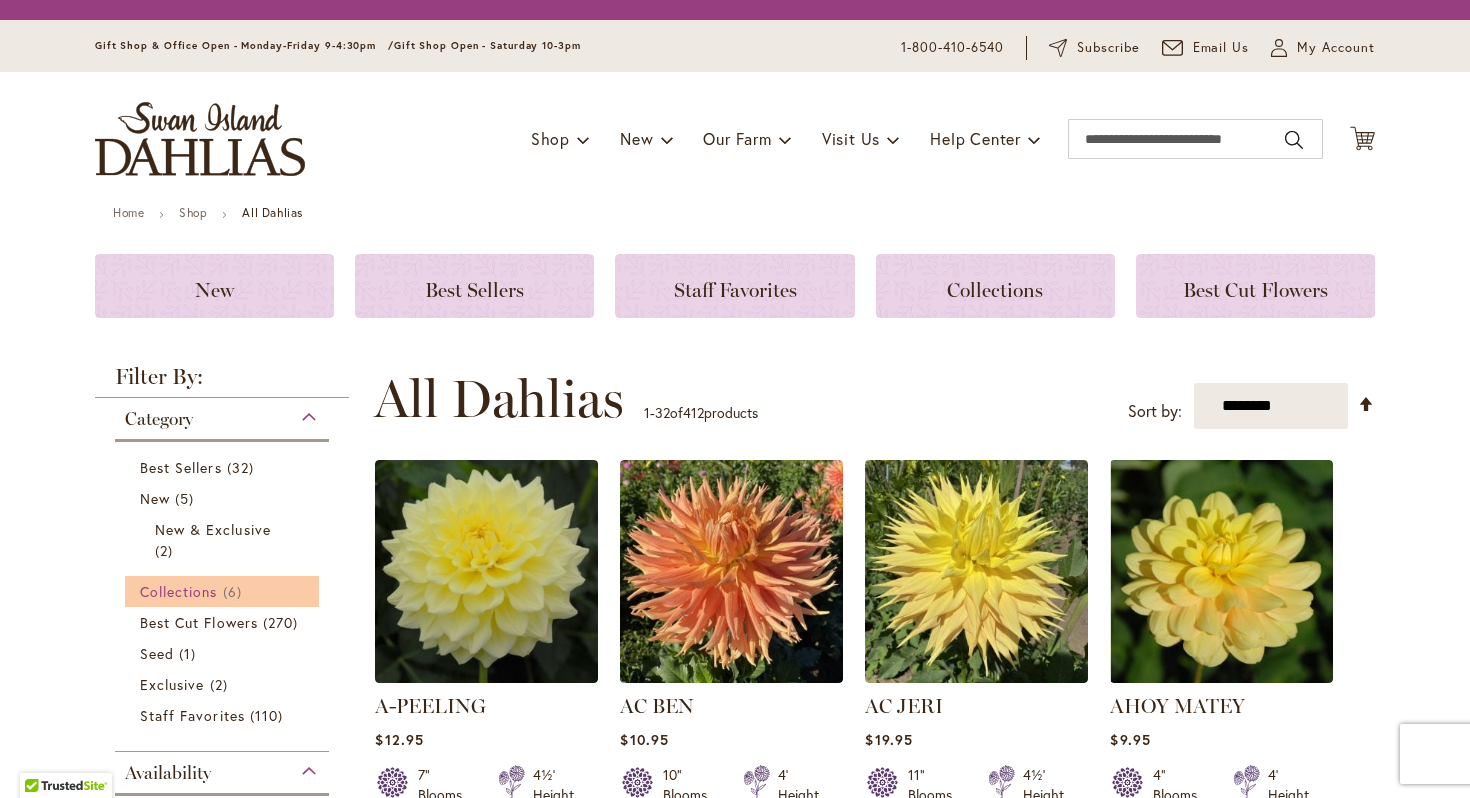 scroll, scrollTop: 0, scrollLeft: 0, axis: both 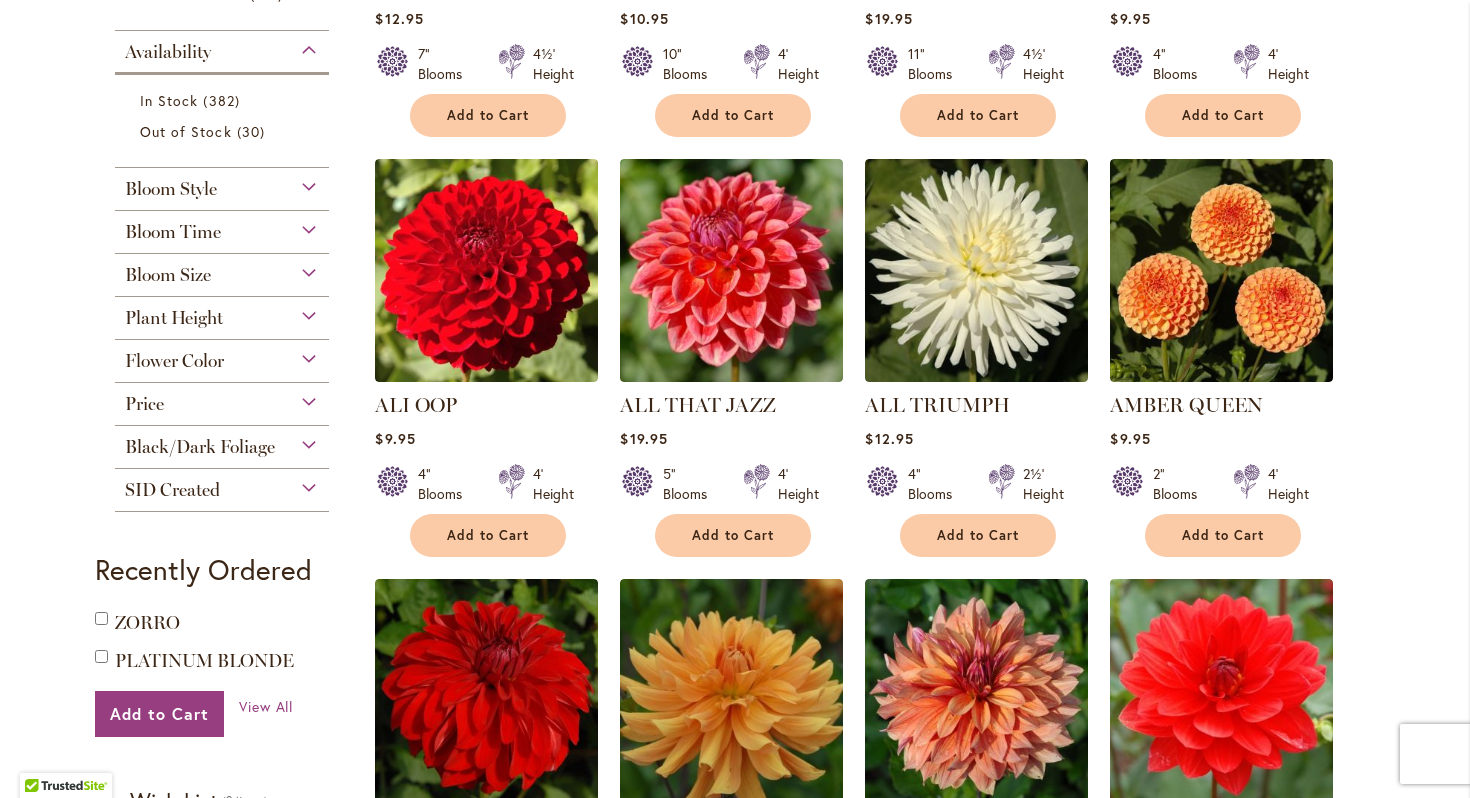 type on "**********" 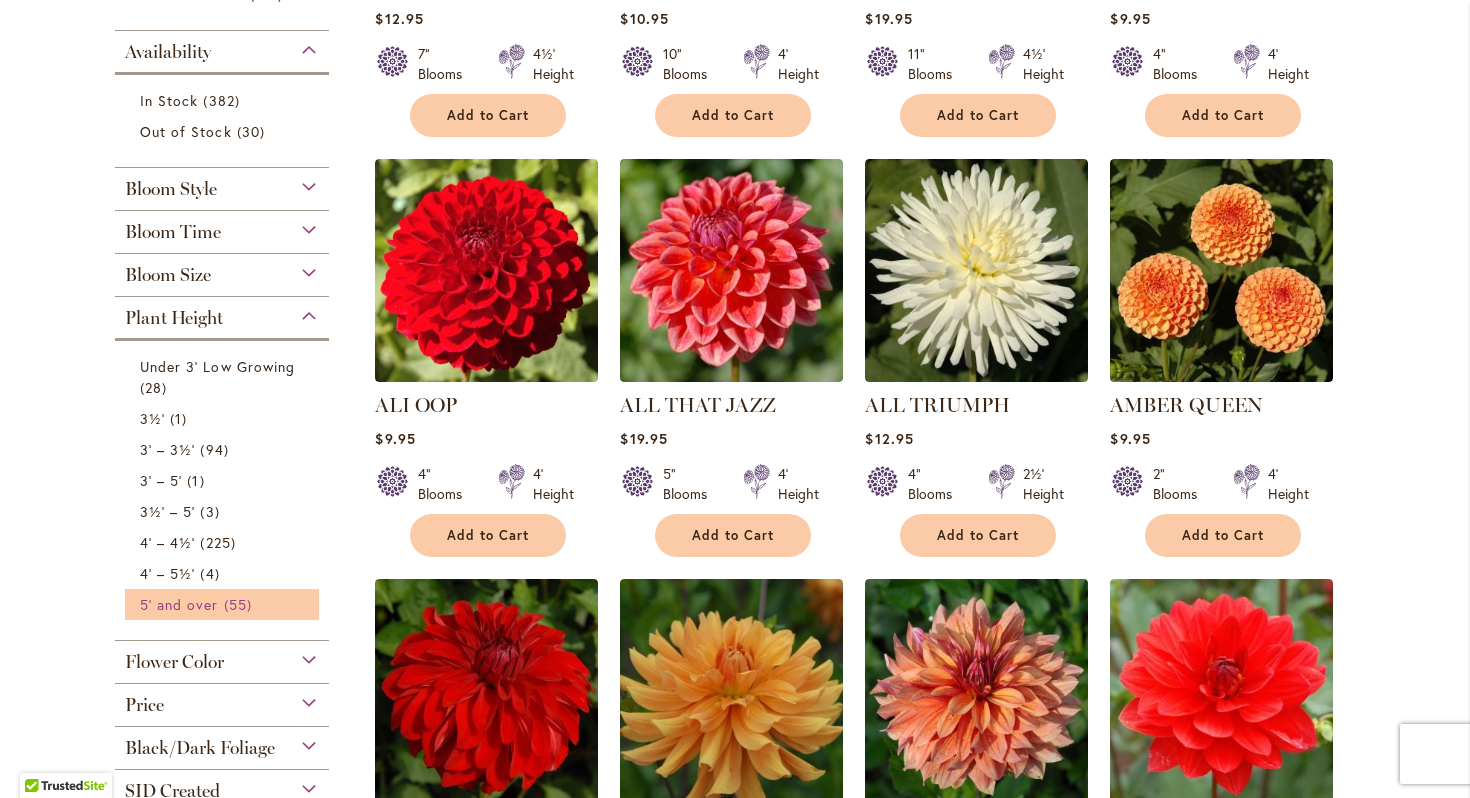 click on "5' and over
55
items" at bounding box center [224, 604] 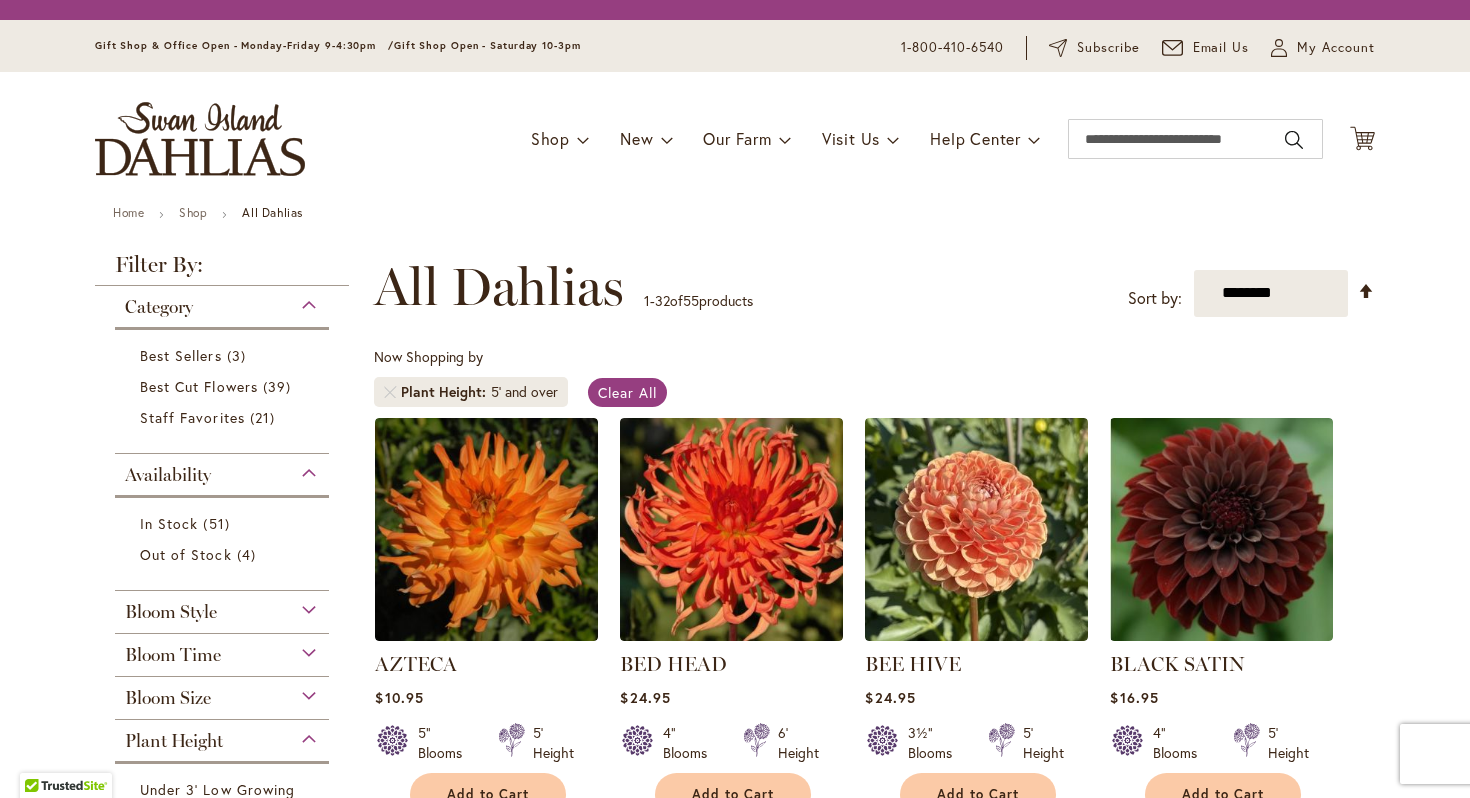 scroll, scrollTop: 0, scrollLeft: 0, axis: both 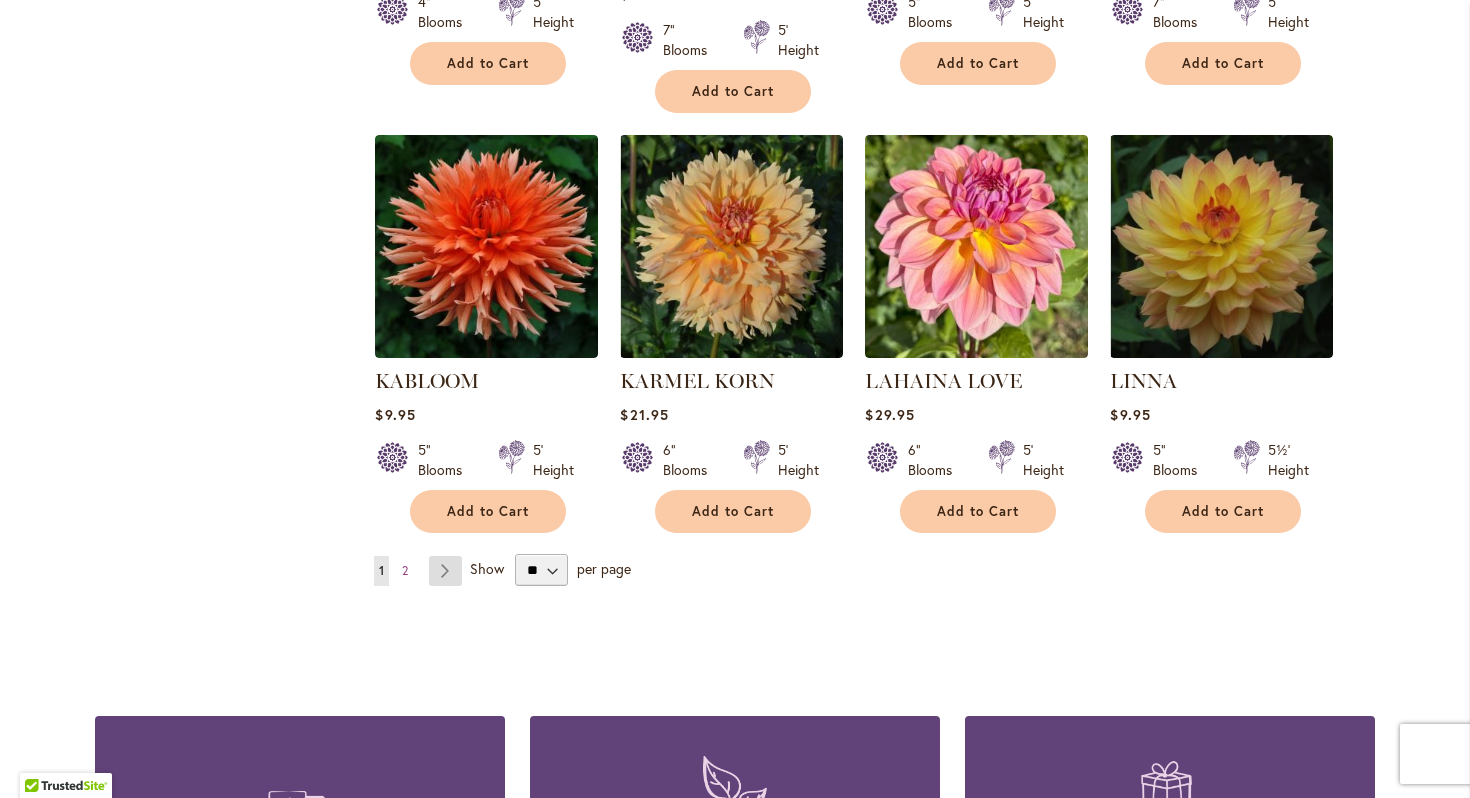 type on "**********" 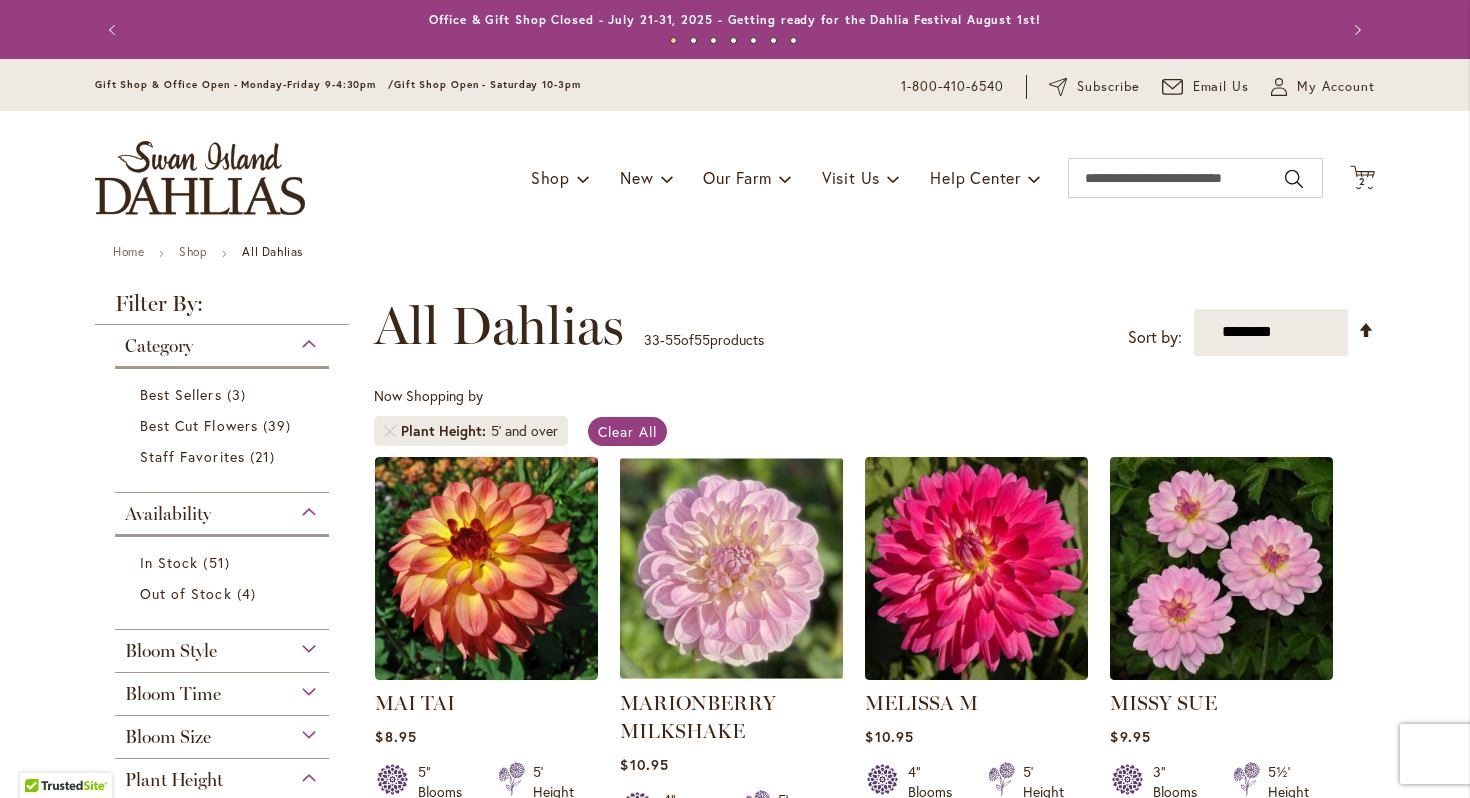 scroll, scrollTop: 0, scrollLeft: 0, axis: both 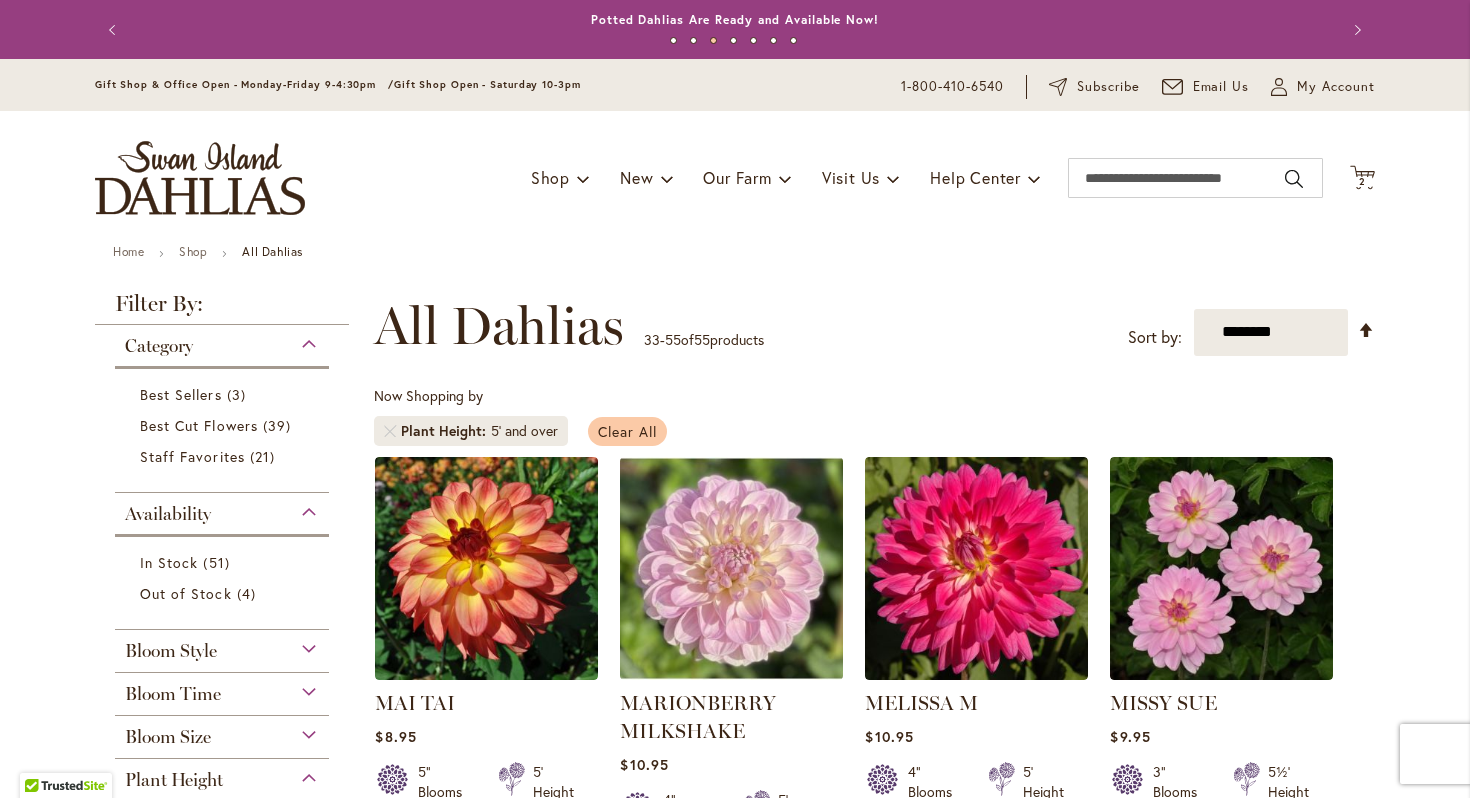 type on "**********" 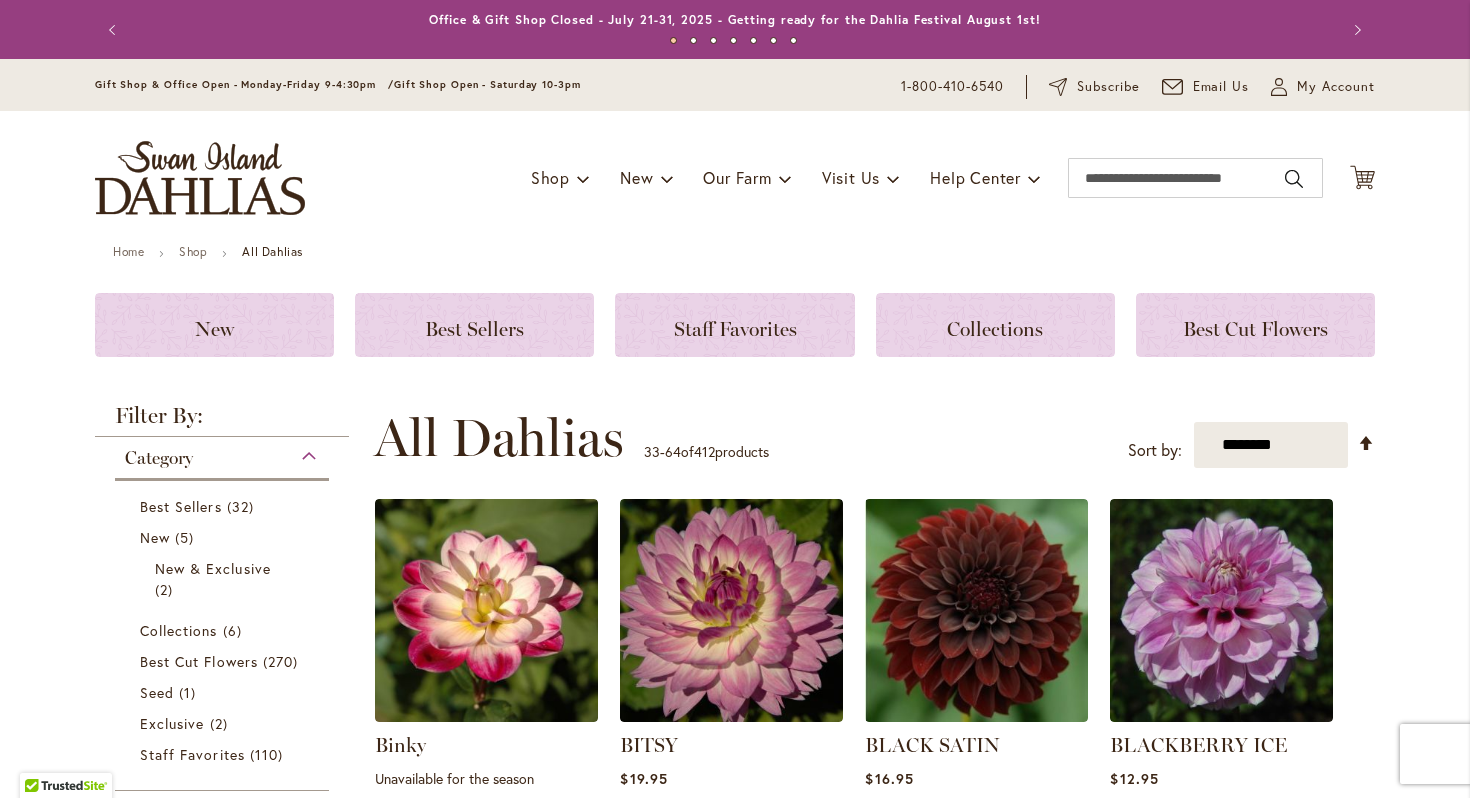 scroll, scrollTop: 0, scrollLeft: 0, axis: both 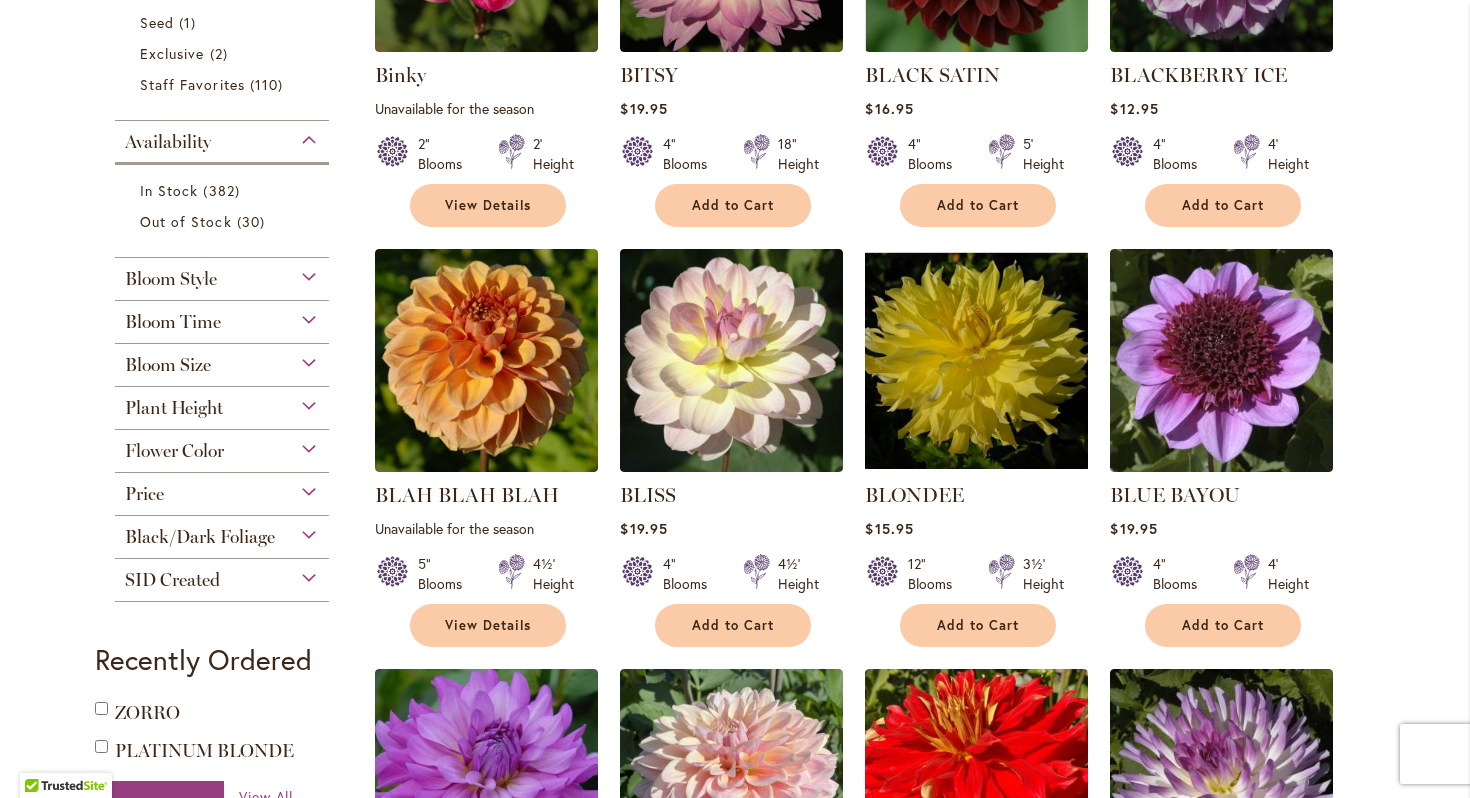 type on "**********" 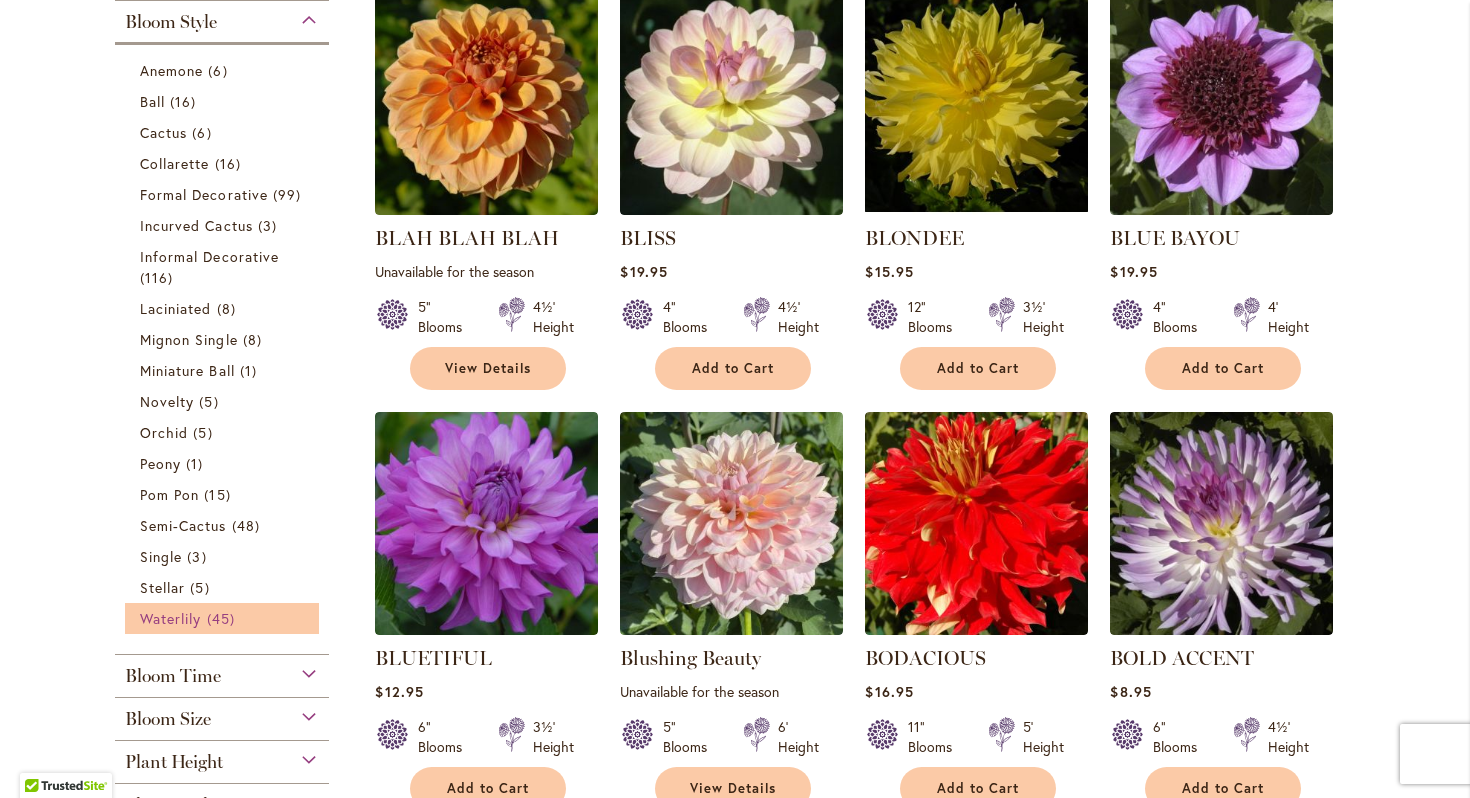 click on "Waterlily" at bounding box center (170, 618) 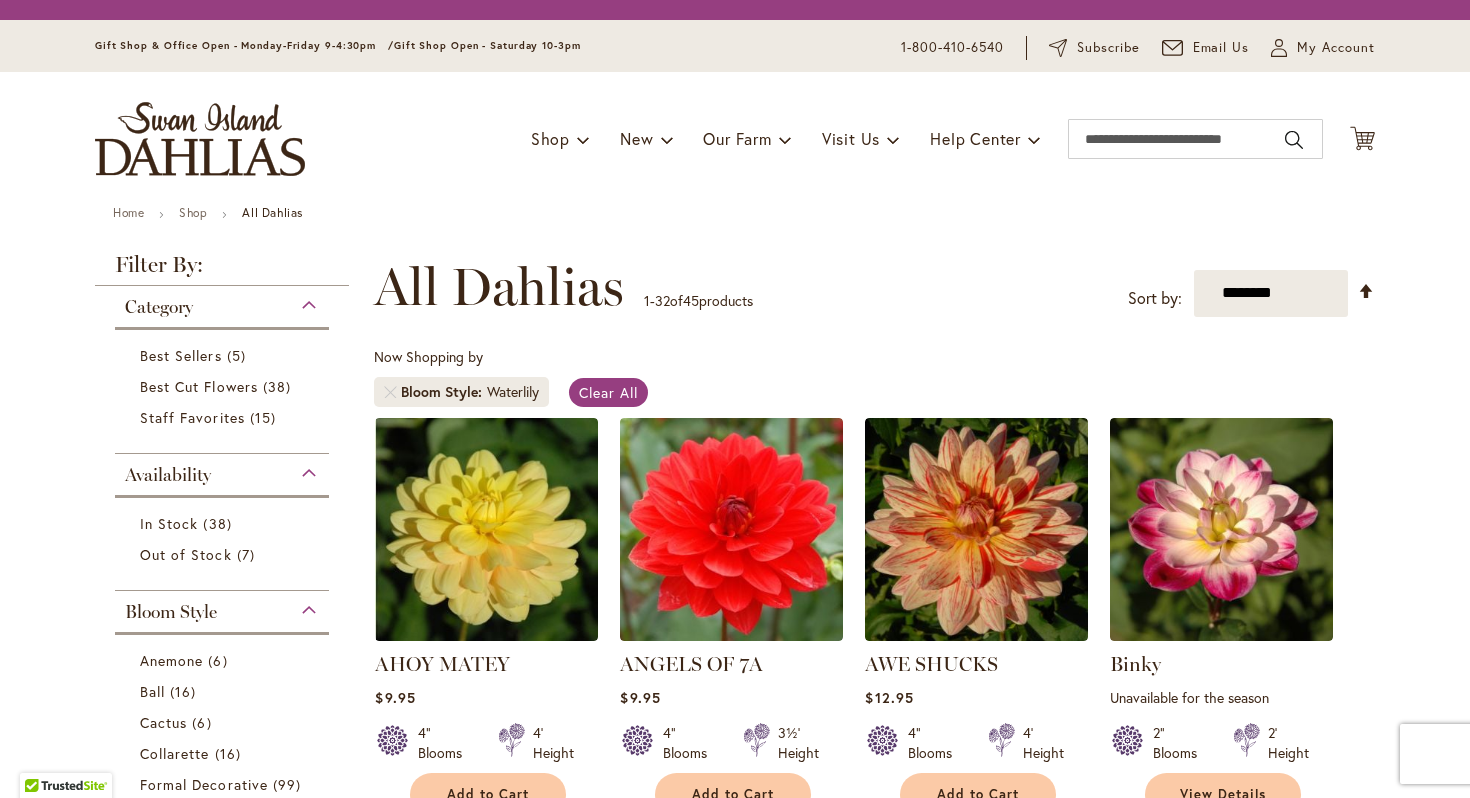 scroll, scrollTop: 0, scrollLeft: 0, axis: both 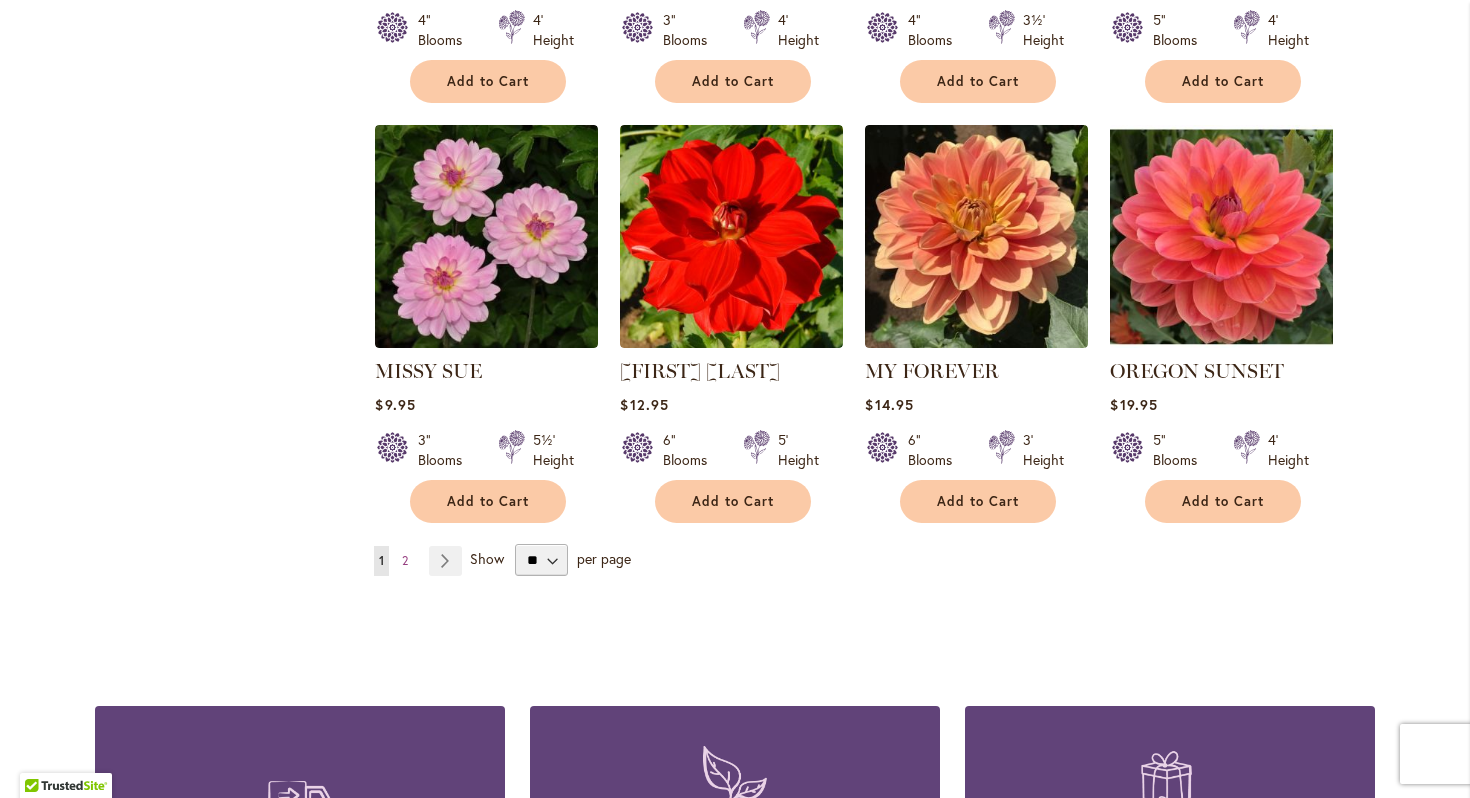 type on "**********" 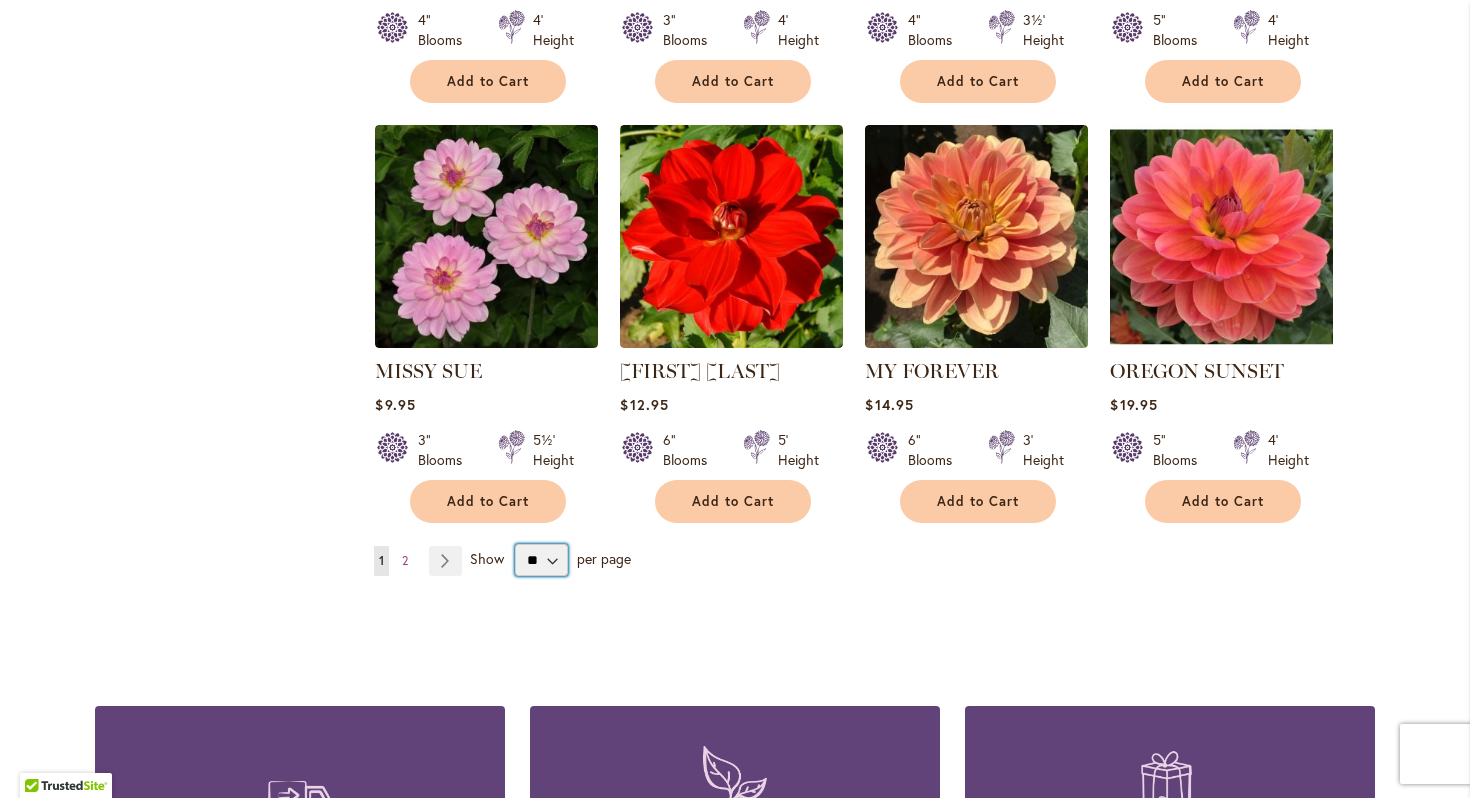 click on "**
**
**
**" at bounding box center [541, 560] 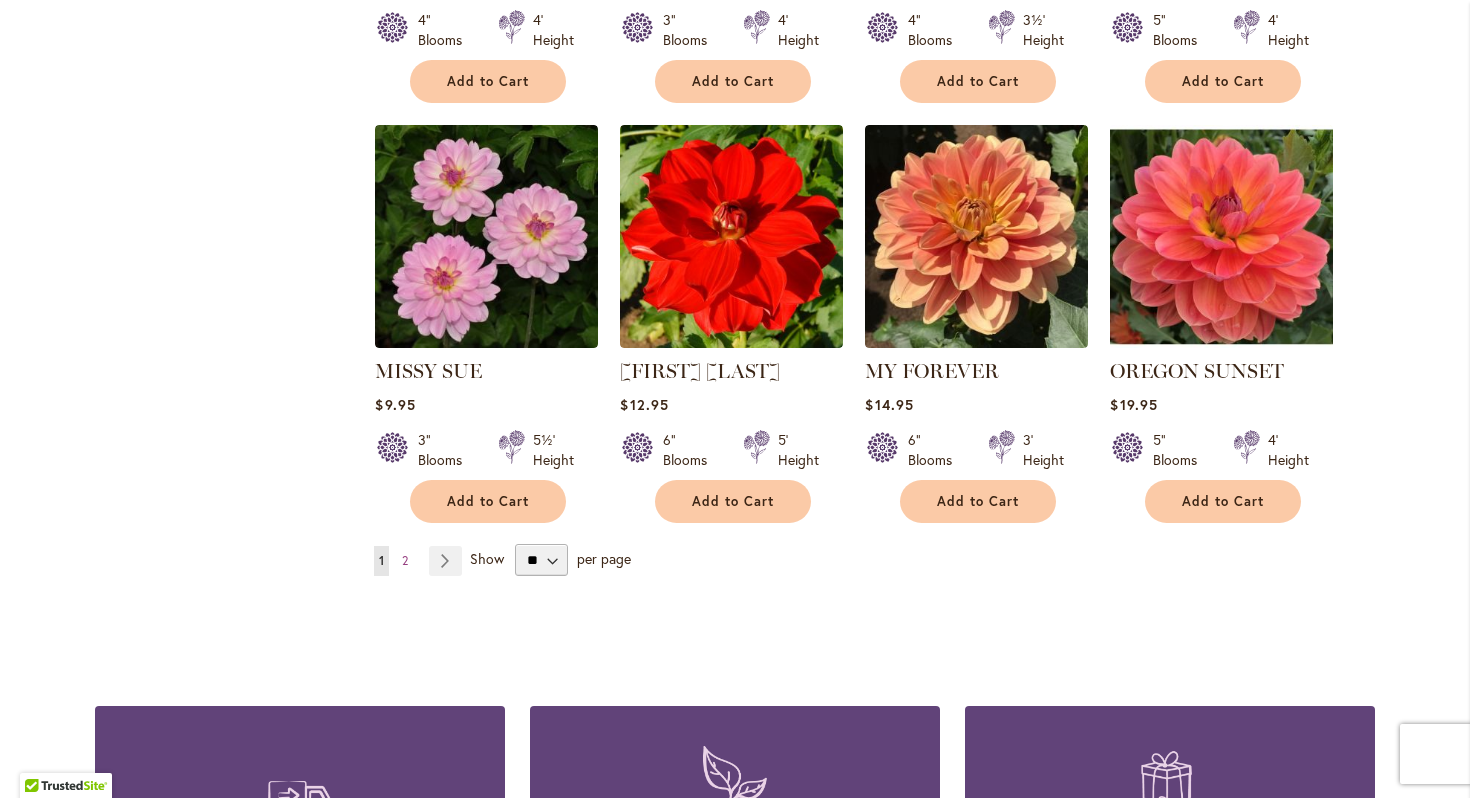 click on "Page
Next" at bounding box center [445, 561] 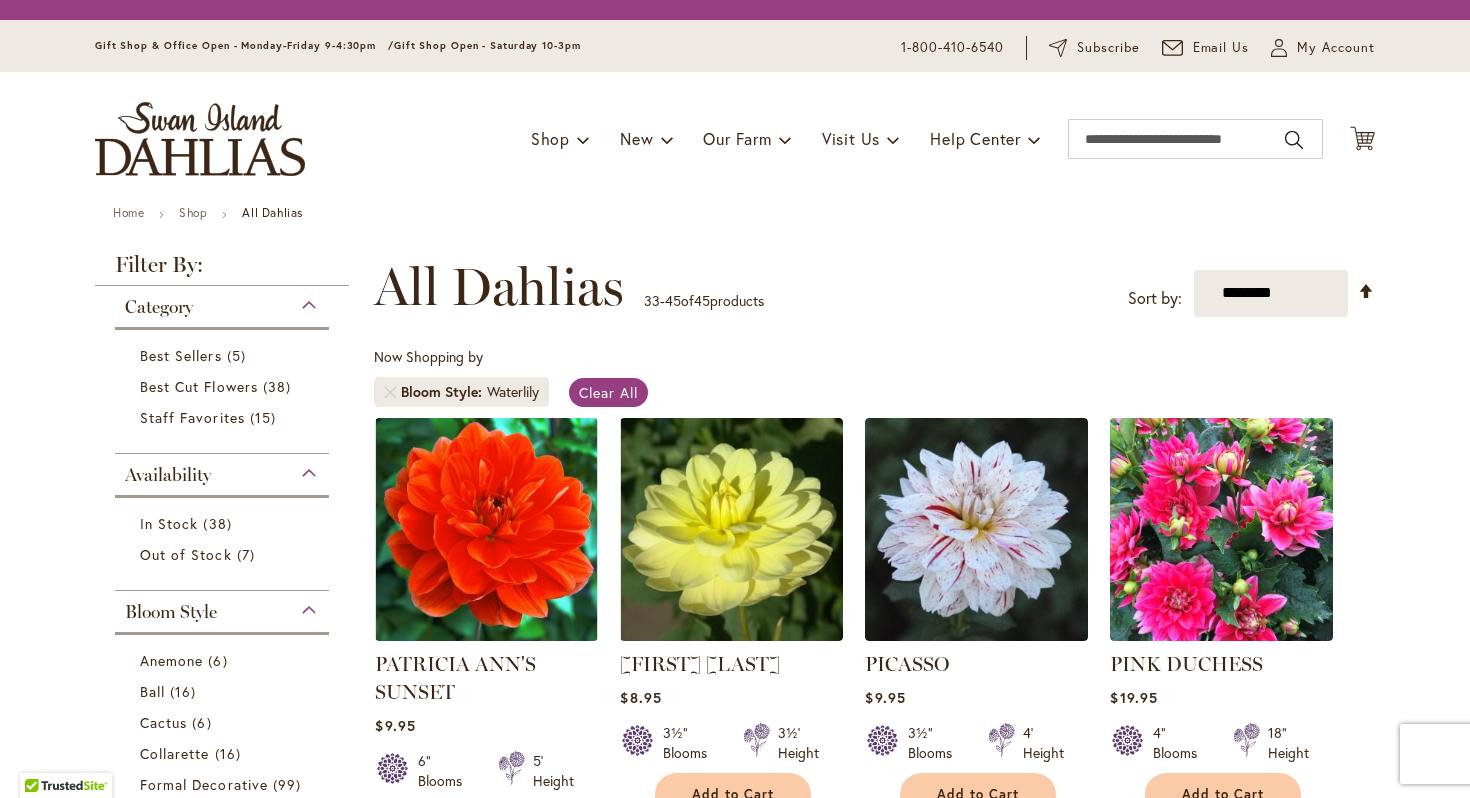 scroll, scrollTop: 0, scrollLeft: 0, axis: both 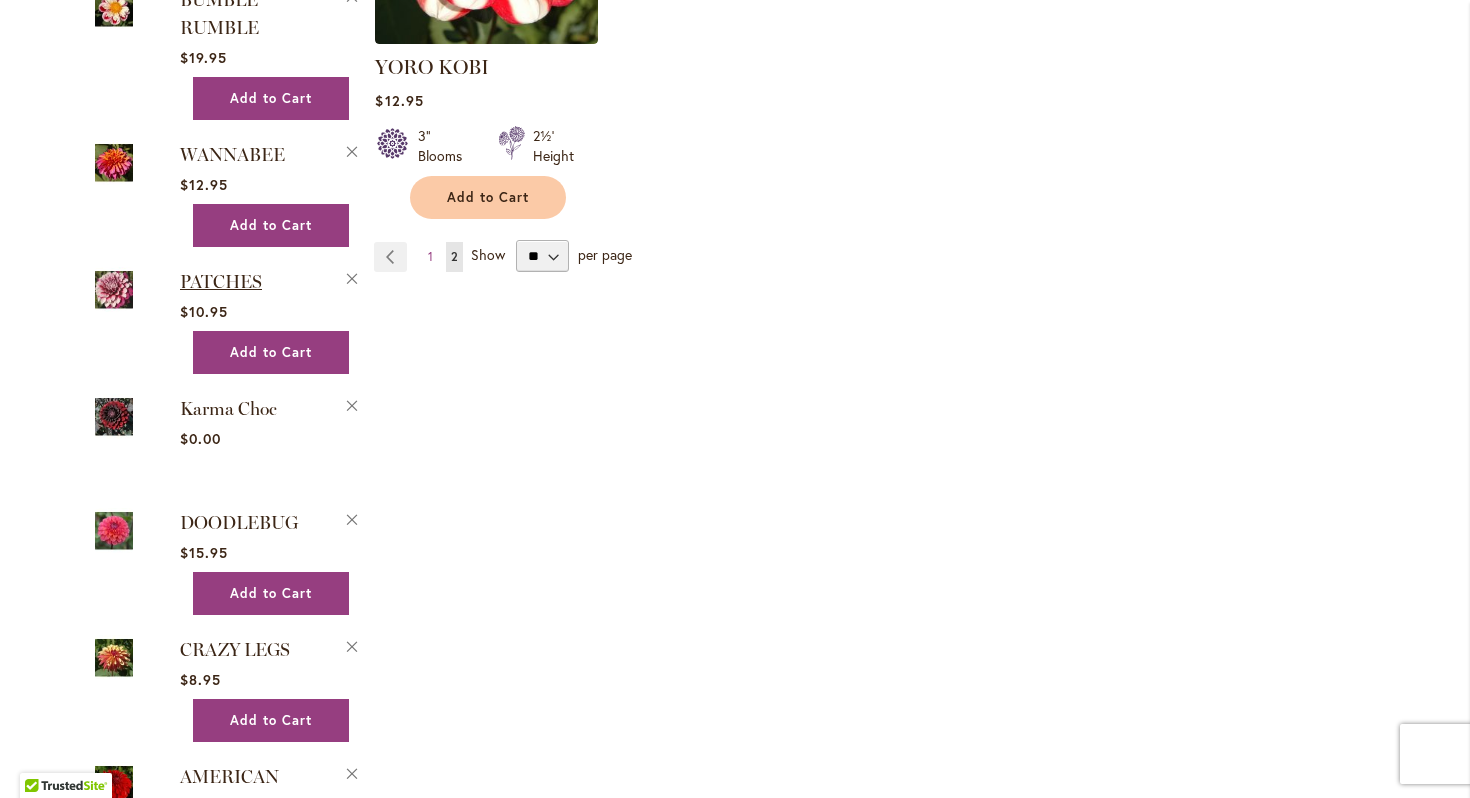 type on "**********" 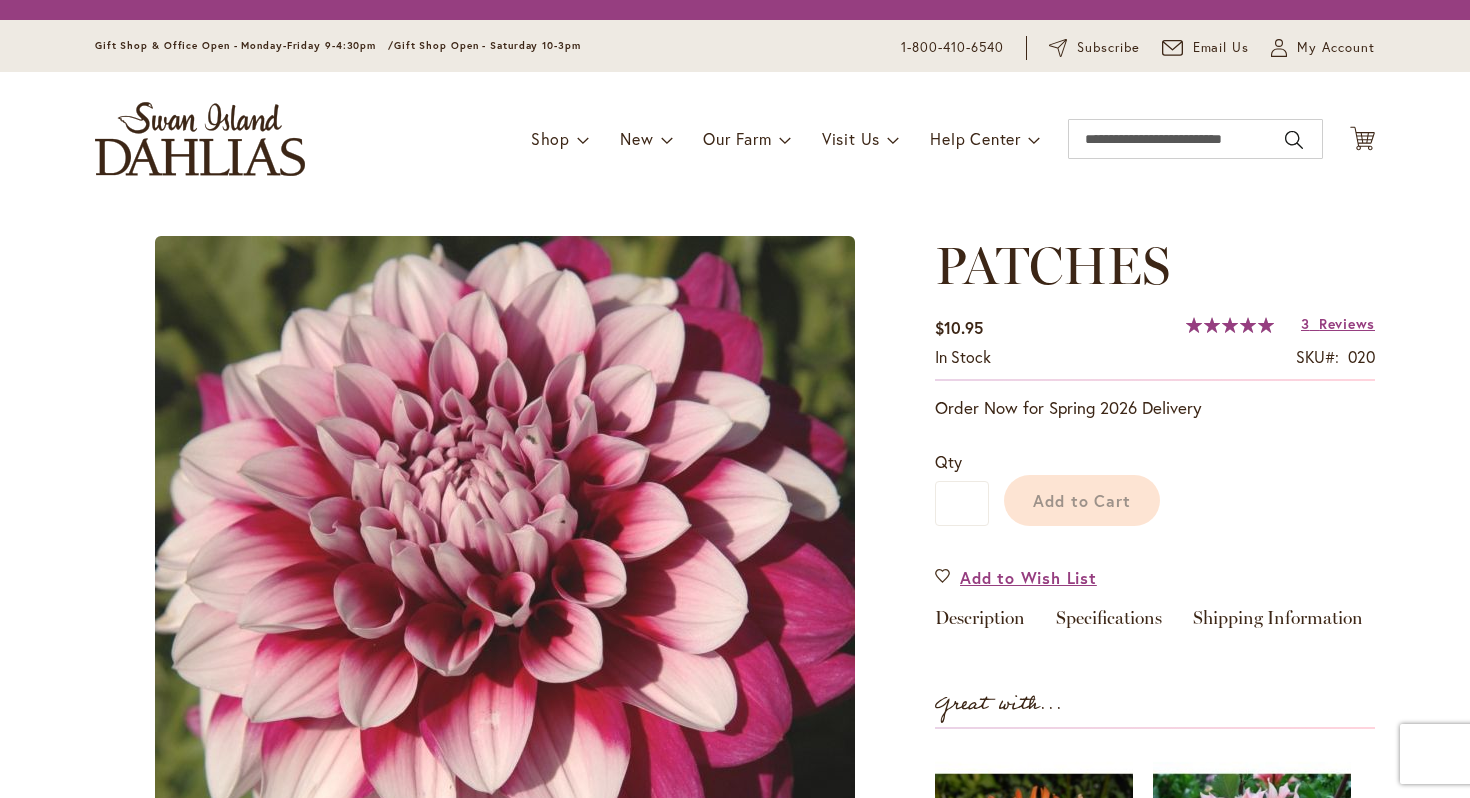 scroll, scrollTop: 0, scrollLeft: 0, axis: both 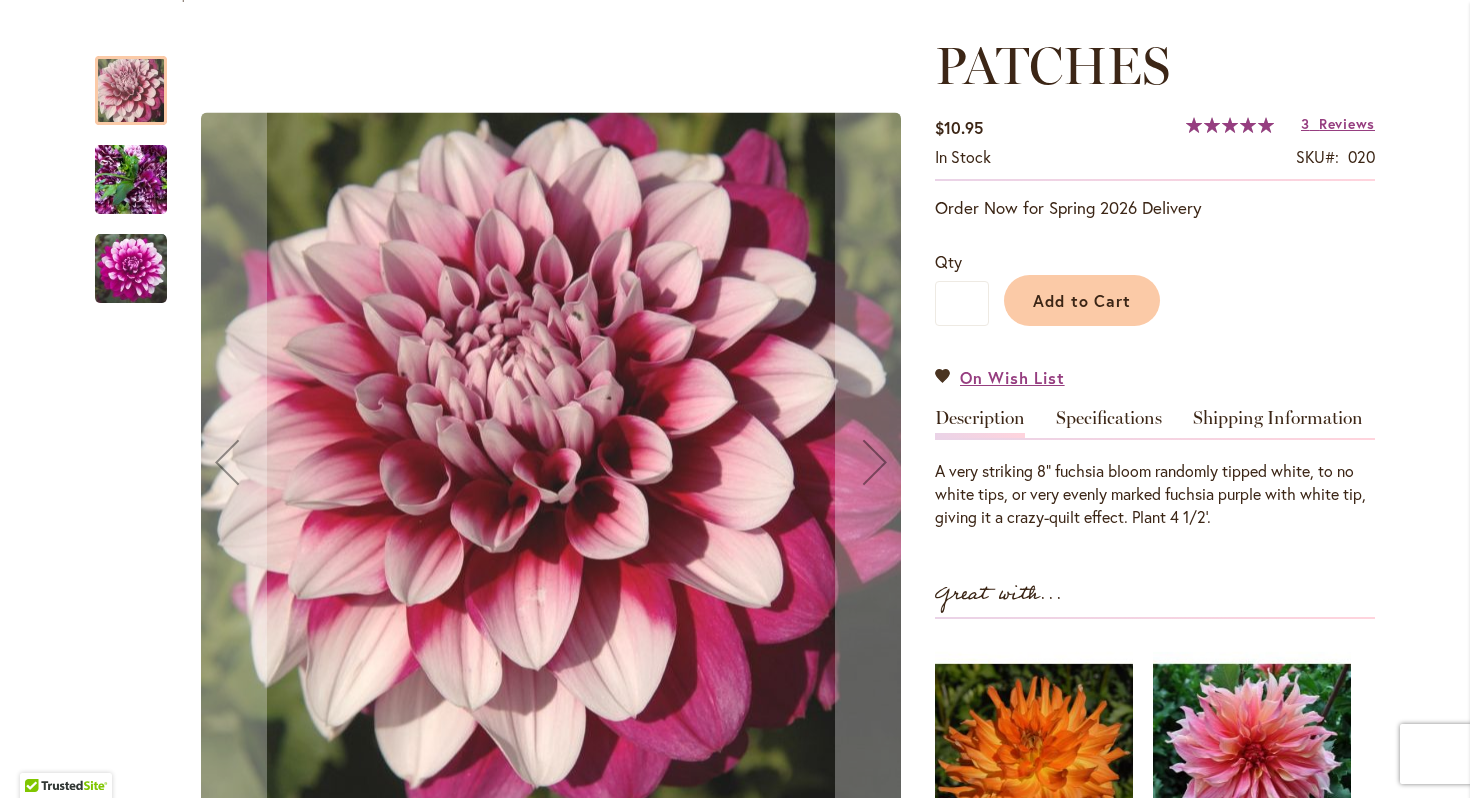 type on "**********" 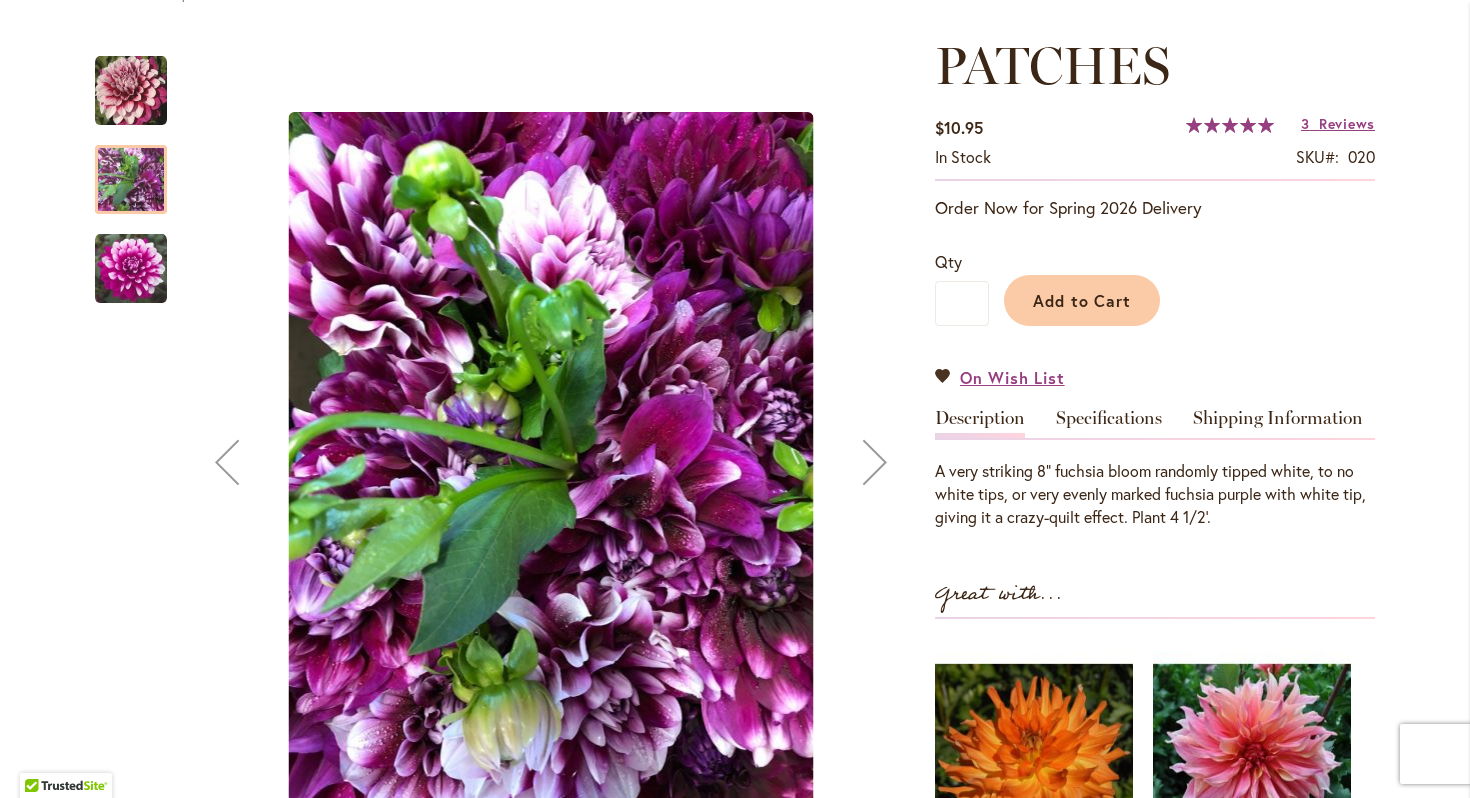 click at bounding box center (131, 269) 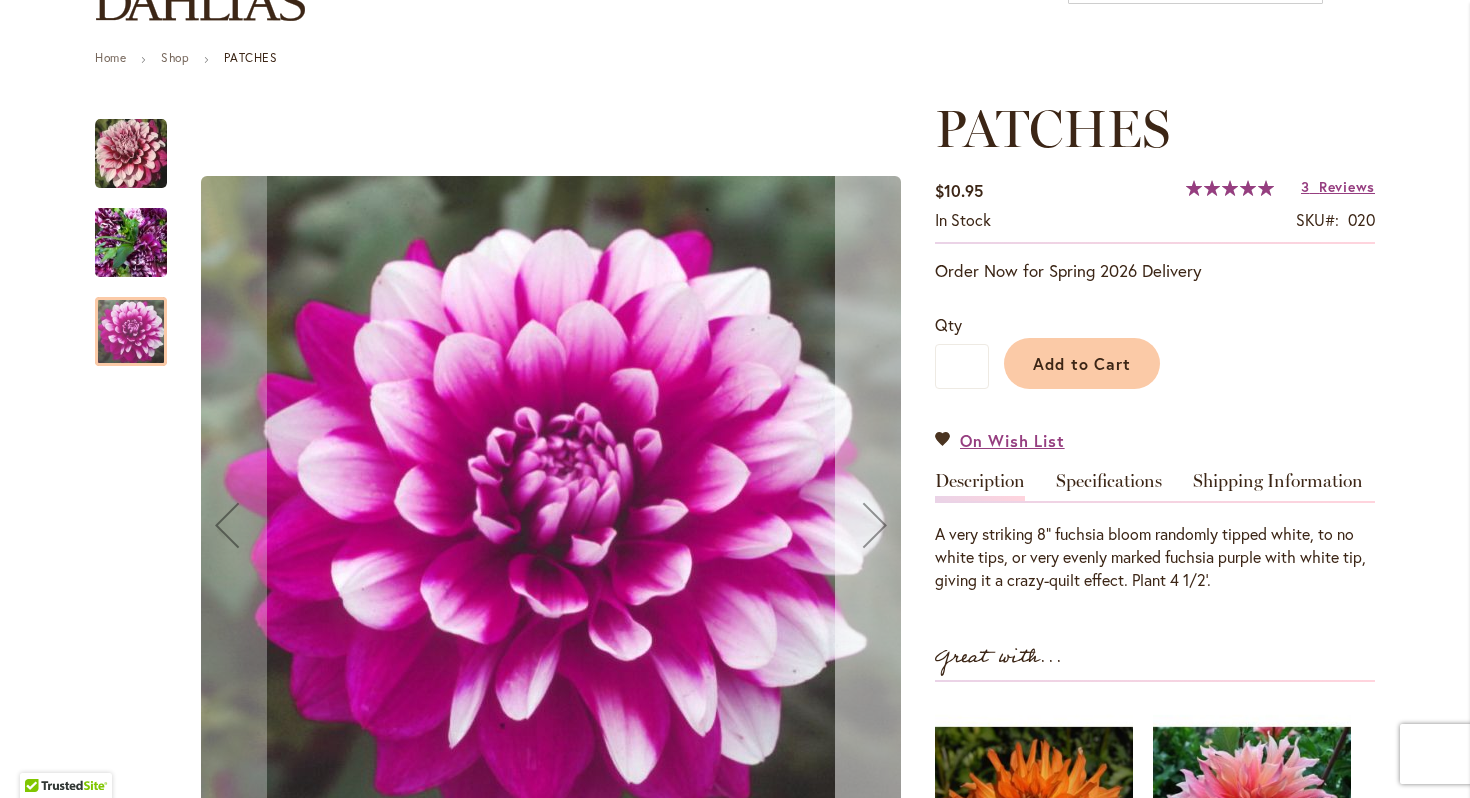 scroll, scrollTop: 202, scrollLeft: 0, axis: vertical 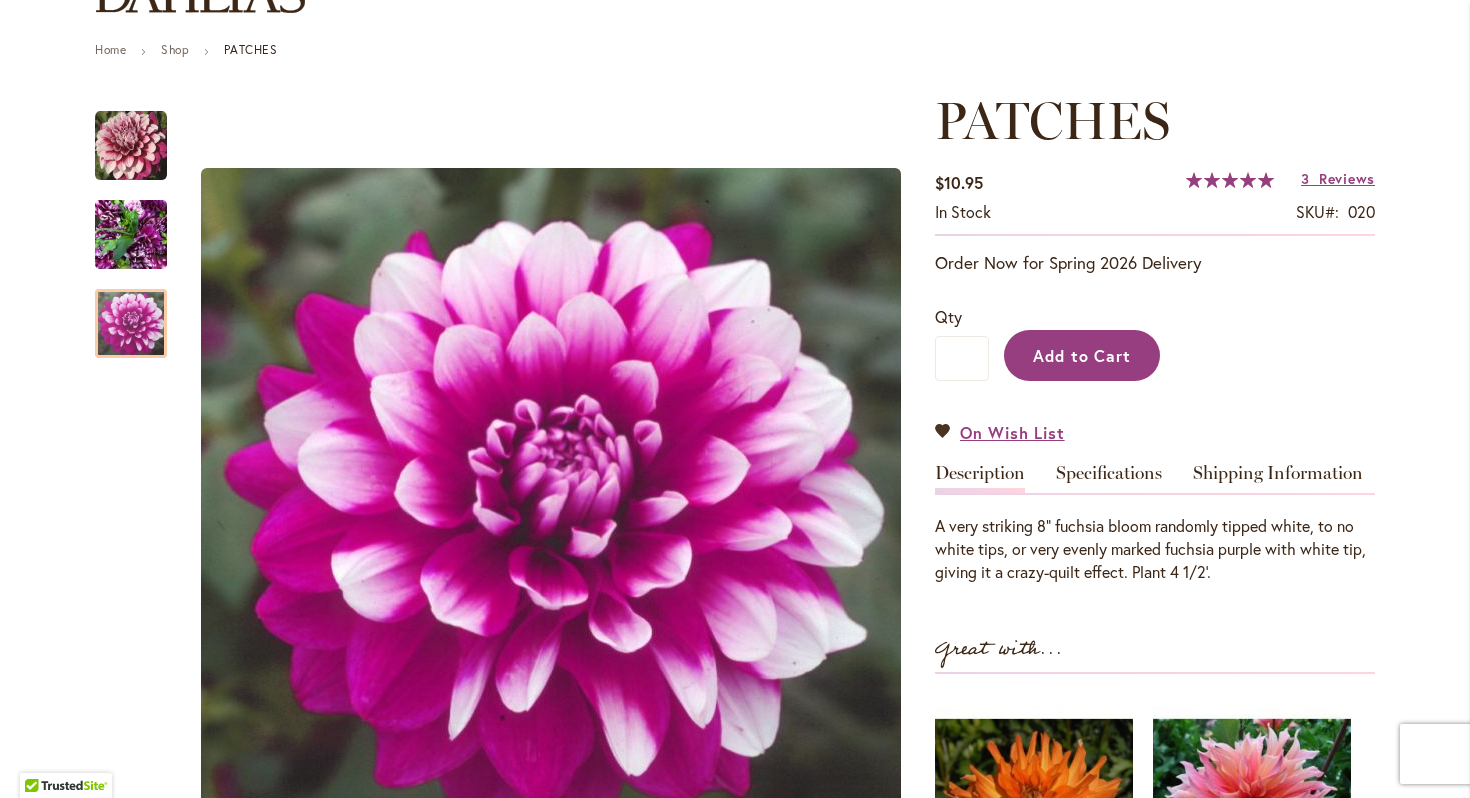 click on "Add to Cart" at bounding box center [1082, 355] 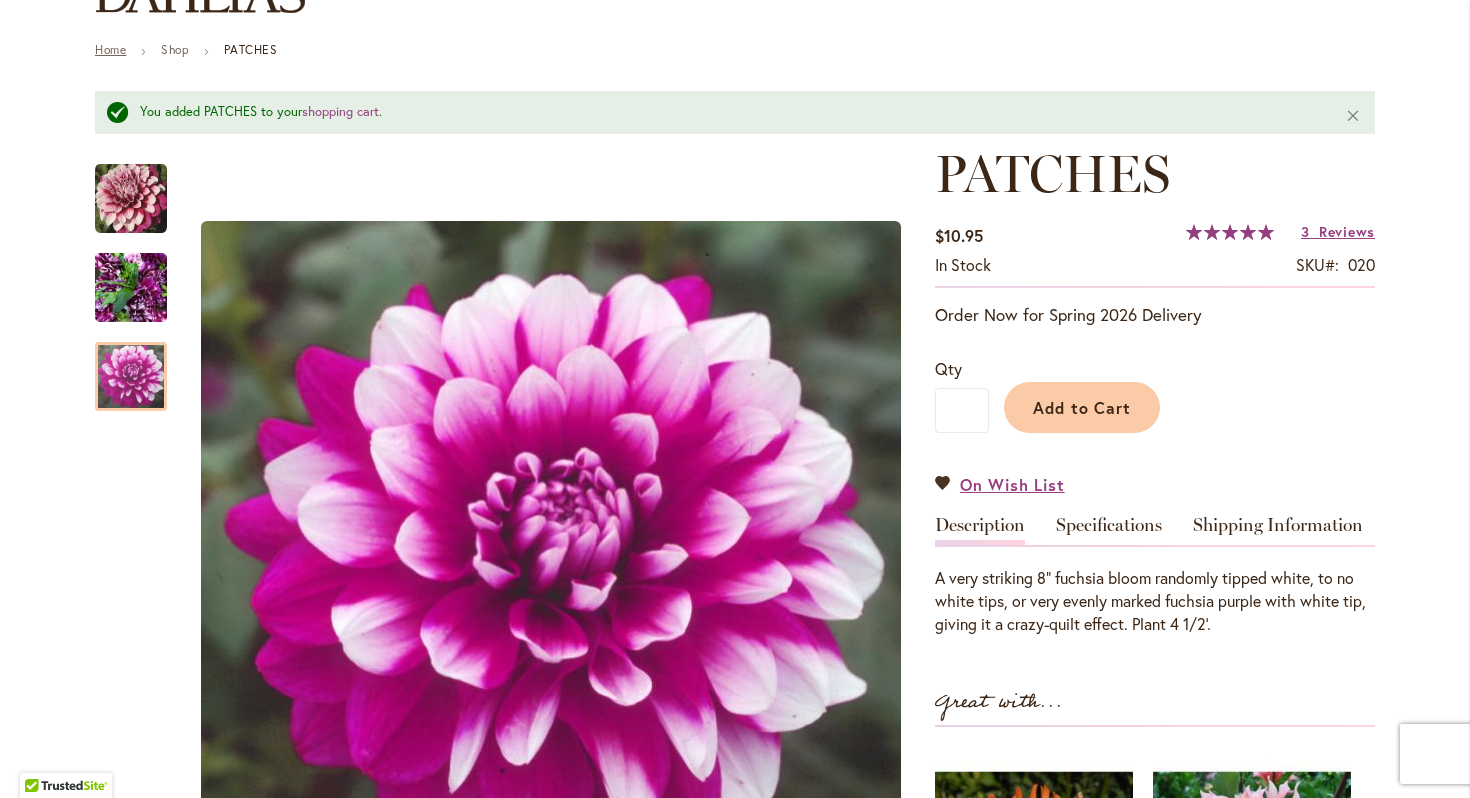 click on "Home" at bounding box center (110, 49) 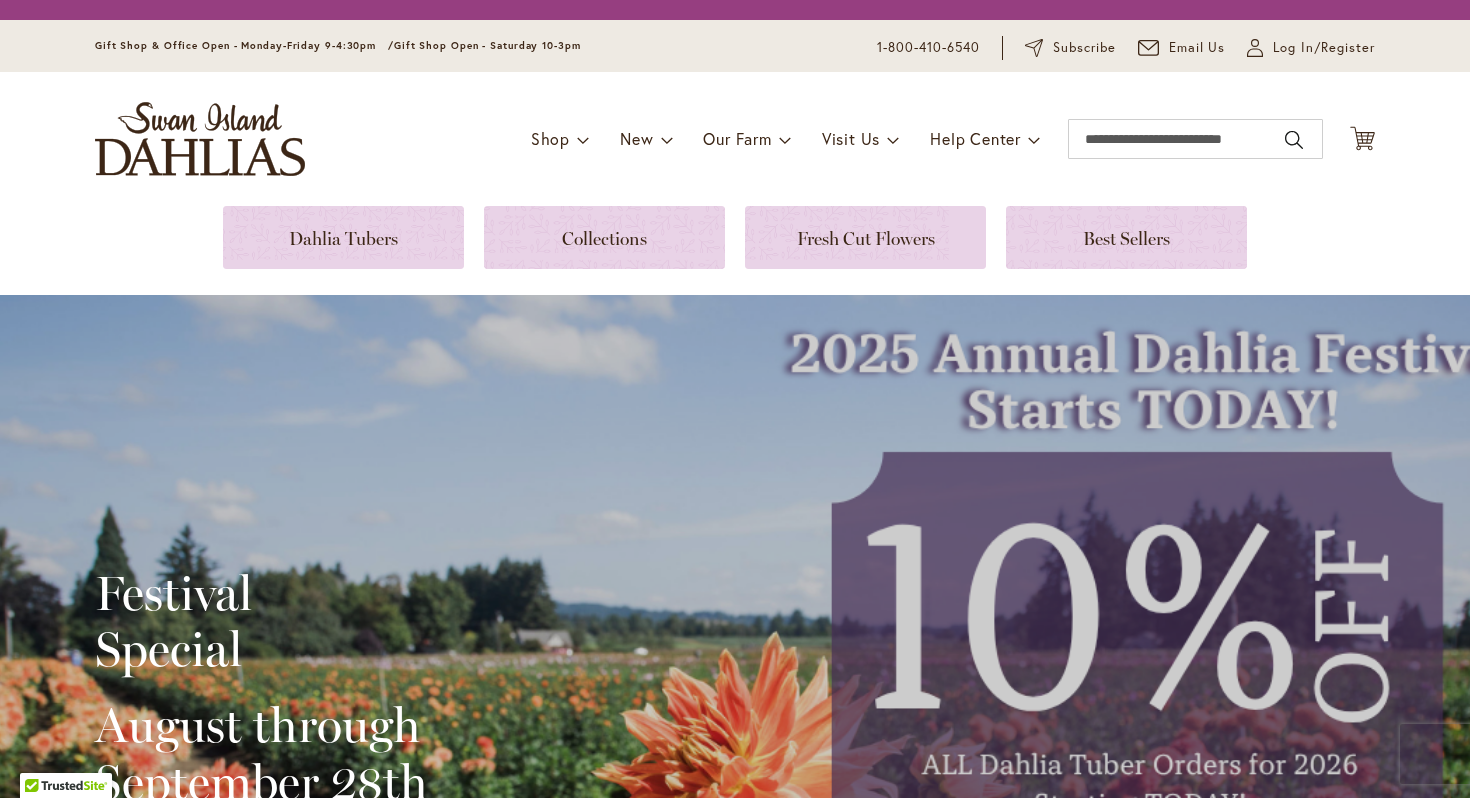 scroll, scrollTop: 0, scrollLeft: 0, axis: both 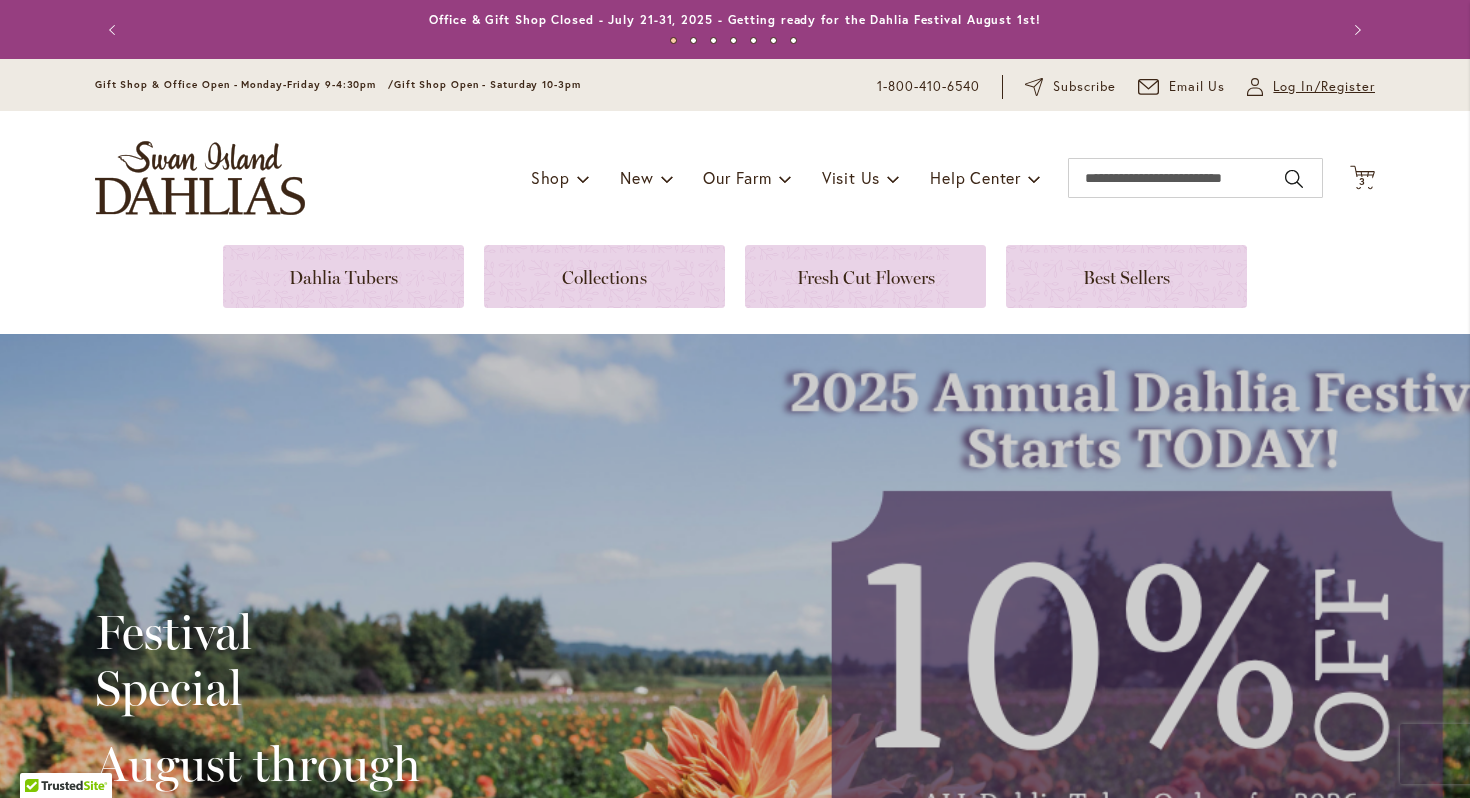 type on "**********" 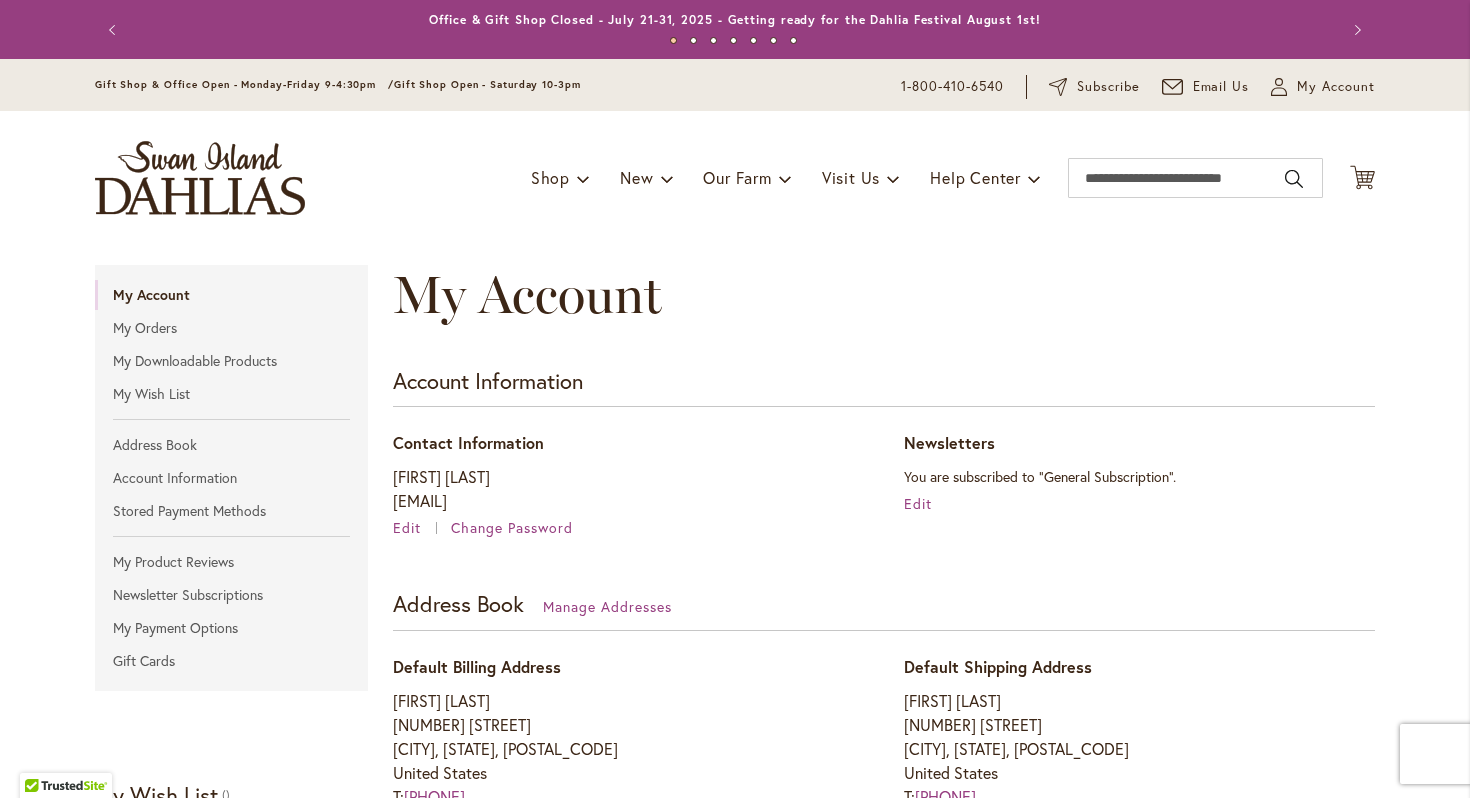 scroll, scrollTop: 0, scrollLeft: 0, axis: both 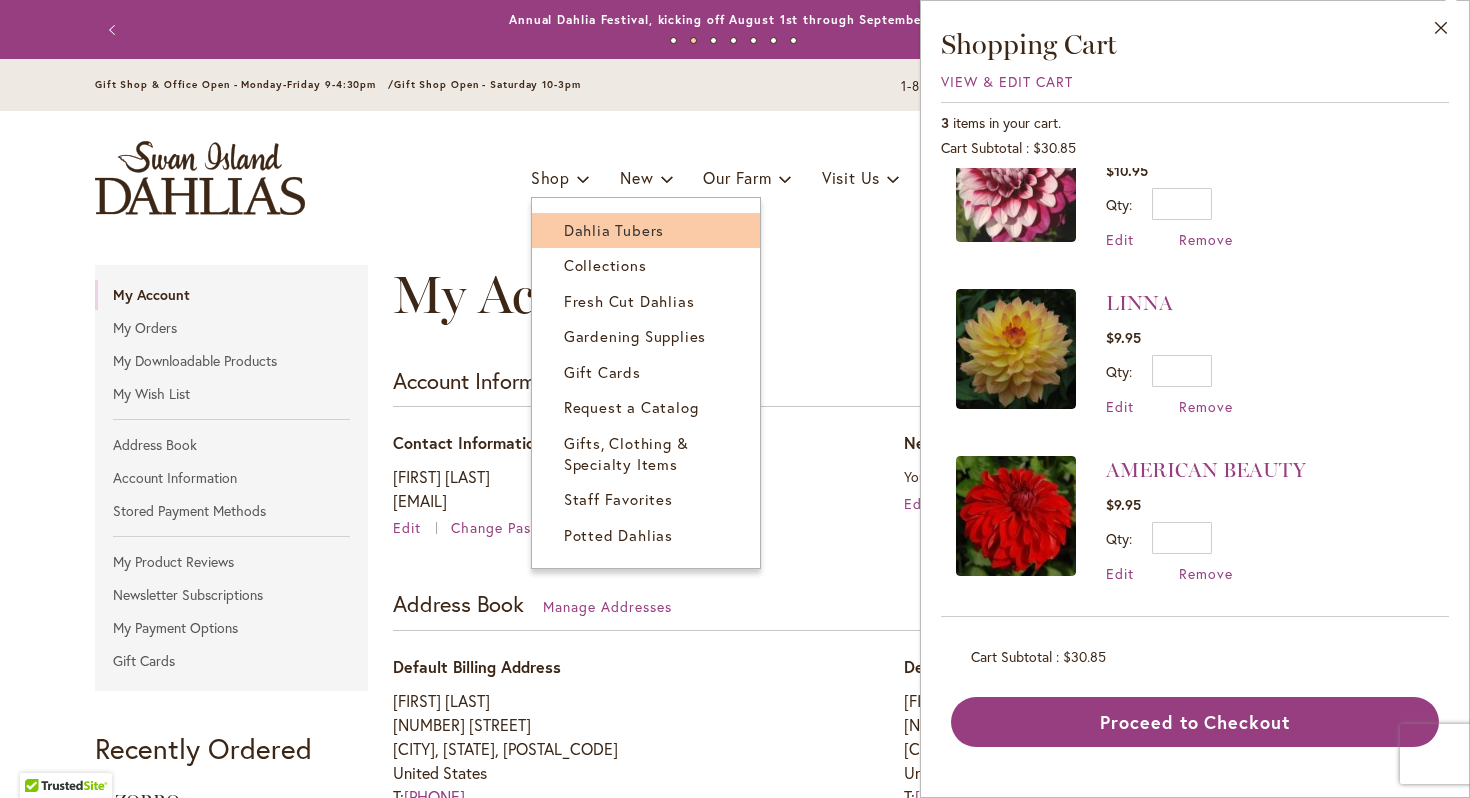 click on "Dahlia Tubers" at bounding box center (614, 230) 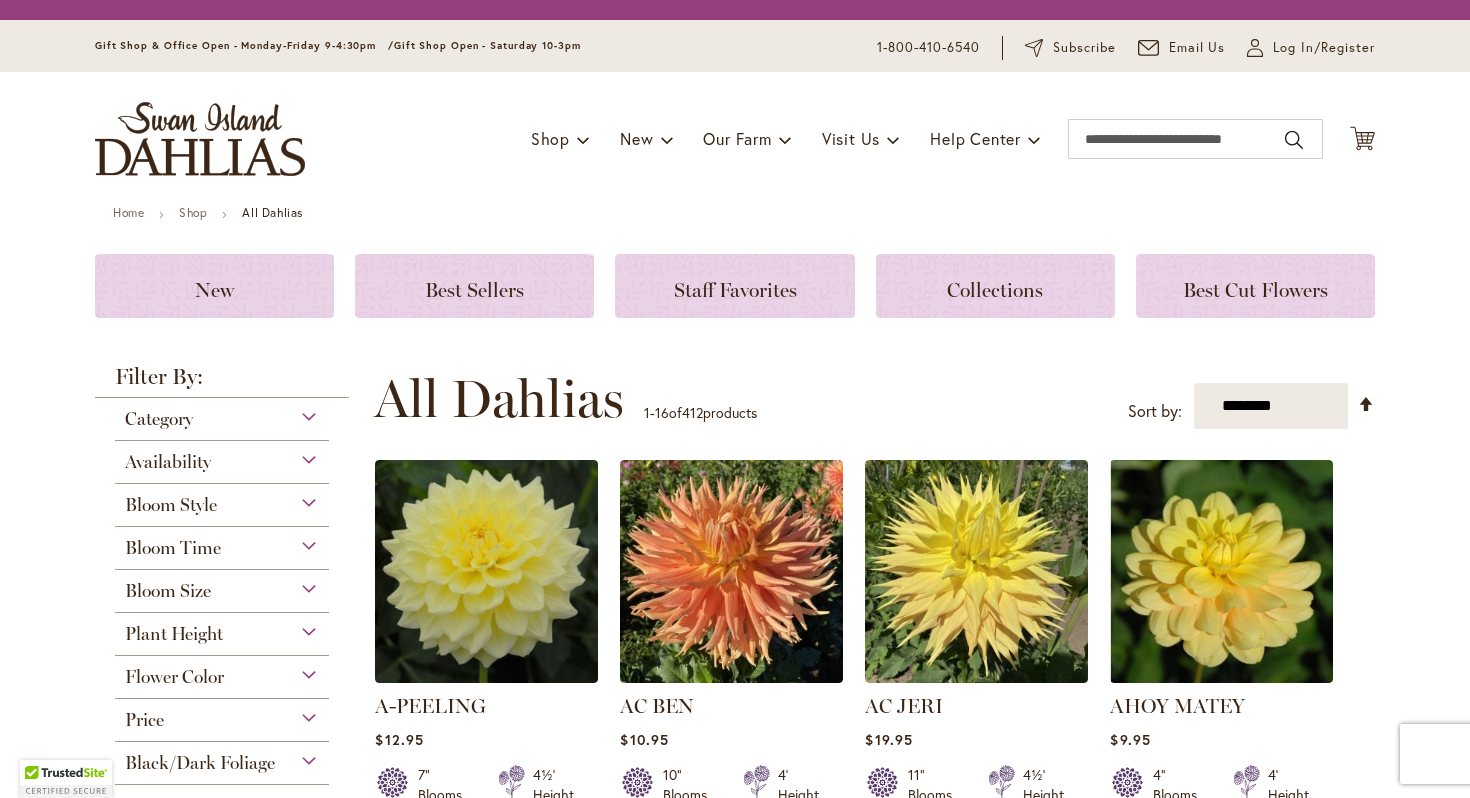 scroll, scrollTop: 0, scrollLeft: 0, axis: both 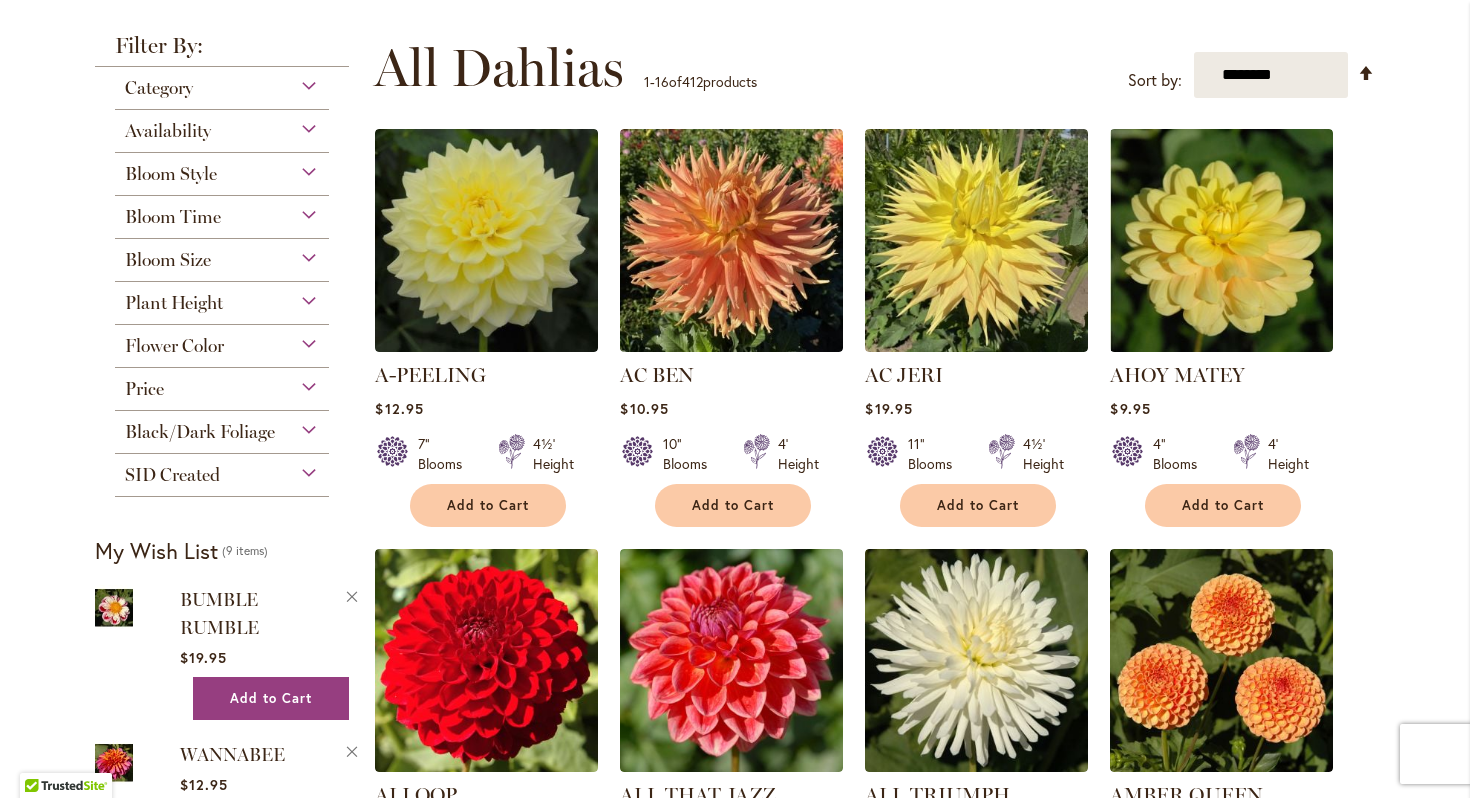 type on "**********" 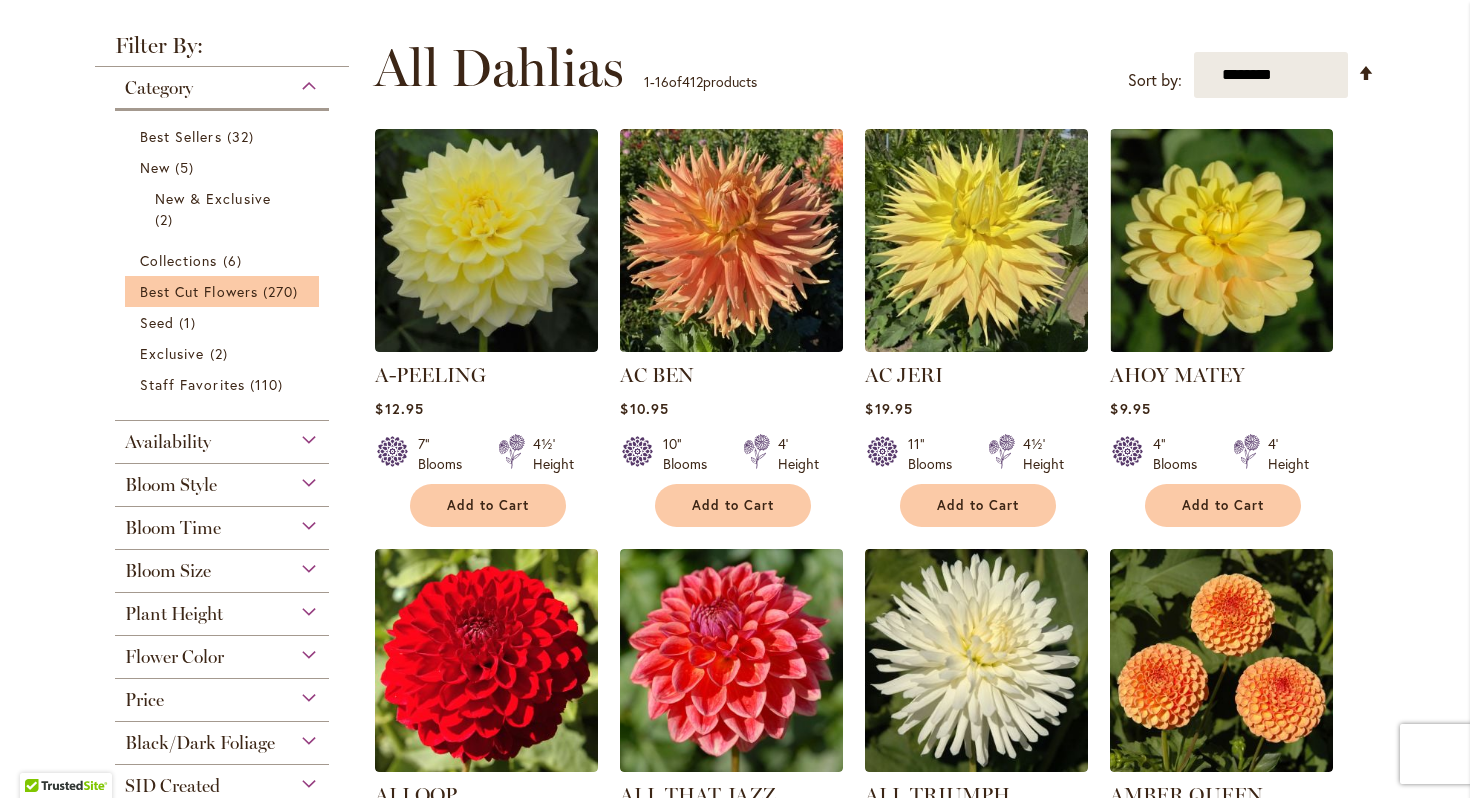 click on "Best Cut Flowers
270
items" at bounding box center [222, 291] 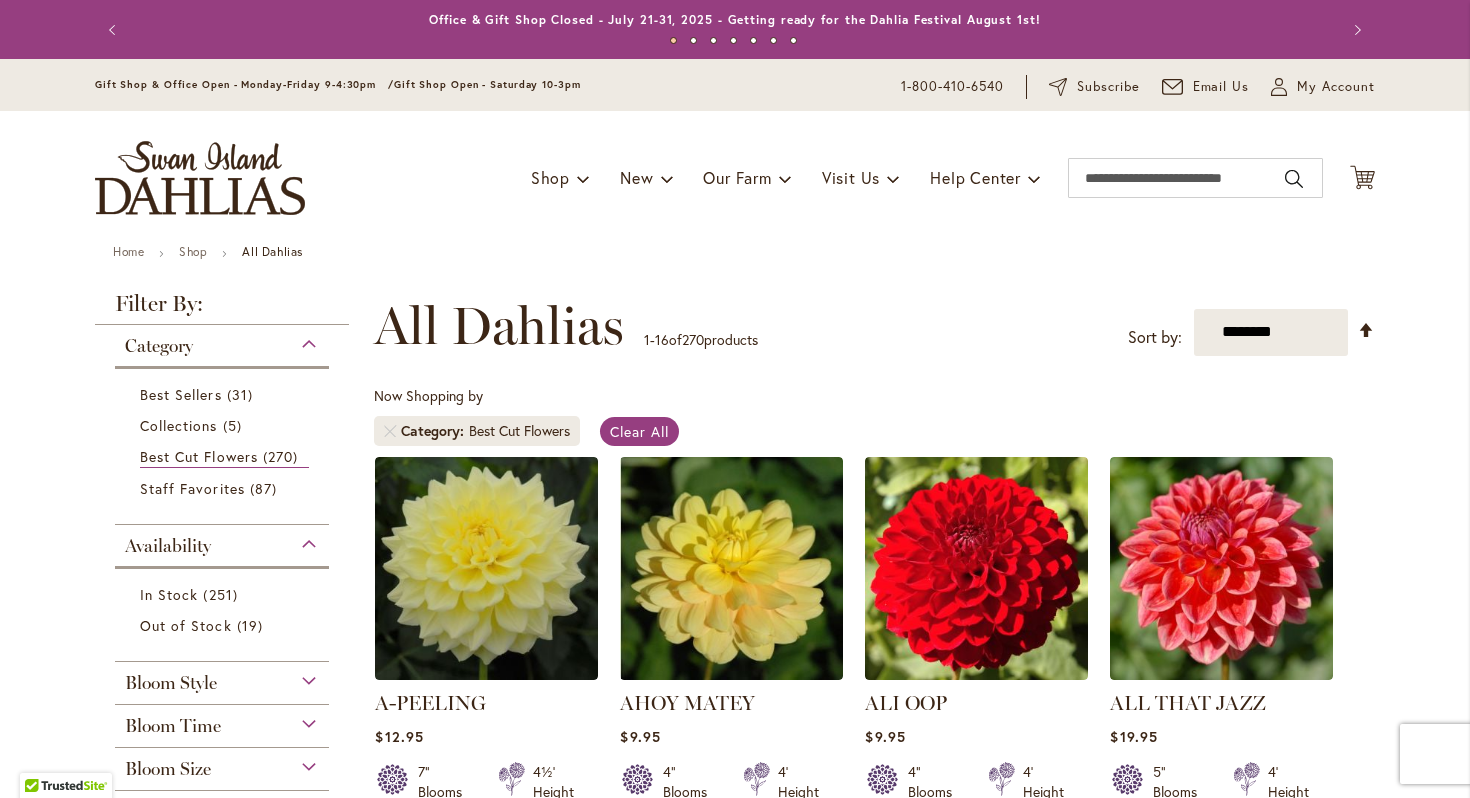 scroll, scrollTop: 0, scrollLeft: 0, axis: both 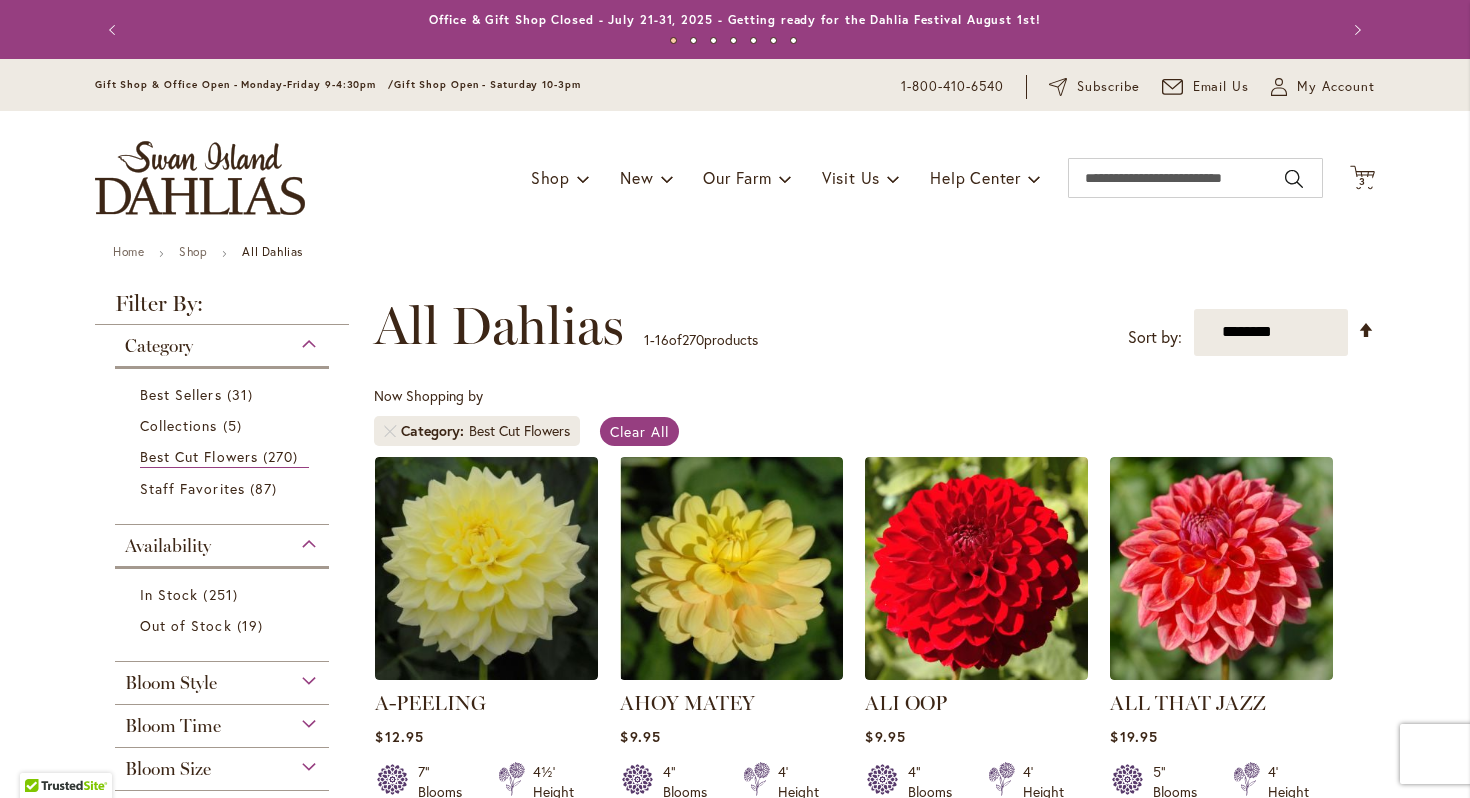 type on "**********" 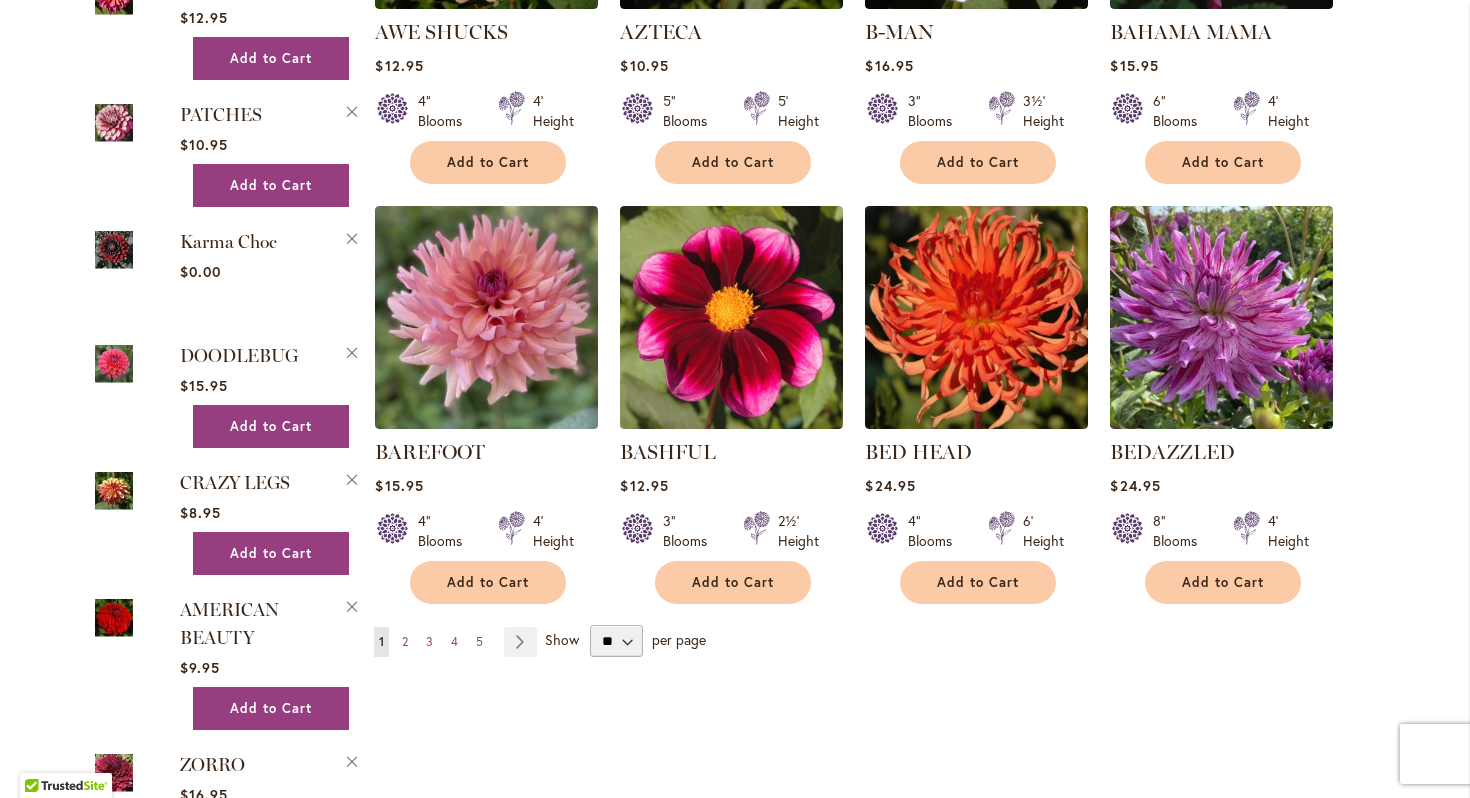 scroll, scrollTop: 1518, scrollLeft: 0, axis: vertical 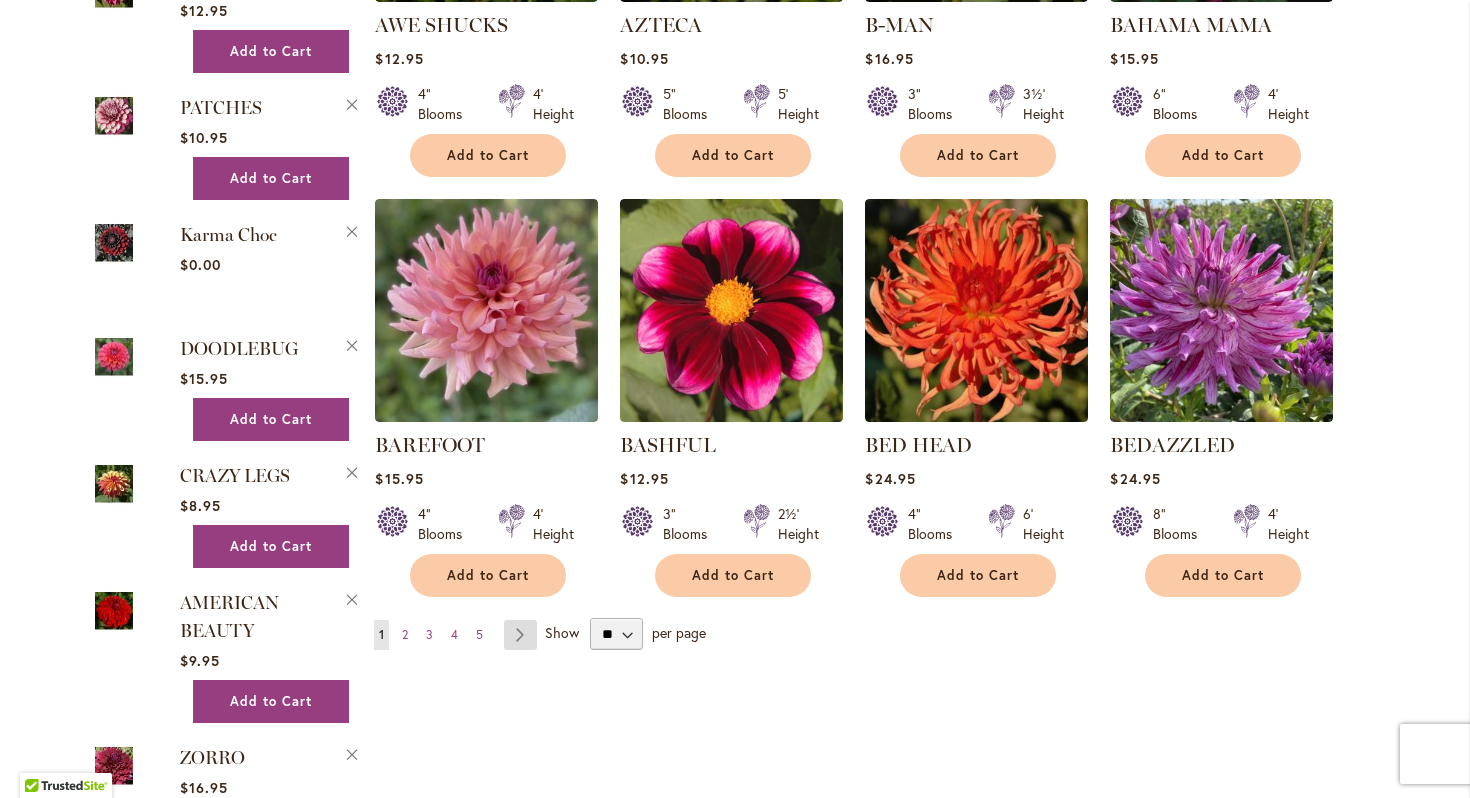 click on "Page
Next" at bounding box center [520, 635] 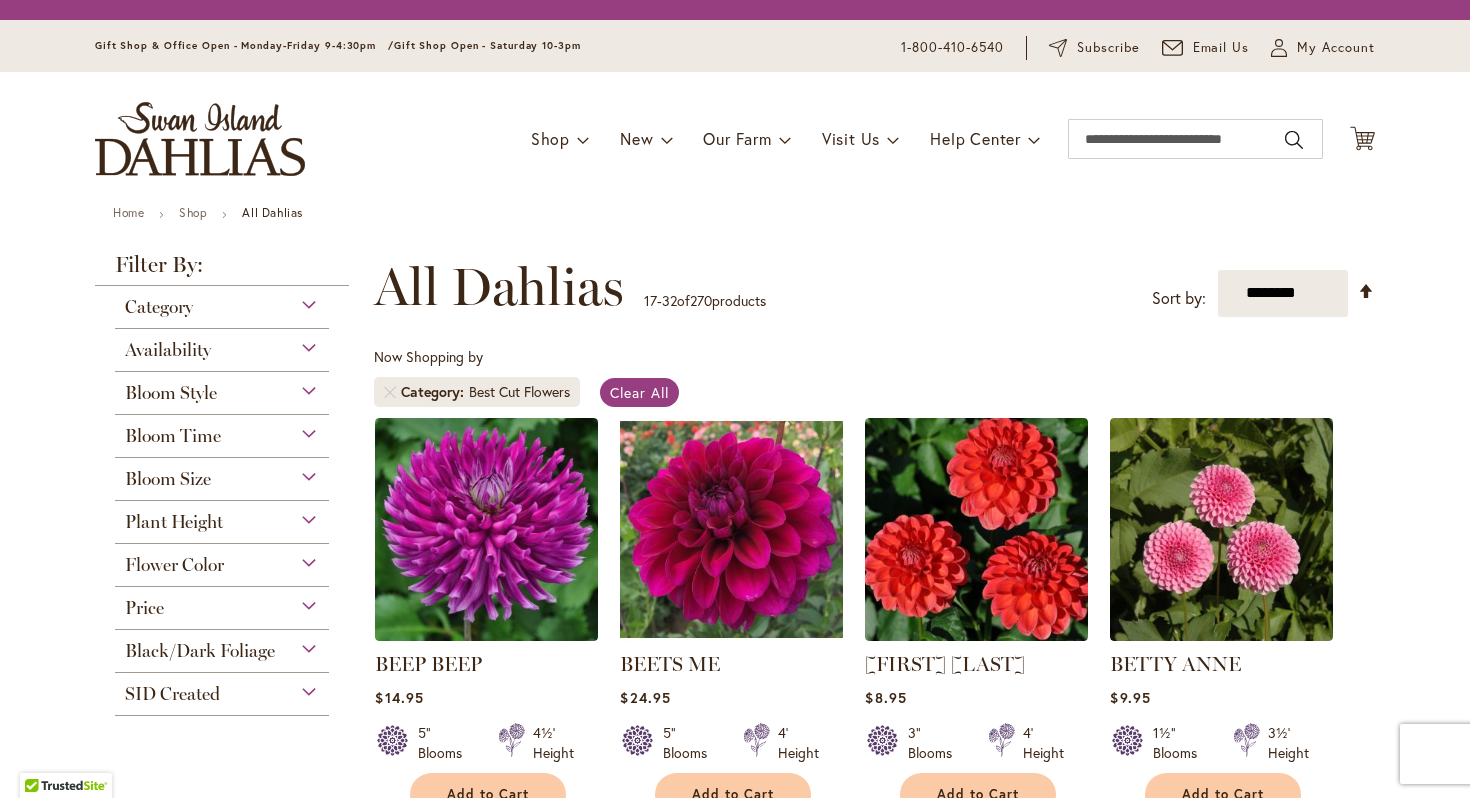 scroll, scrollTop: 0, scrollLeft: 0, axis: both 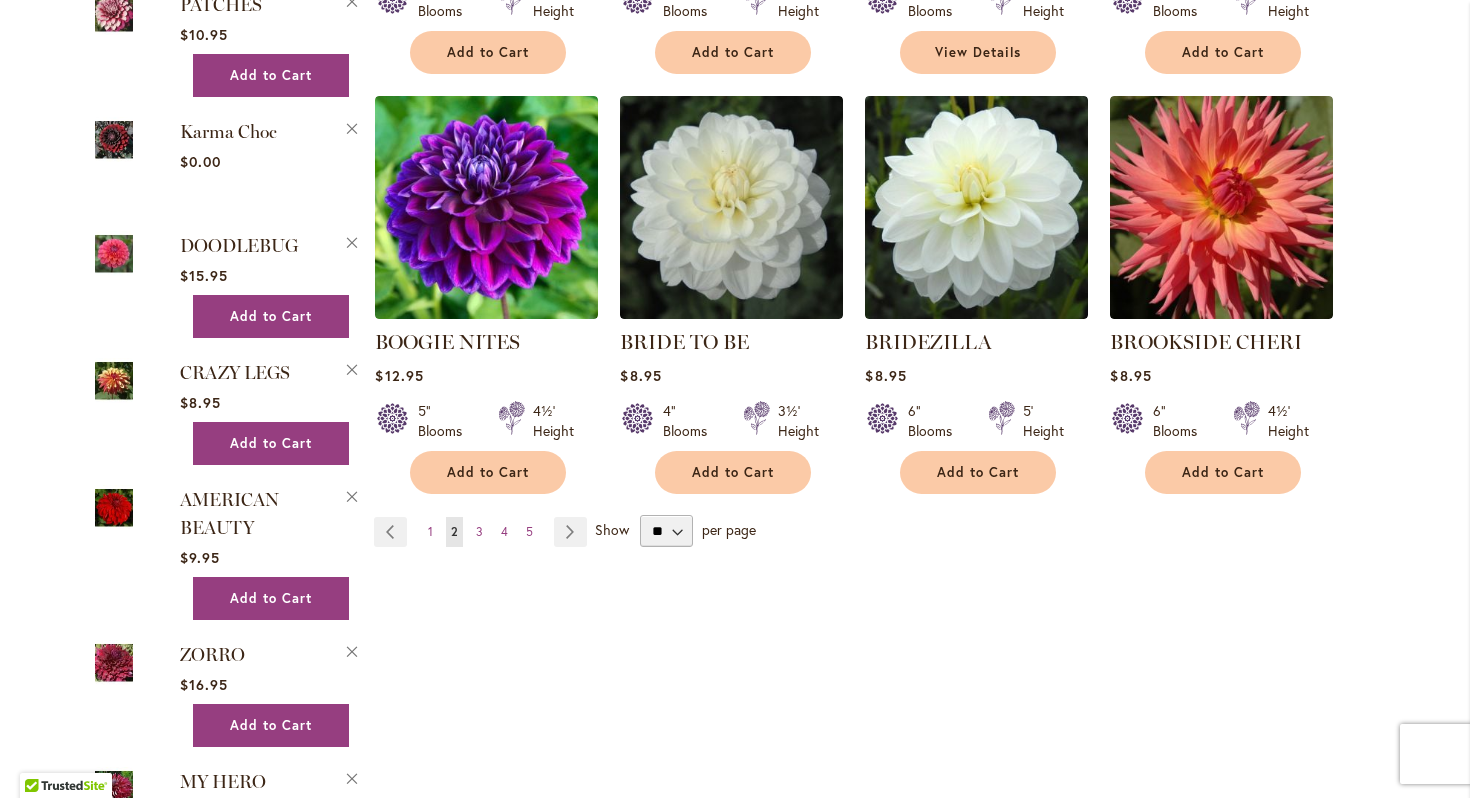 type on "**********" 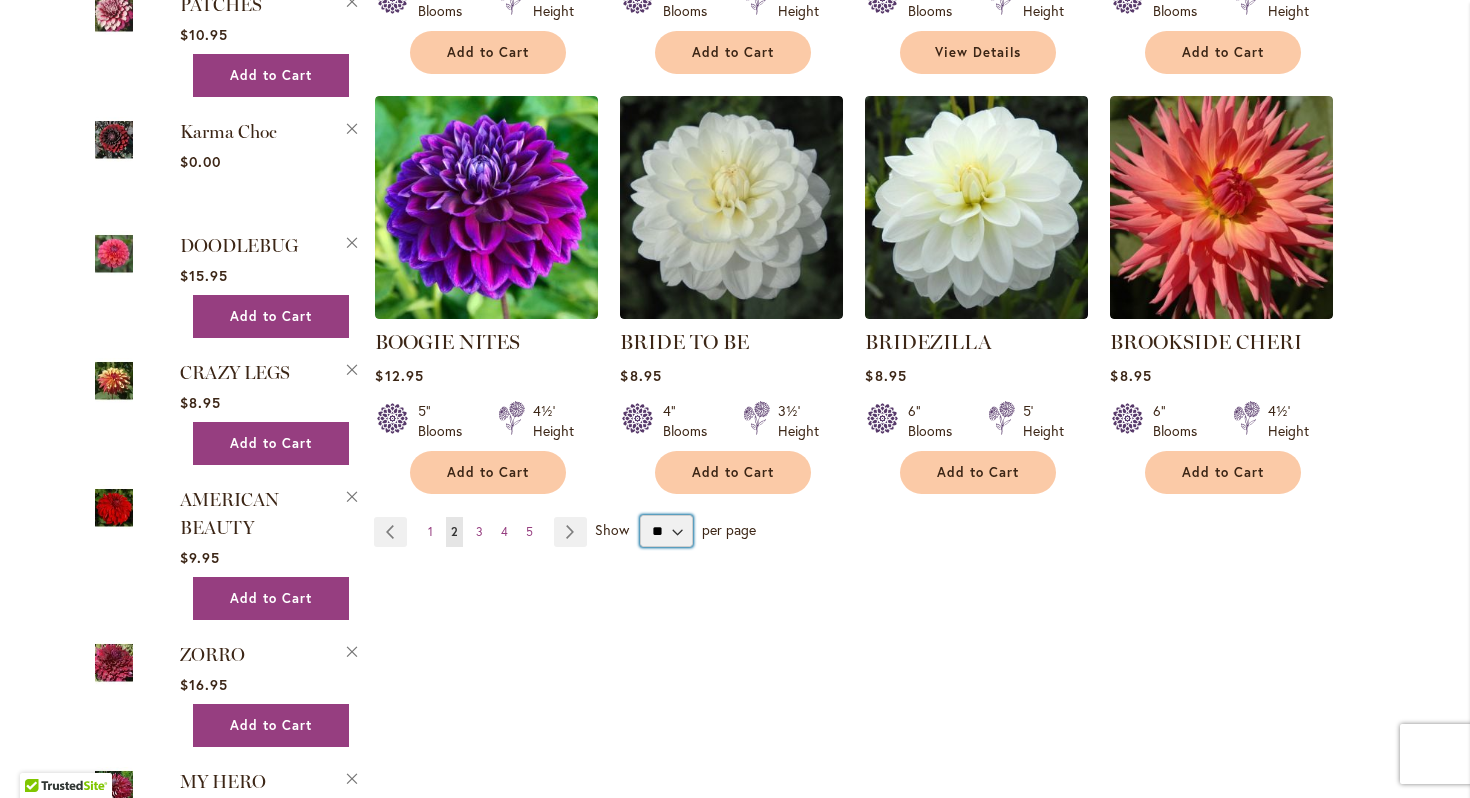 click on "**
**
**
**" at bounding box center (666, 531) 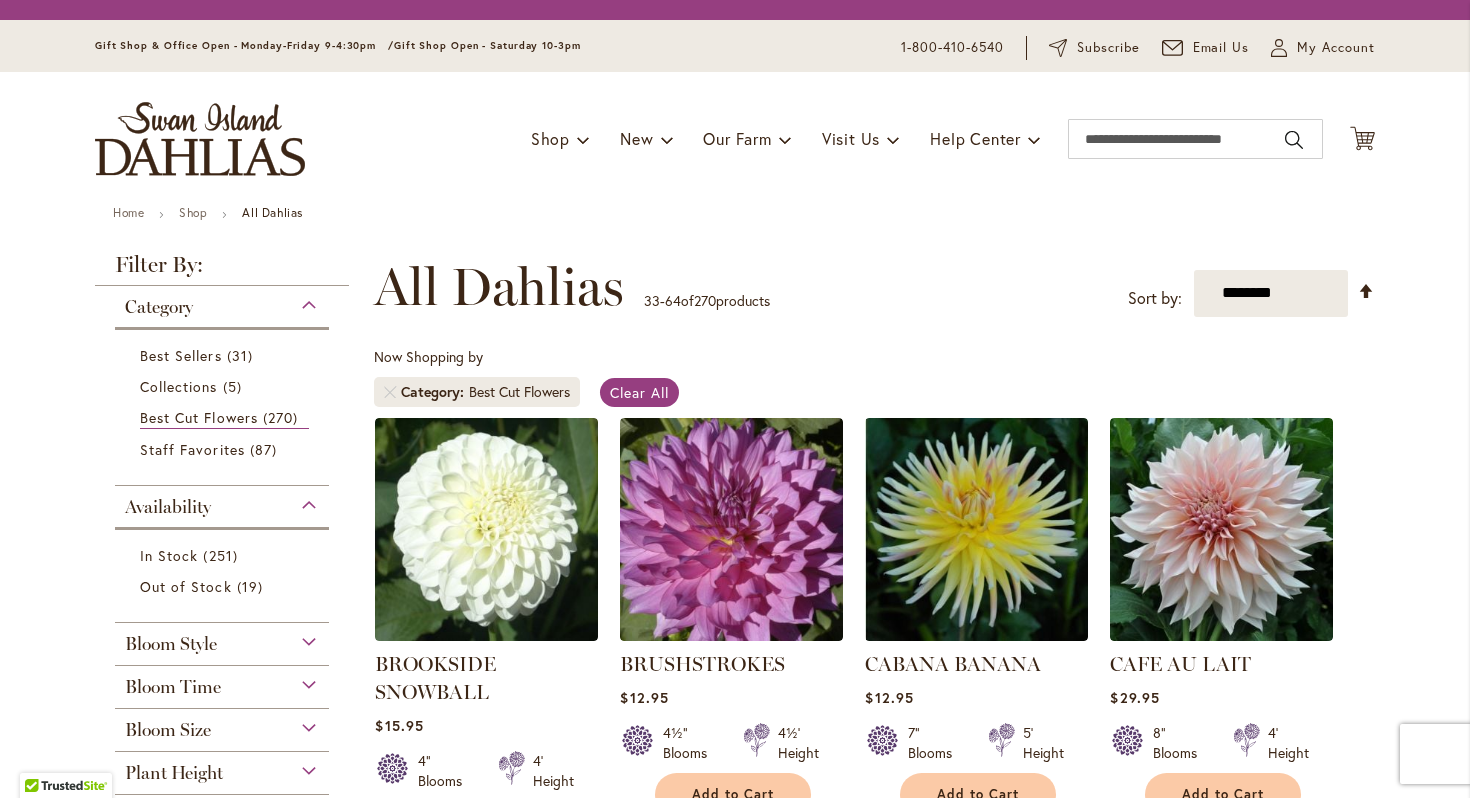 scroll, scrollTop: 0, scrollLeft: 0, axis: both 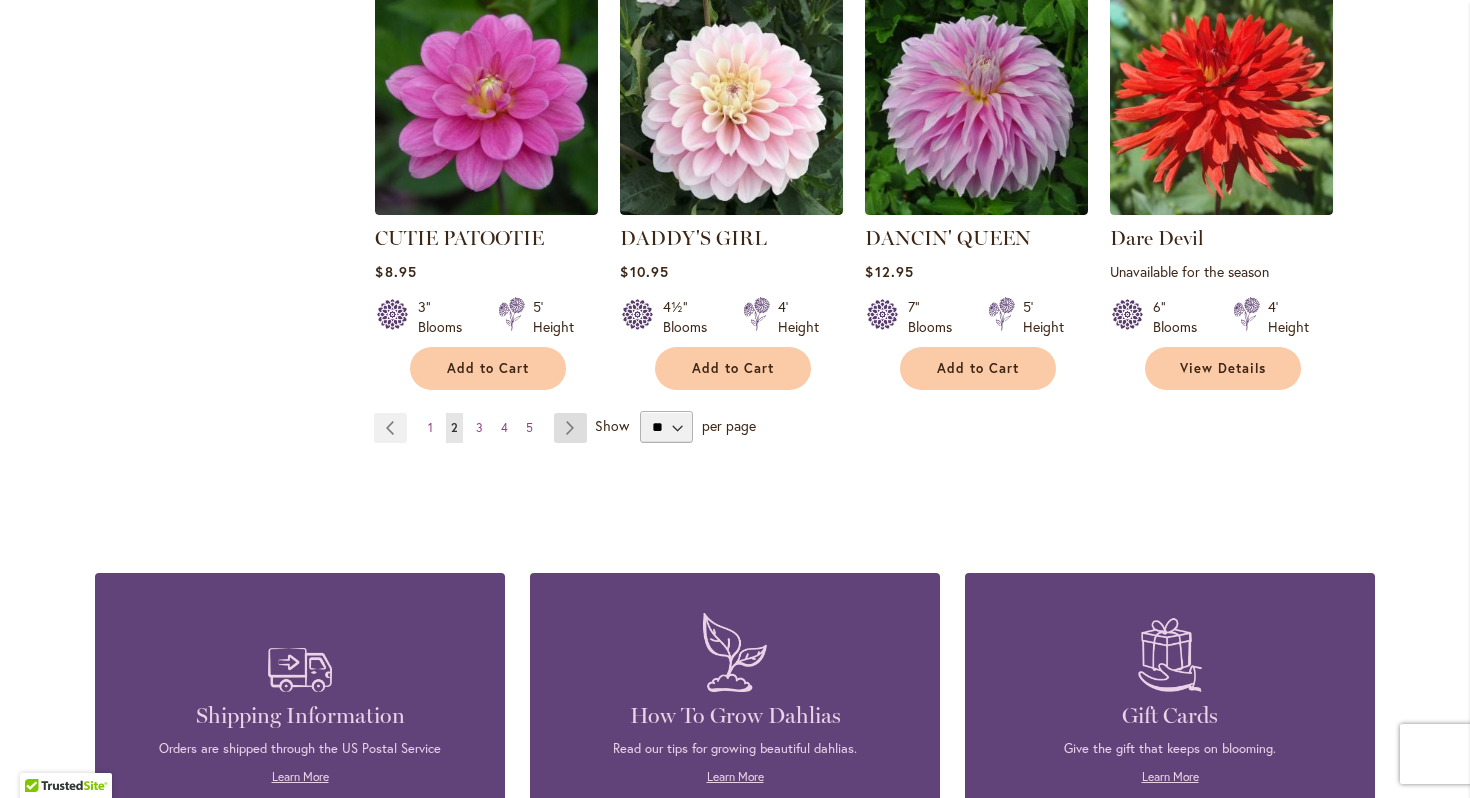 type on "**********" 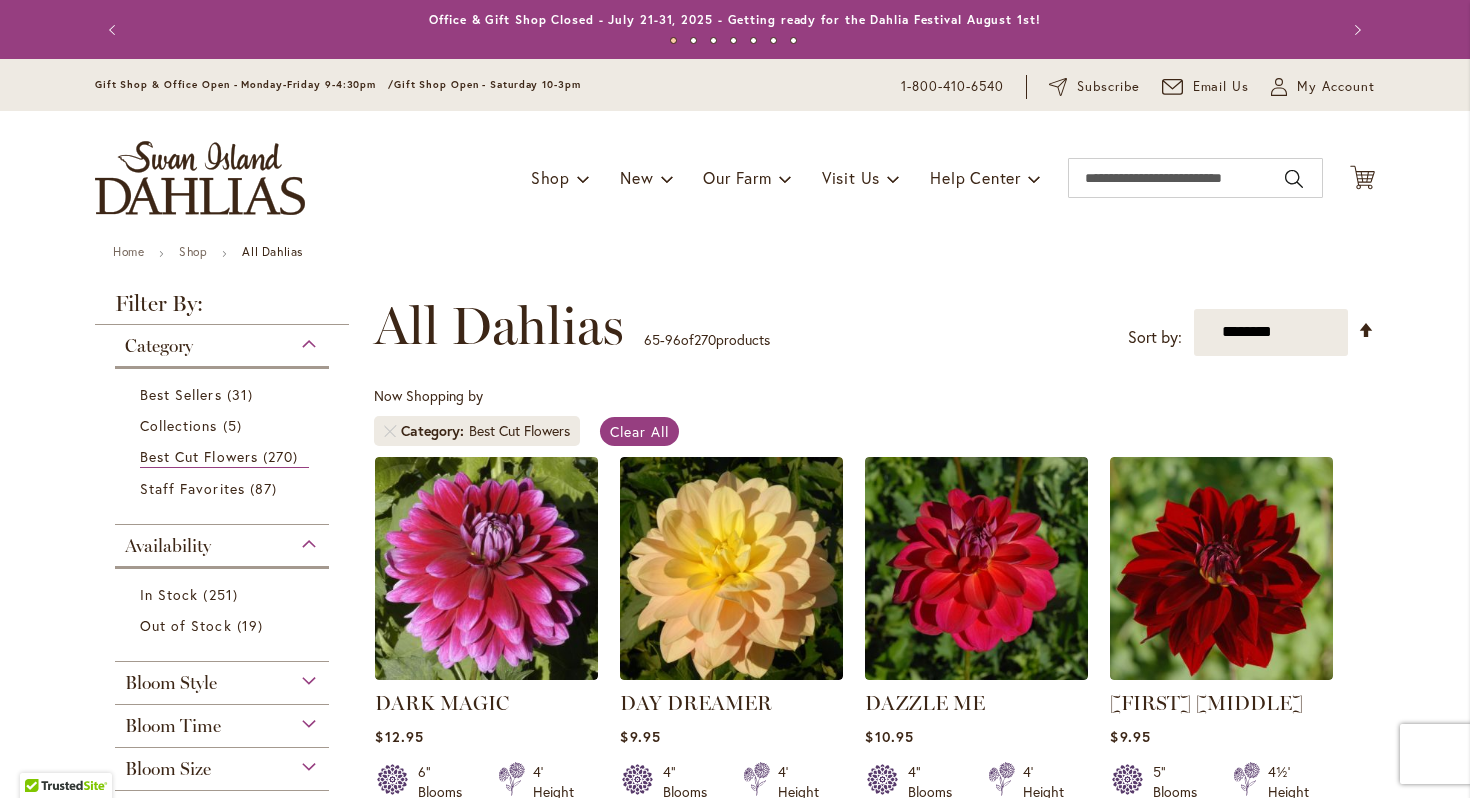 scroll, scrollTop: 0, scrollLeft: 0, axis: both 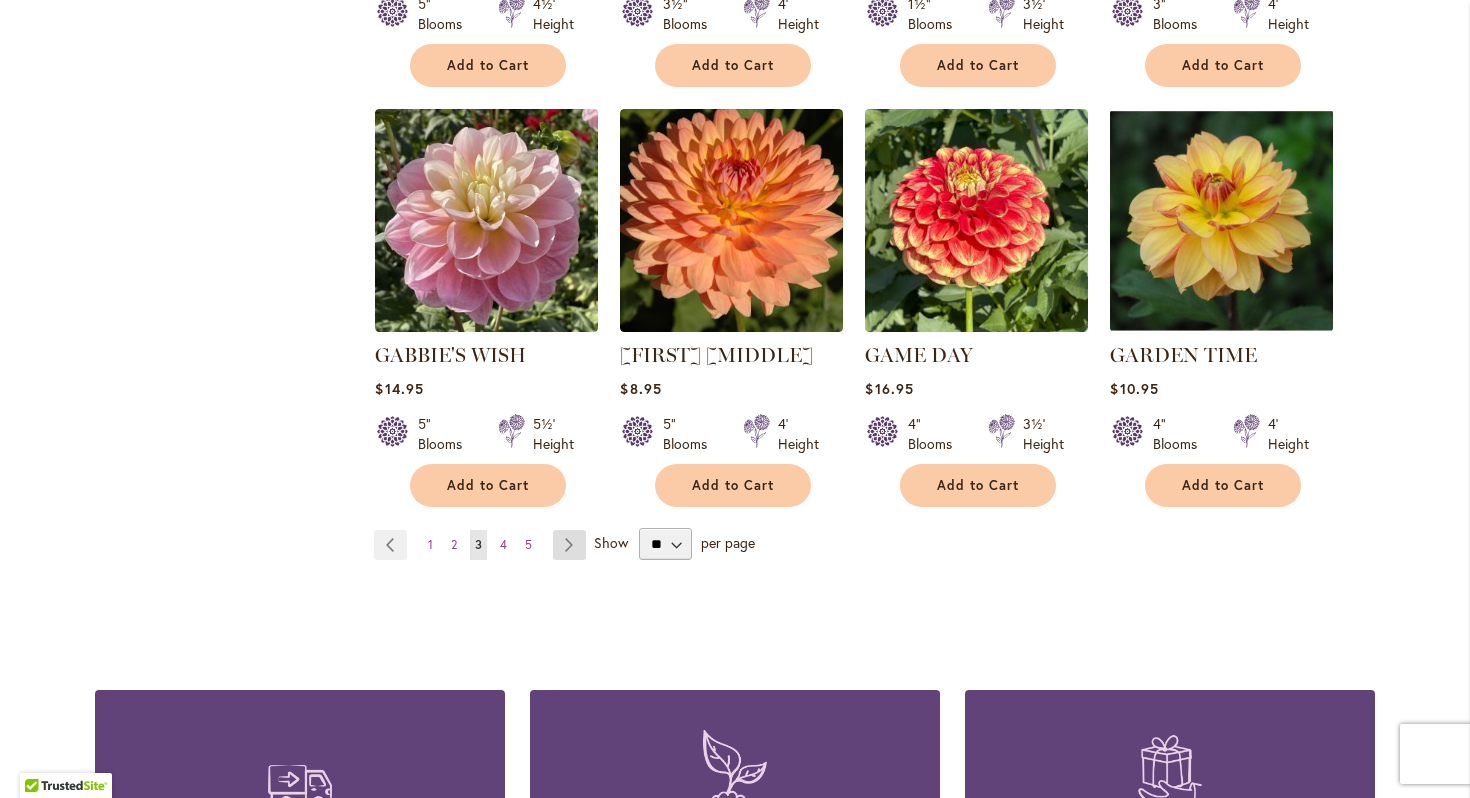 type on "**********" 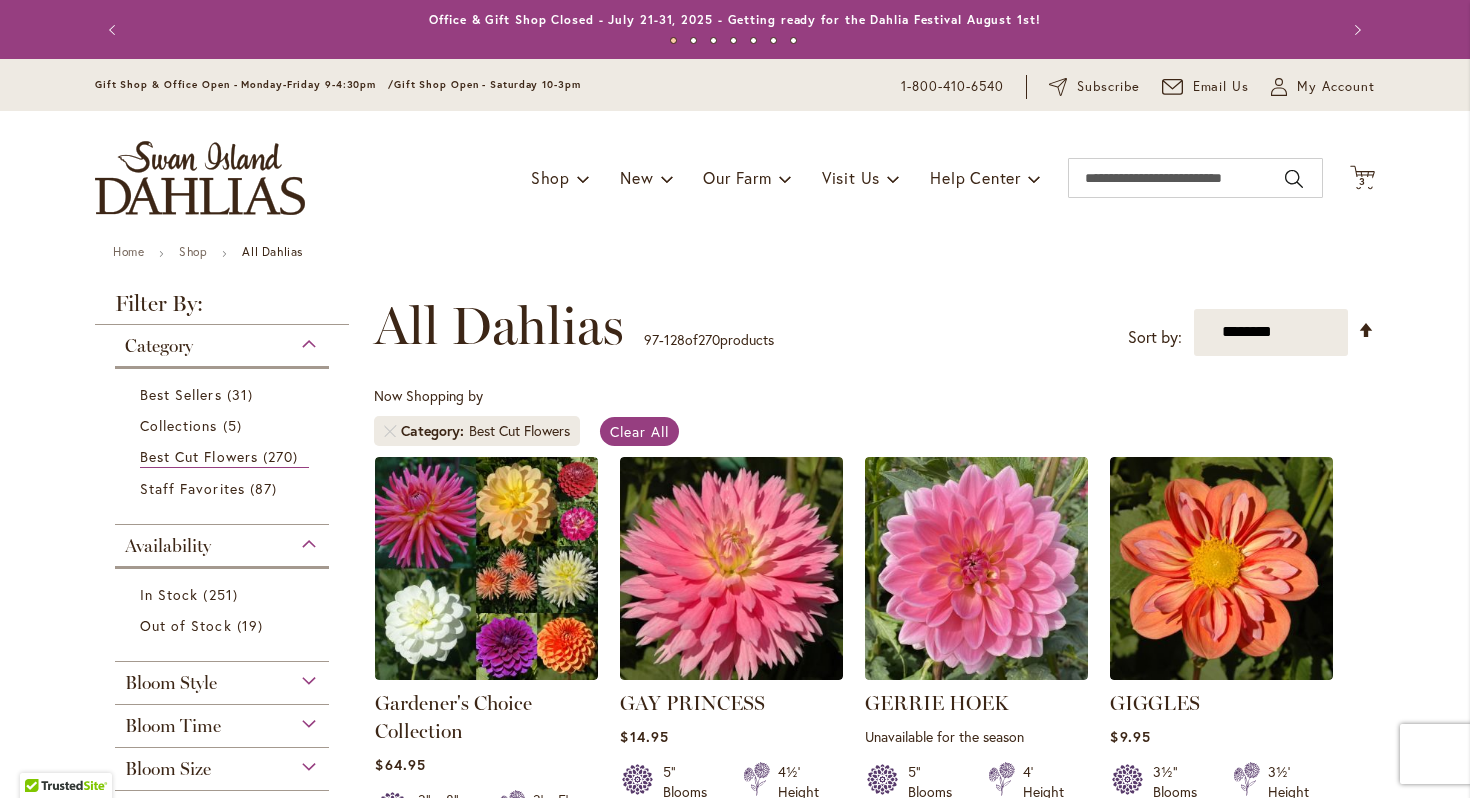 scroll, scrollTop: 0, scrollLeft: 0, axis: both 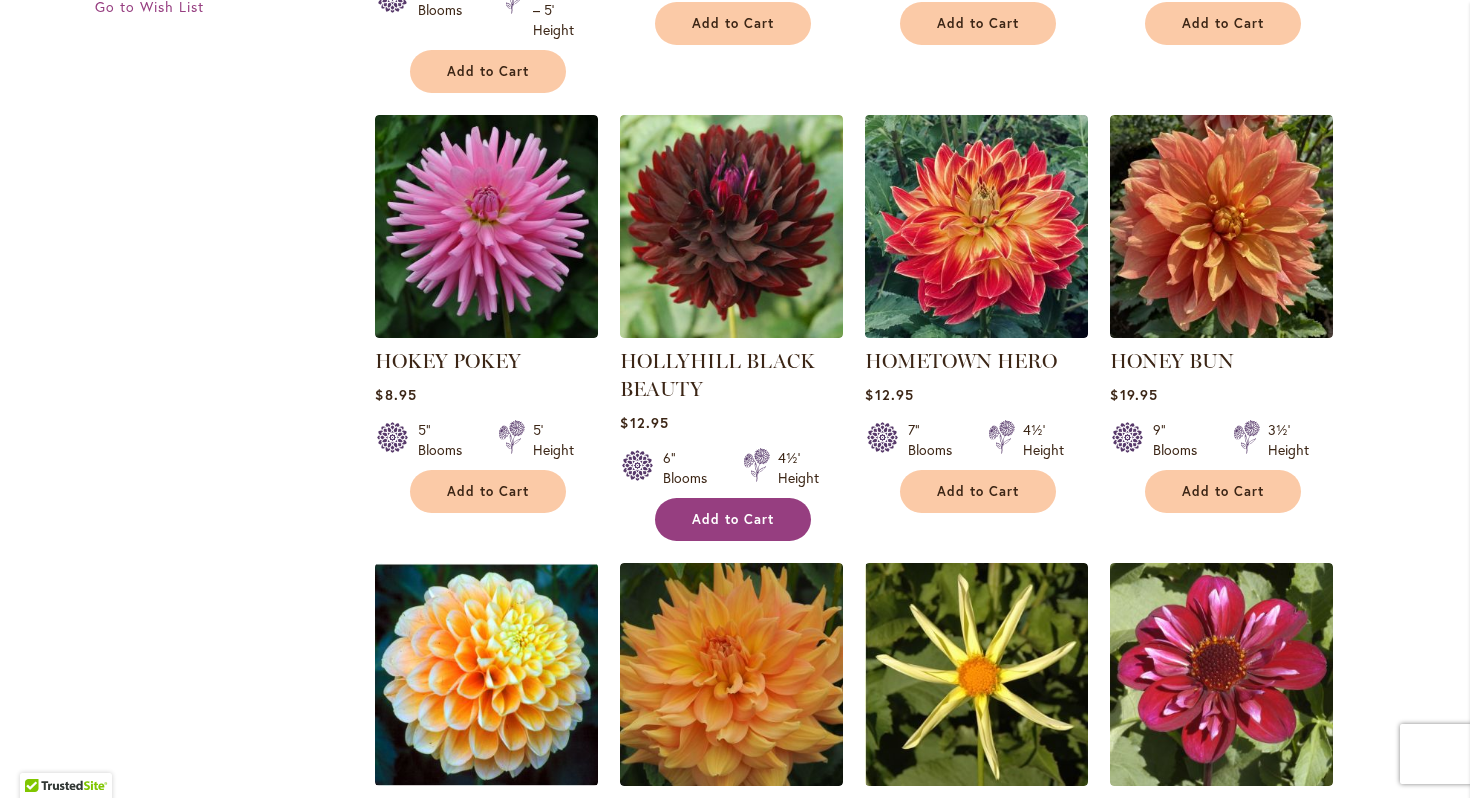 type on "**********" 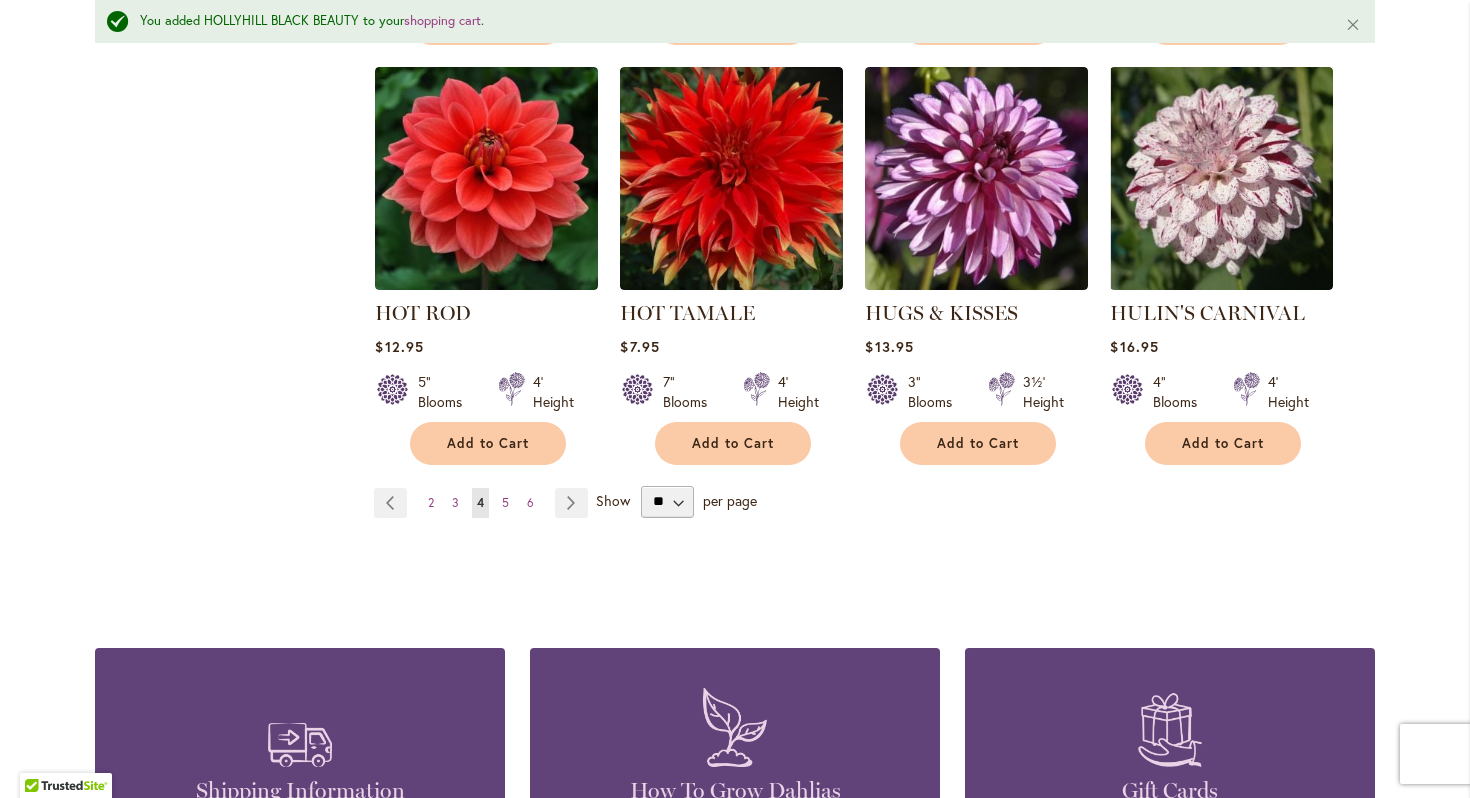 scroll, scrollTop: 3490, scrollLeft: 0, axis: vertical 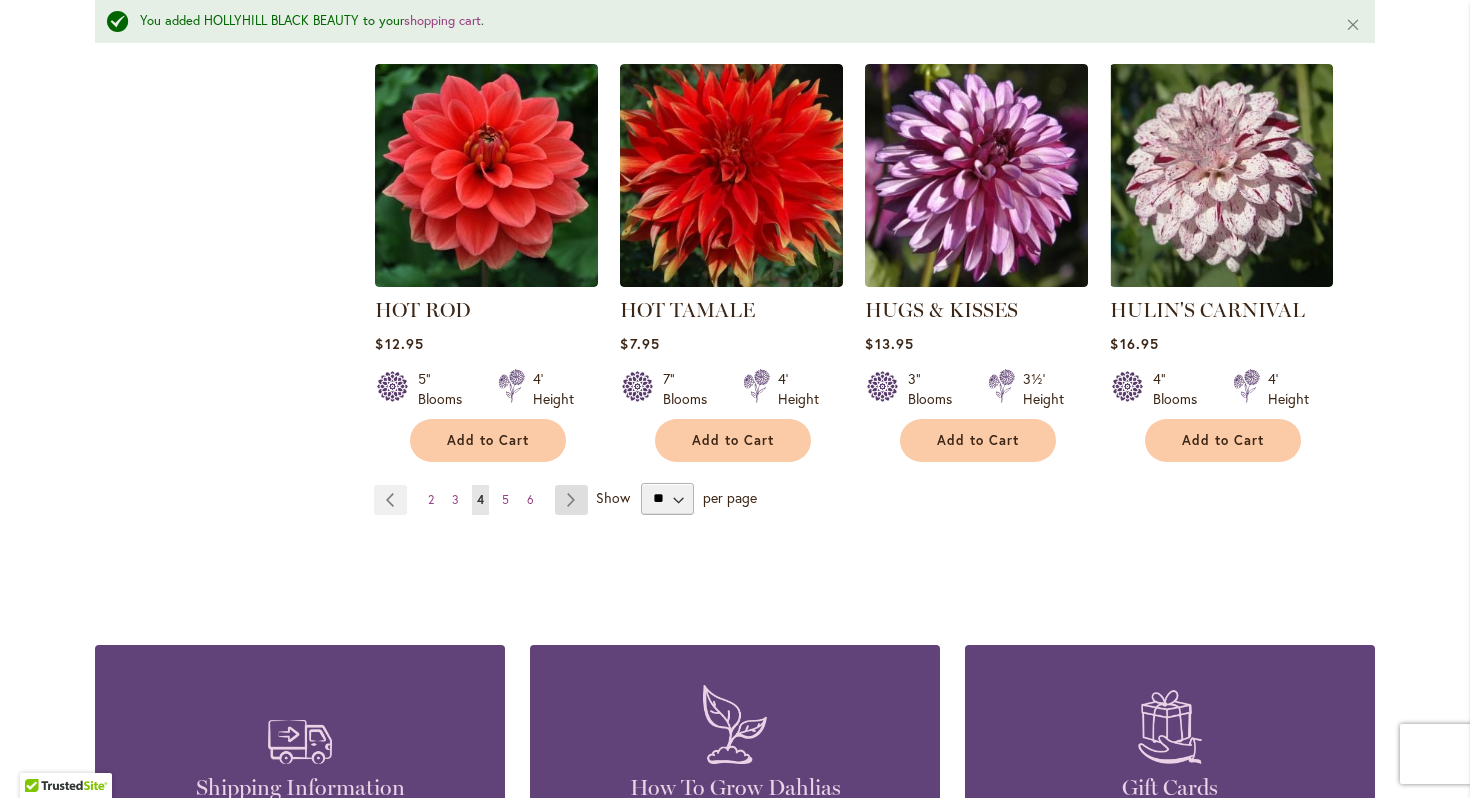 click on "Page
Next" at bounding box center (571, 500) 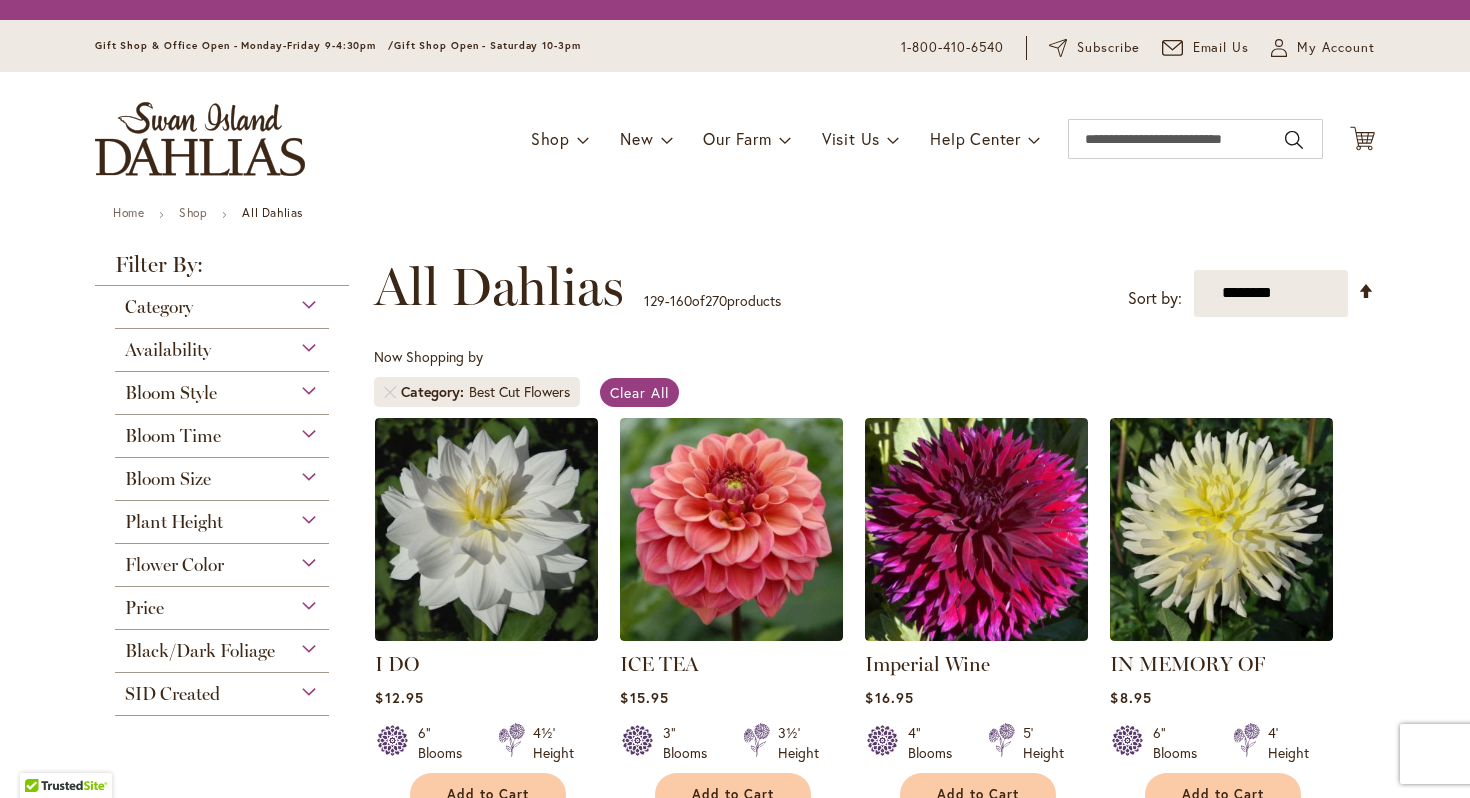 scroll, scrollTop: 0, scrollLeft: 0, axis: both 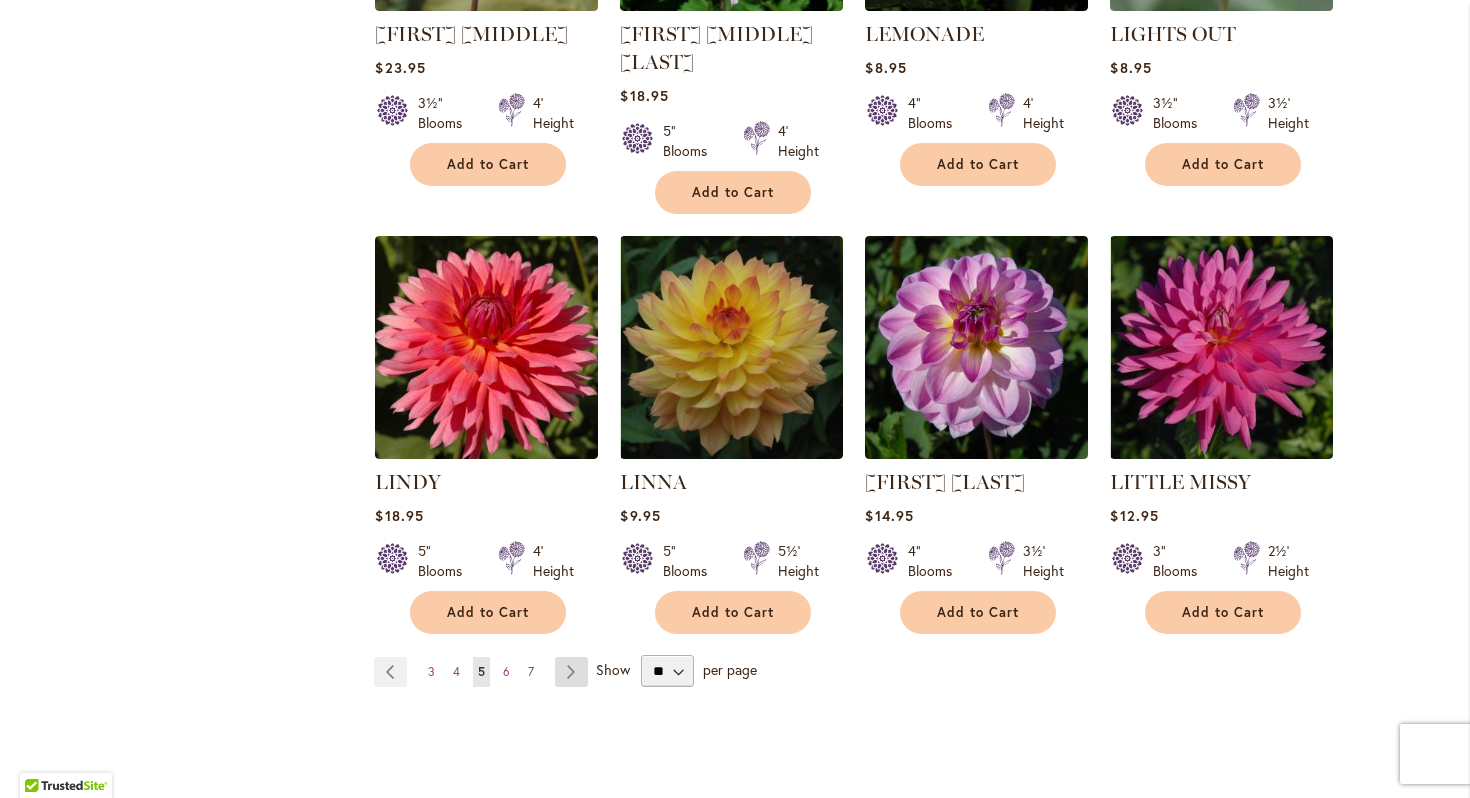 type on "**********" 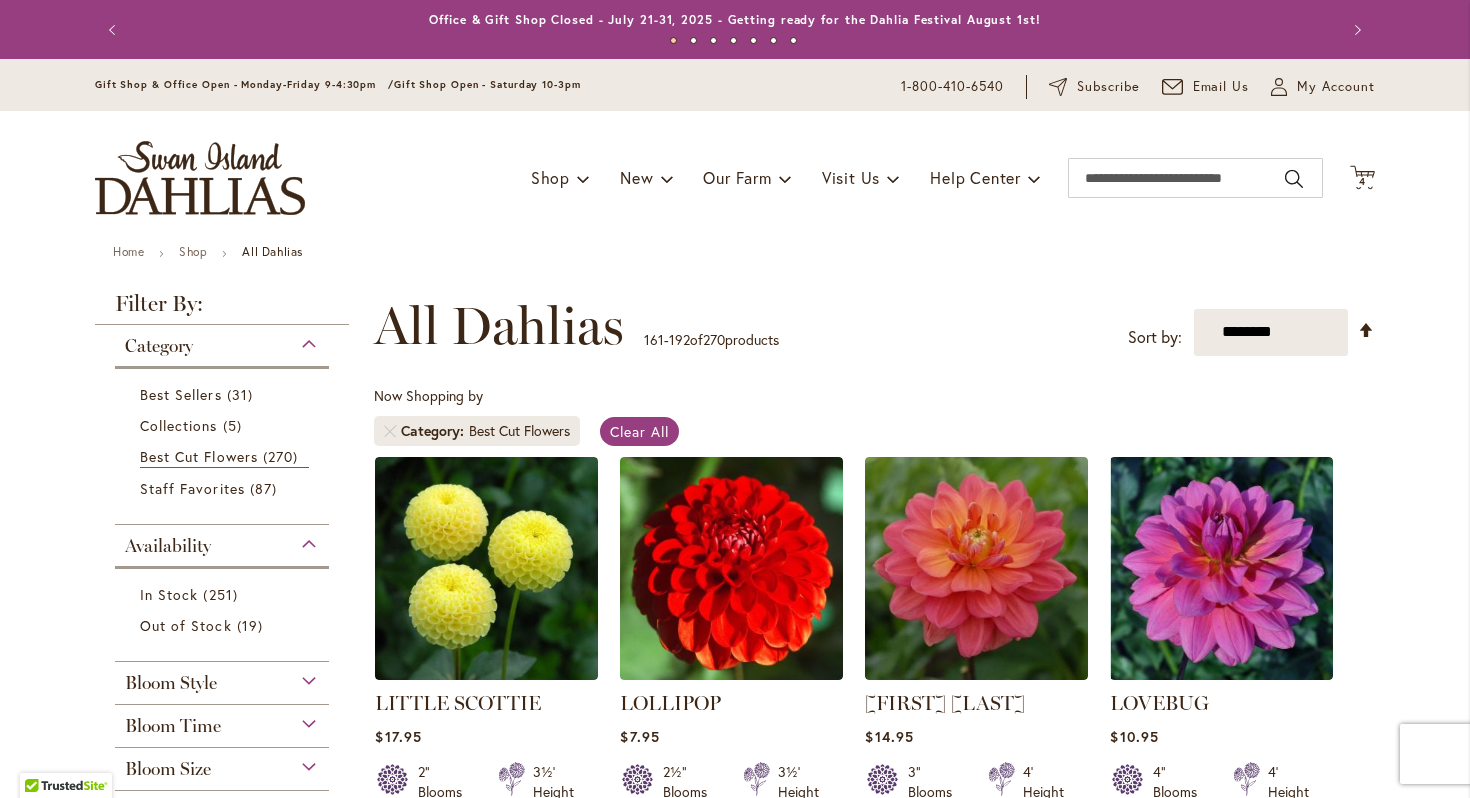 scroll, scrollTop: 0, scrollLeft: 0, axis: both 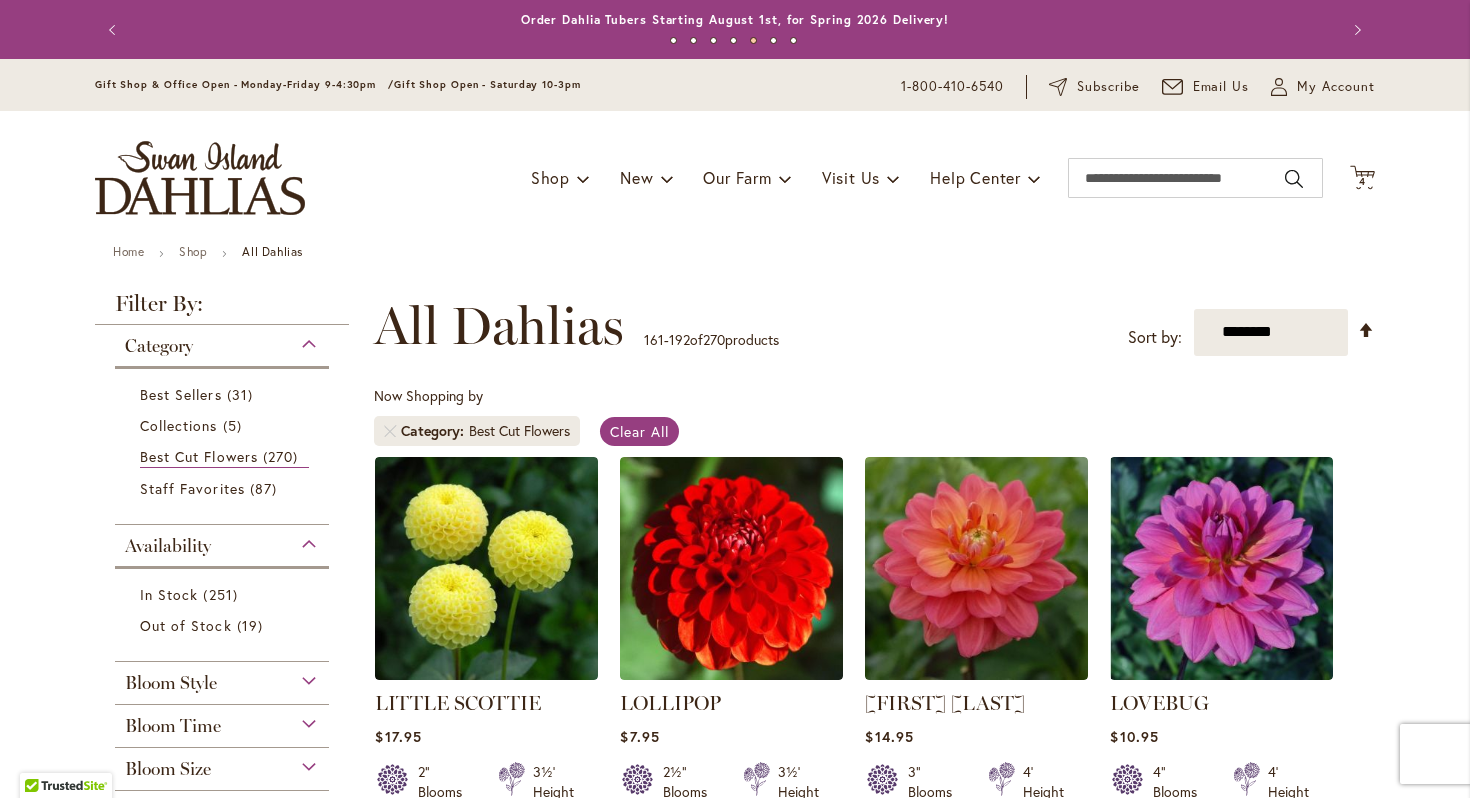 type on "**********" 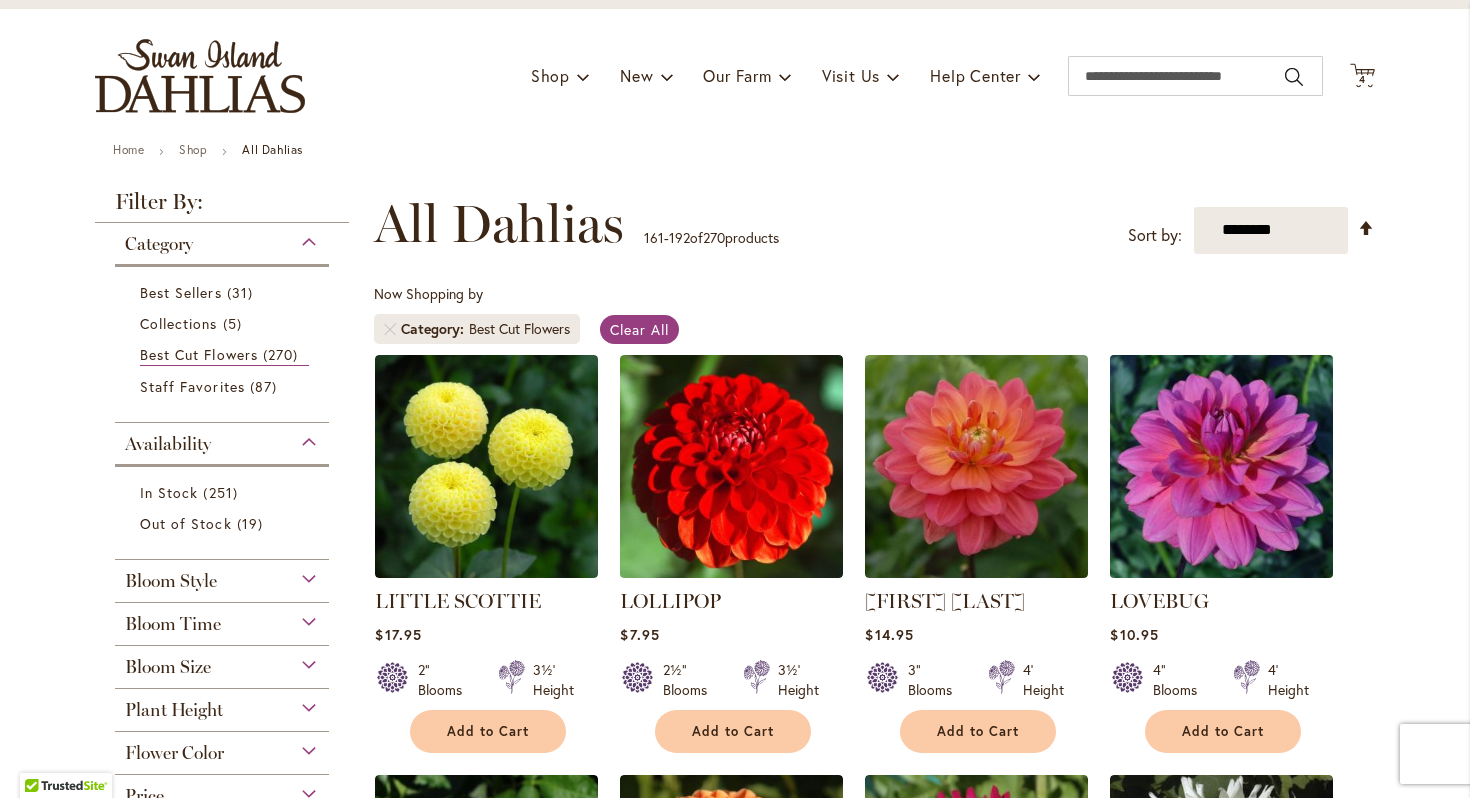 scroll, scrollTop: 142, scrollLeft: 0, axis: vertical 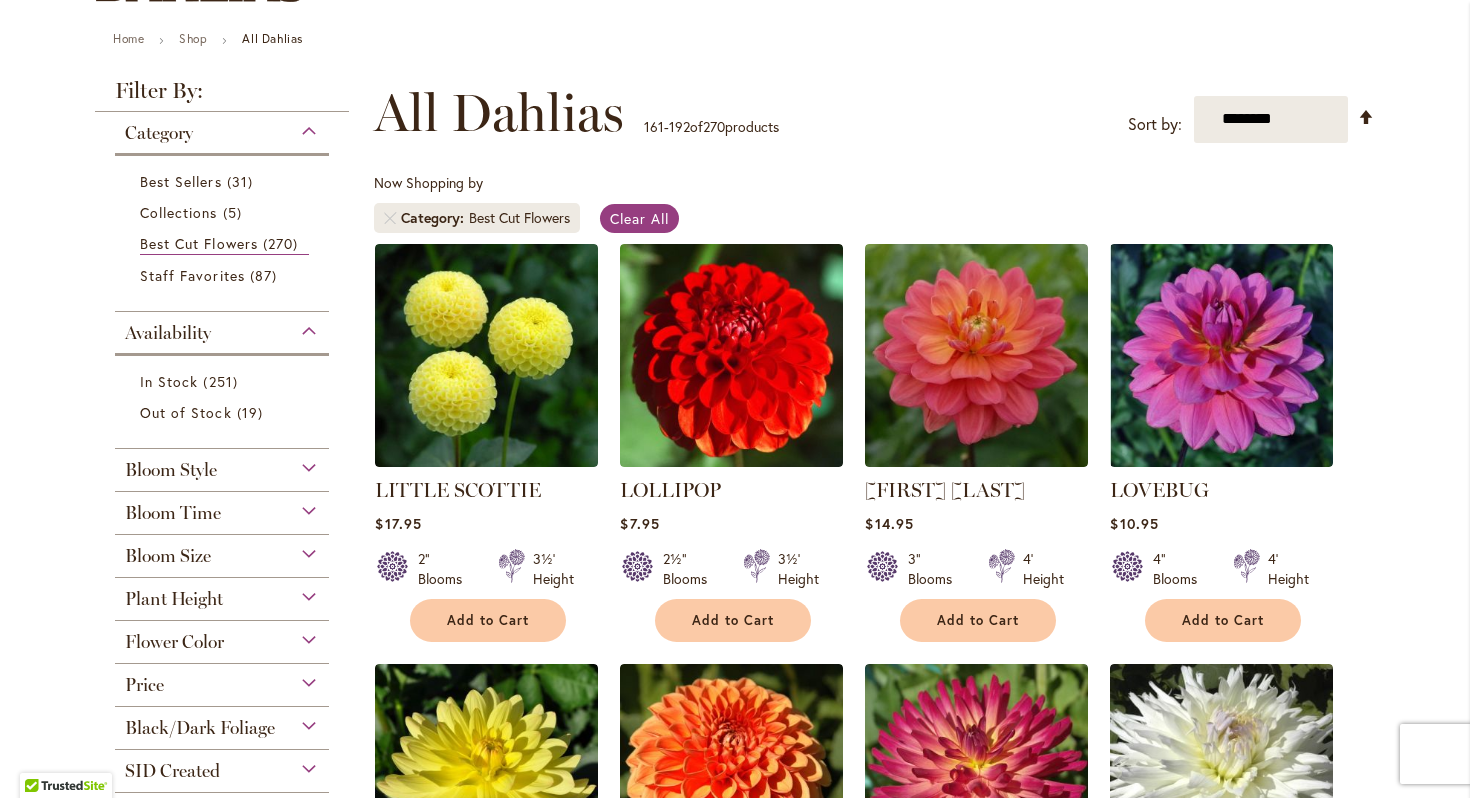 type on "**********" 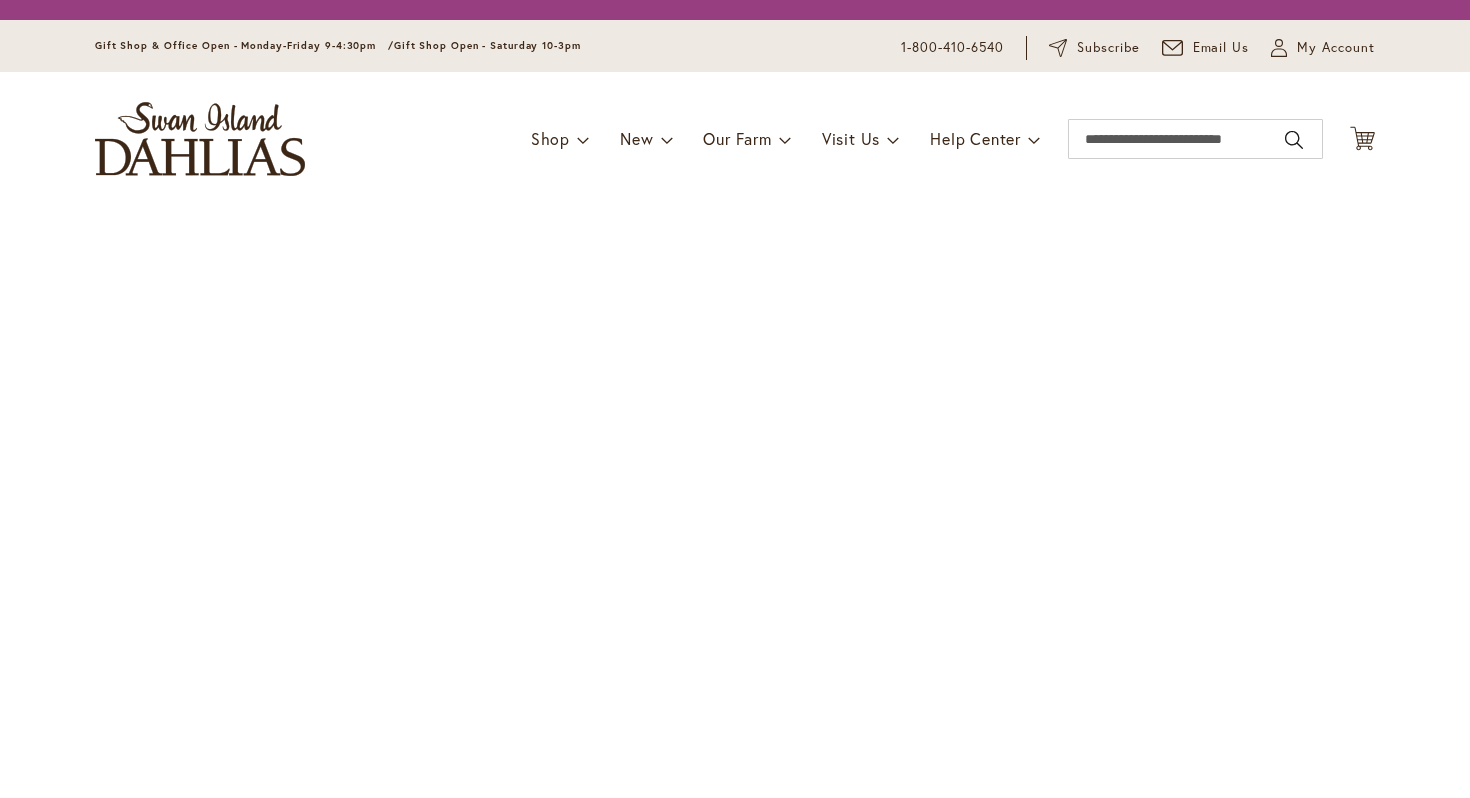 scroll, scrollTop: 0, scrollLeft: 0, axis: both 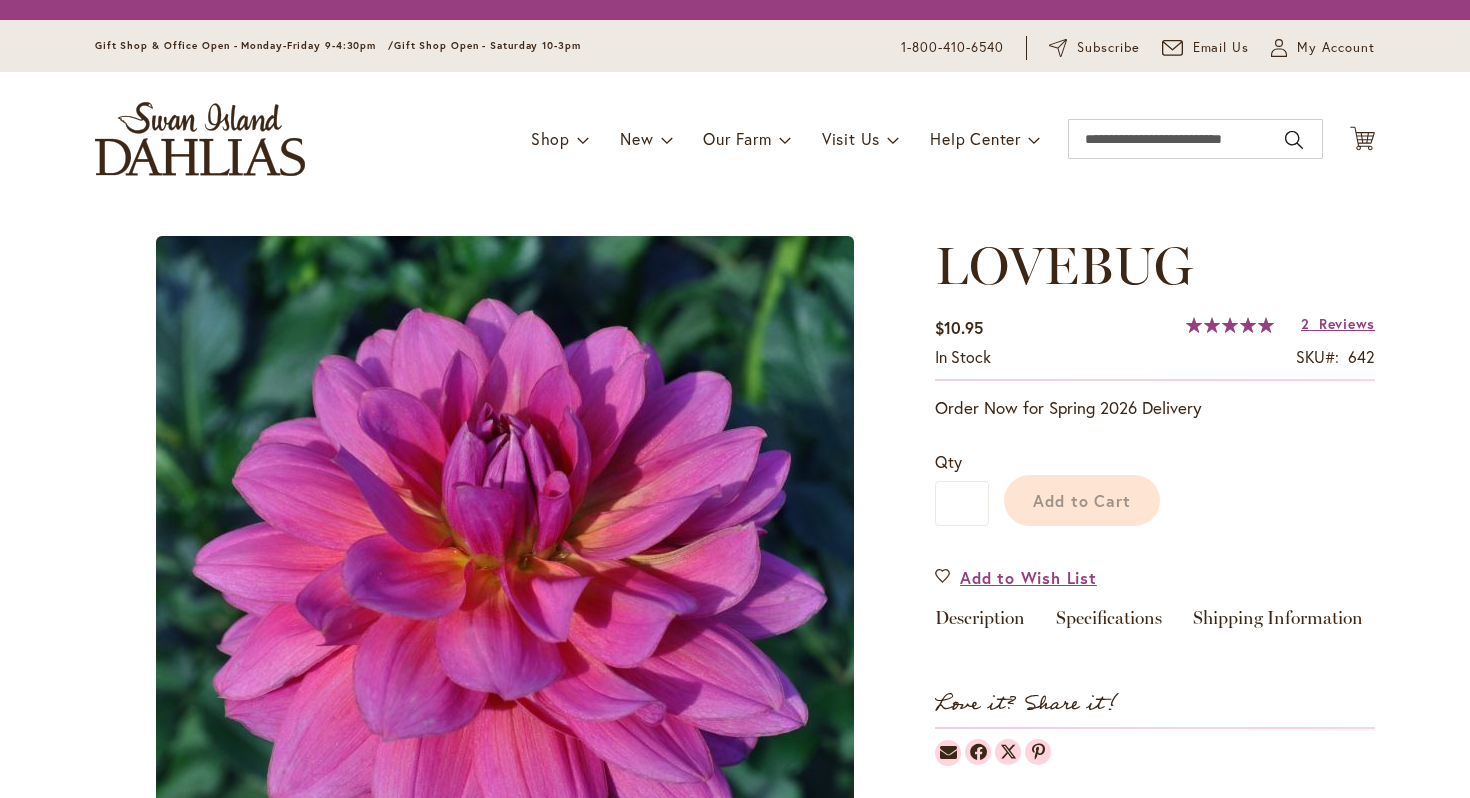 type on "********" 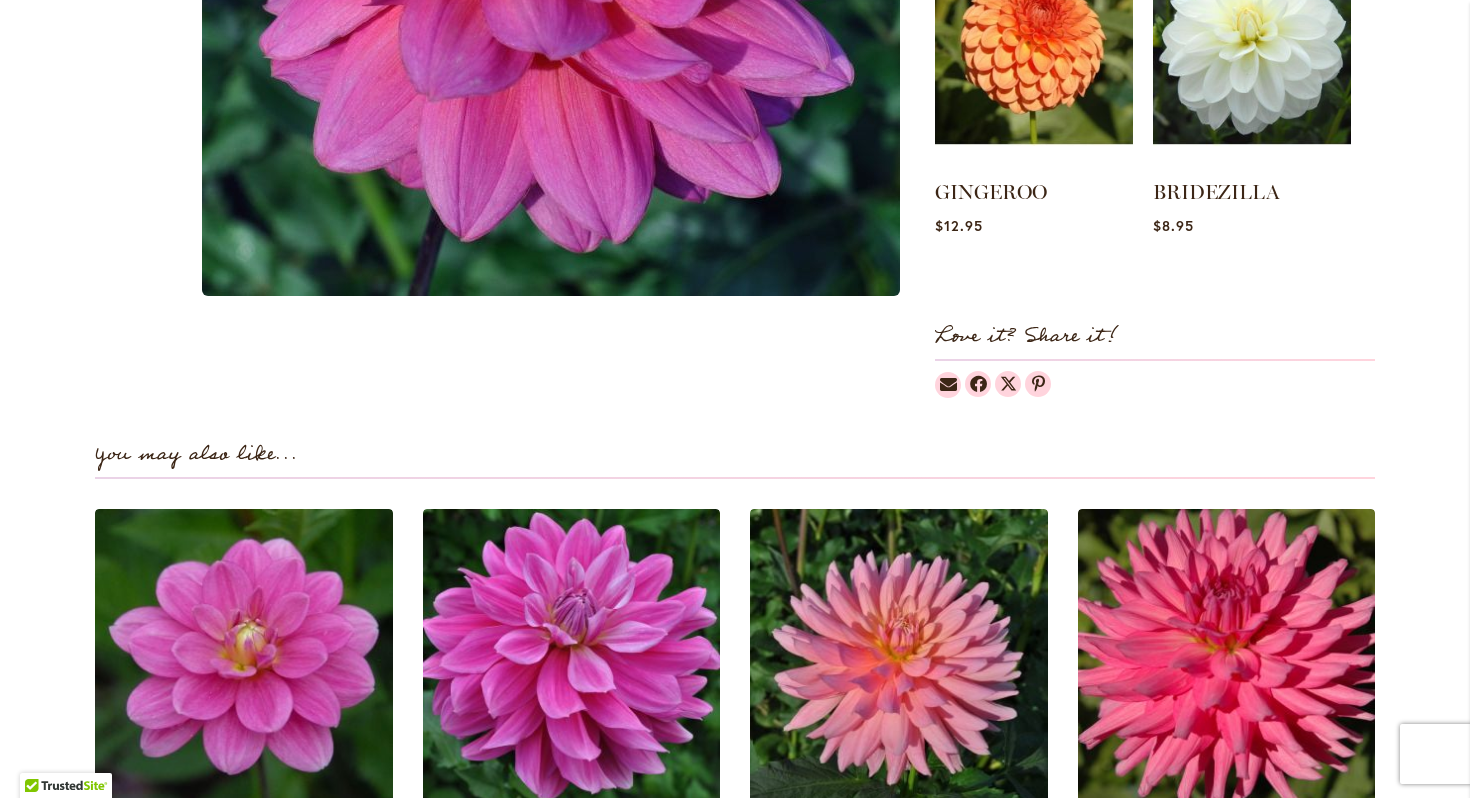 scroll, scrollTop: 830, scrollLeft: 0, axis: vertical 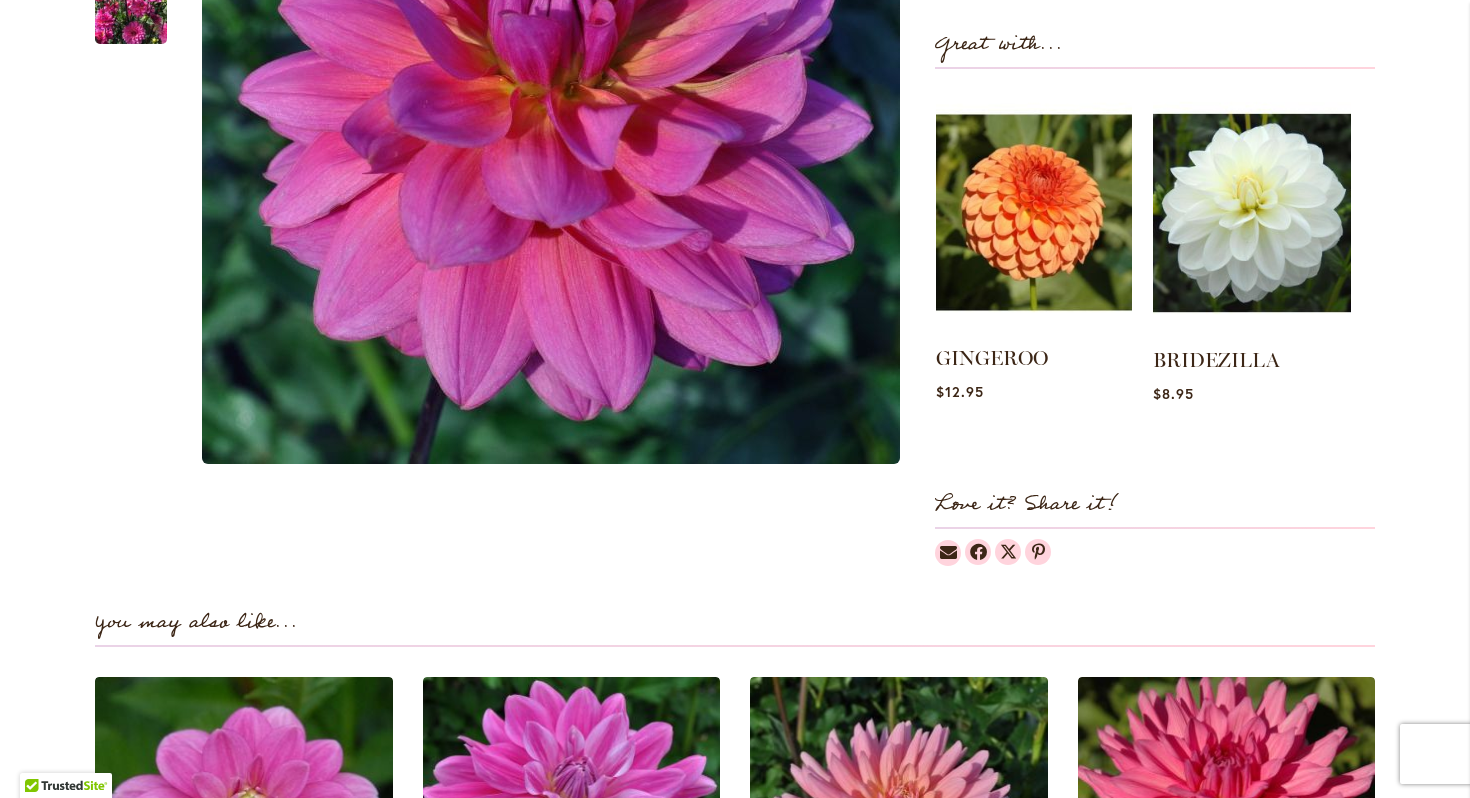 type on "**********" 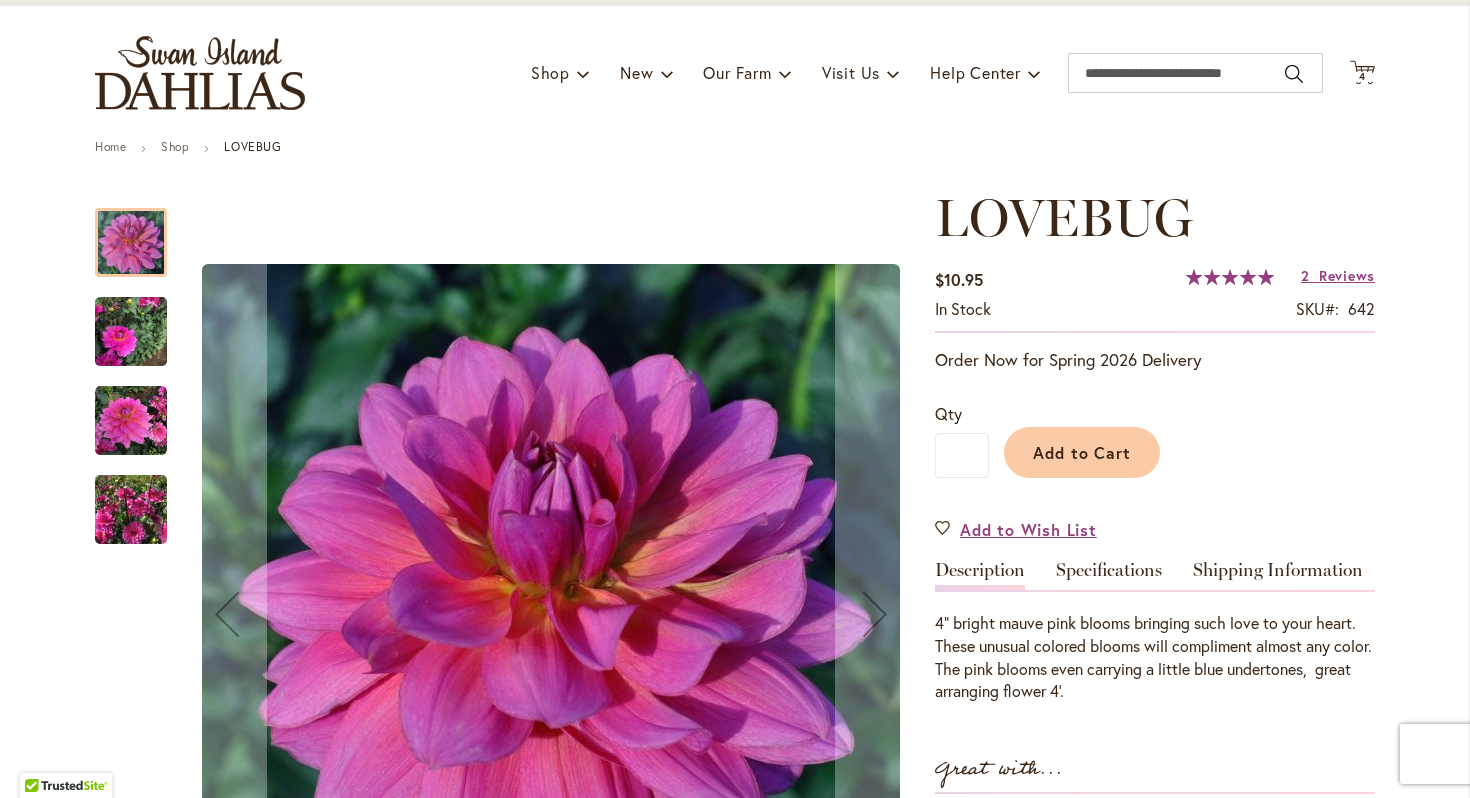 scroll, scrollTop: 67, scrollLeft: 0, axis: vertical 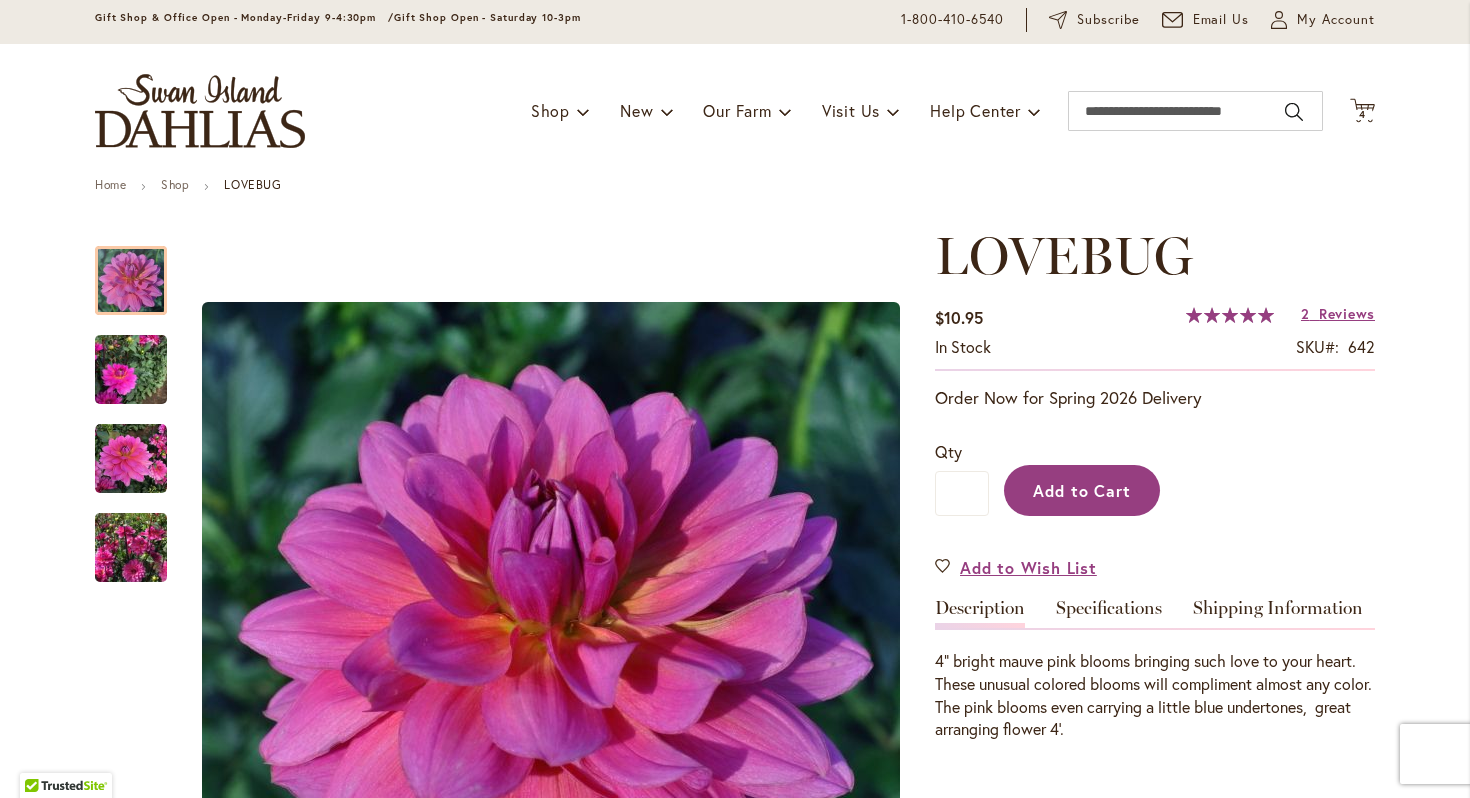 click on "Add to Cart" at bounding box center (1082, 490) 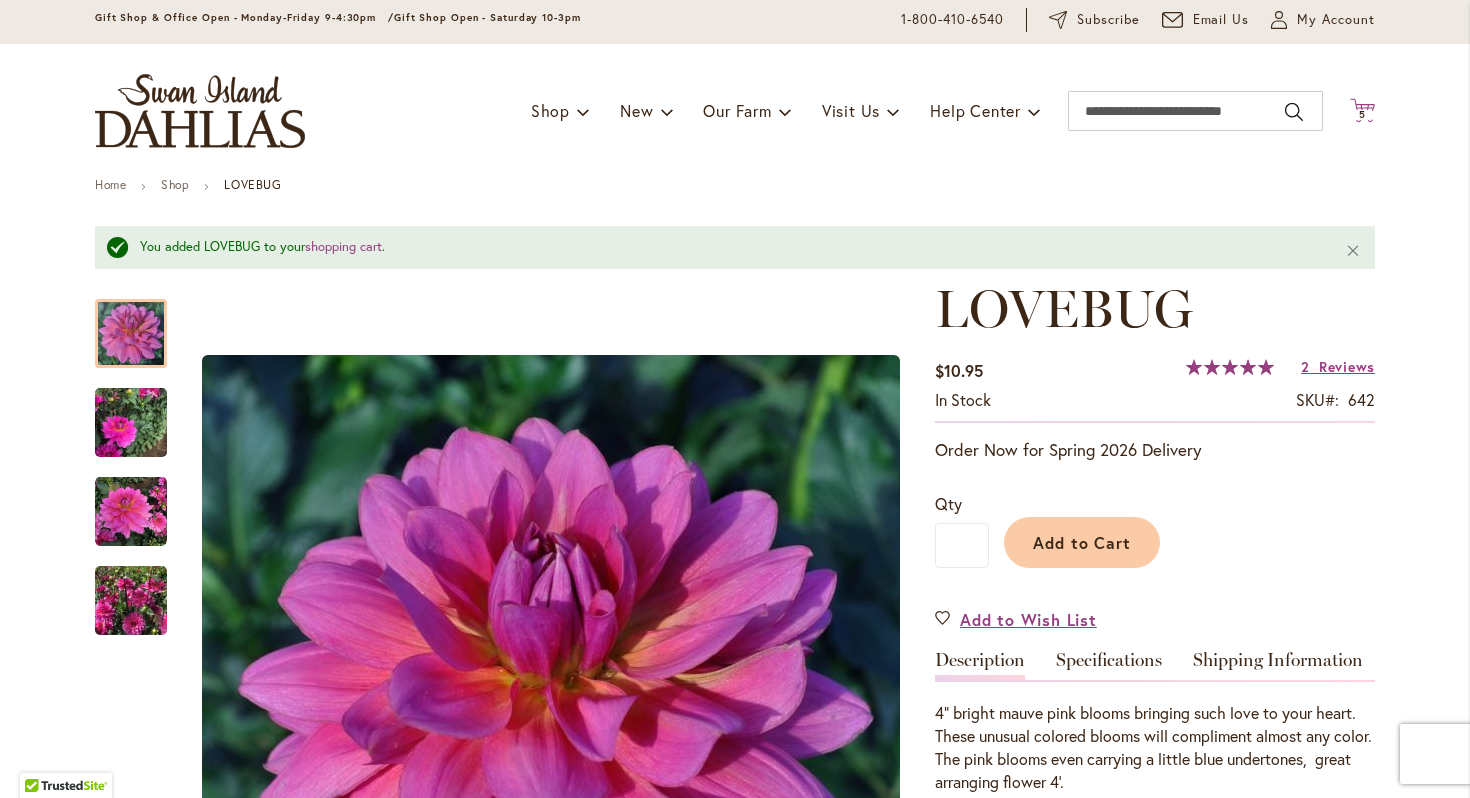 click on "5
5
items" at bounding box center (1363, 115) 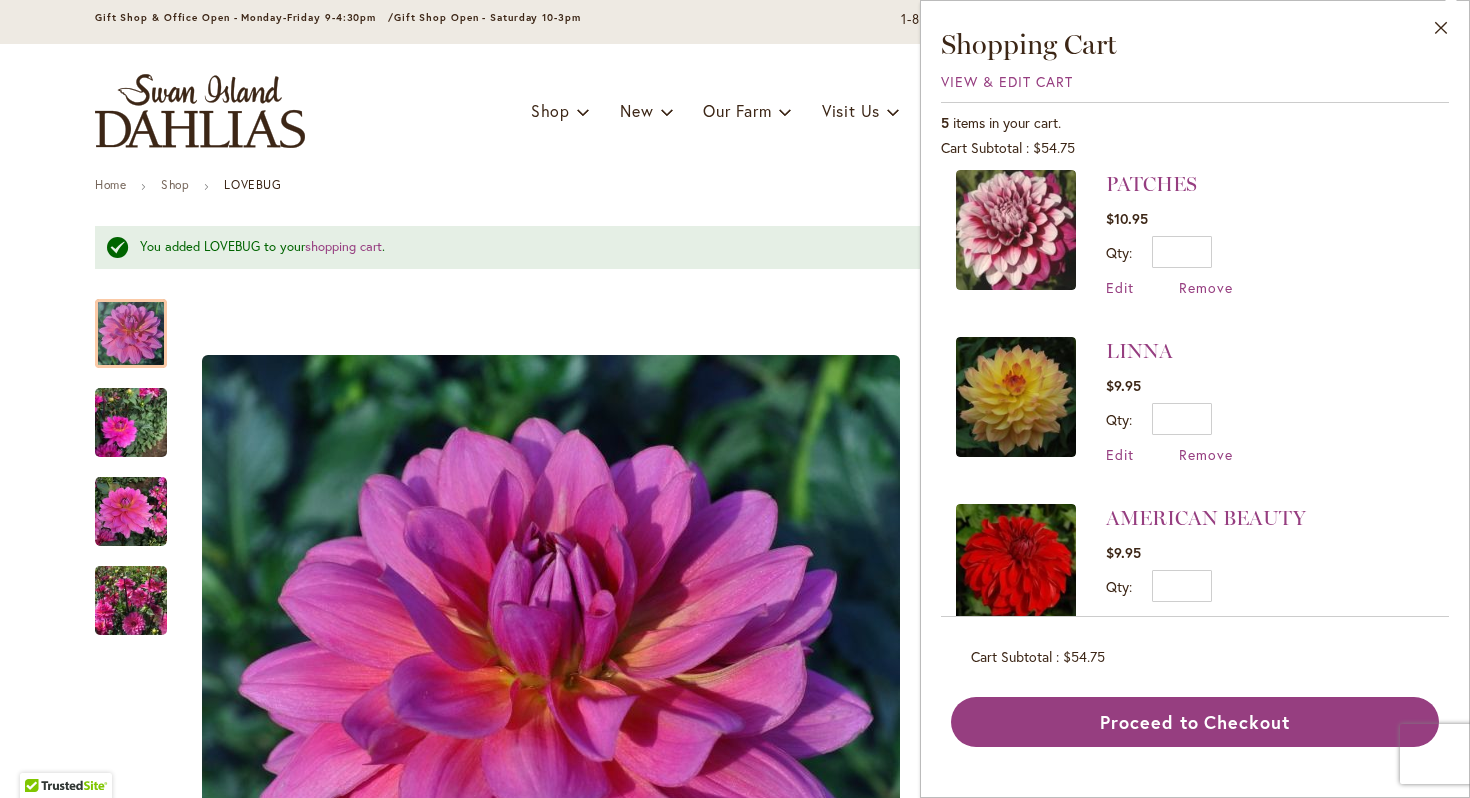 scroll, scrollTop: 394, scrollLeft: 0, axis: vertical 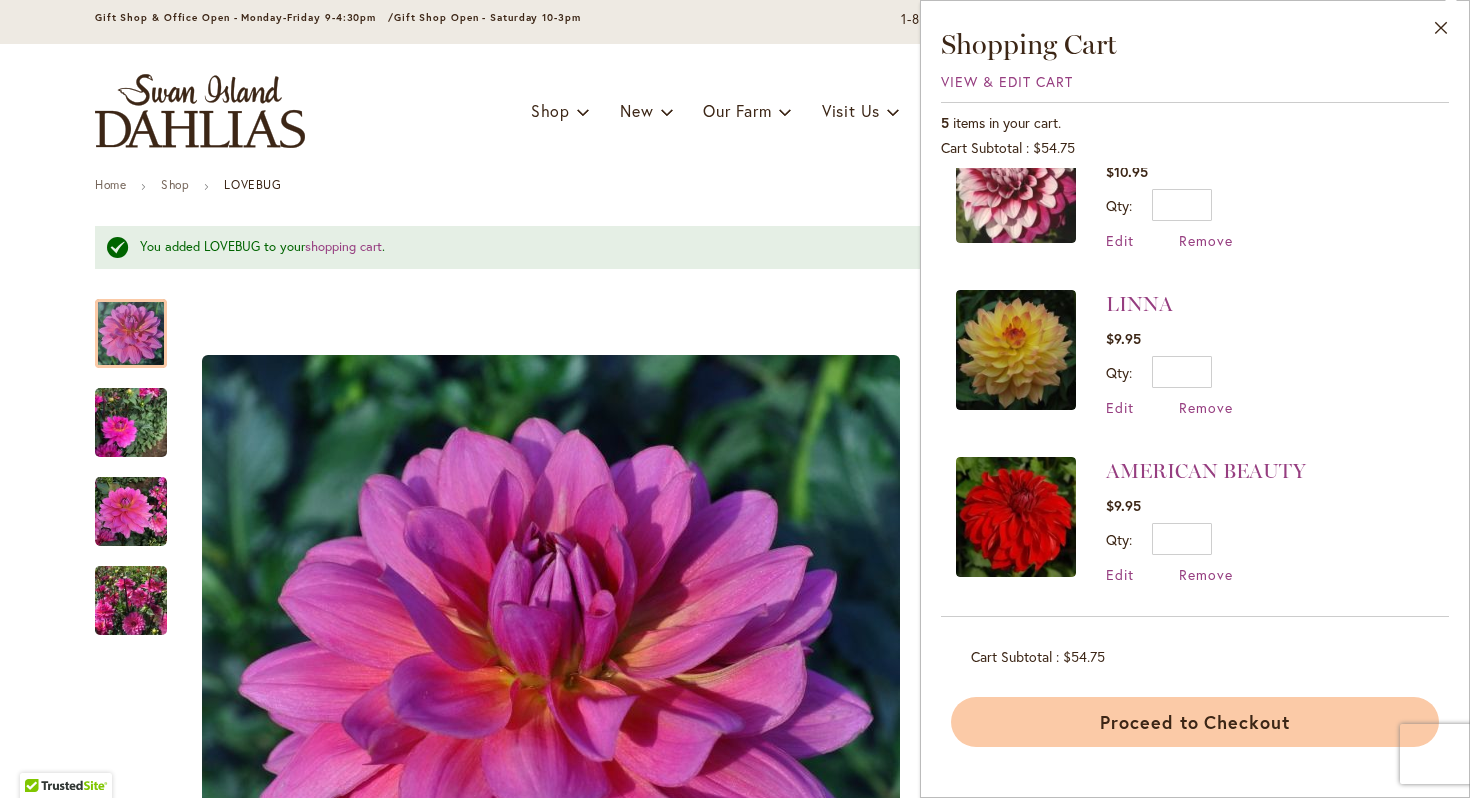 click on "Proceed to Checkout" at bounding box center [1195, 722] 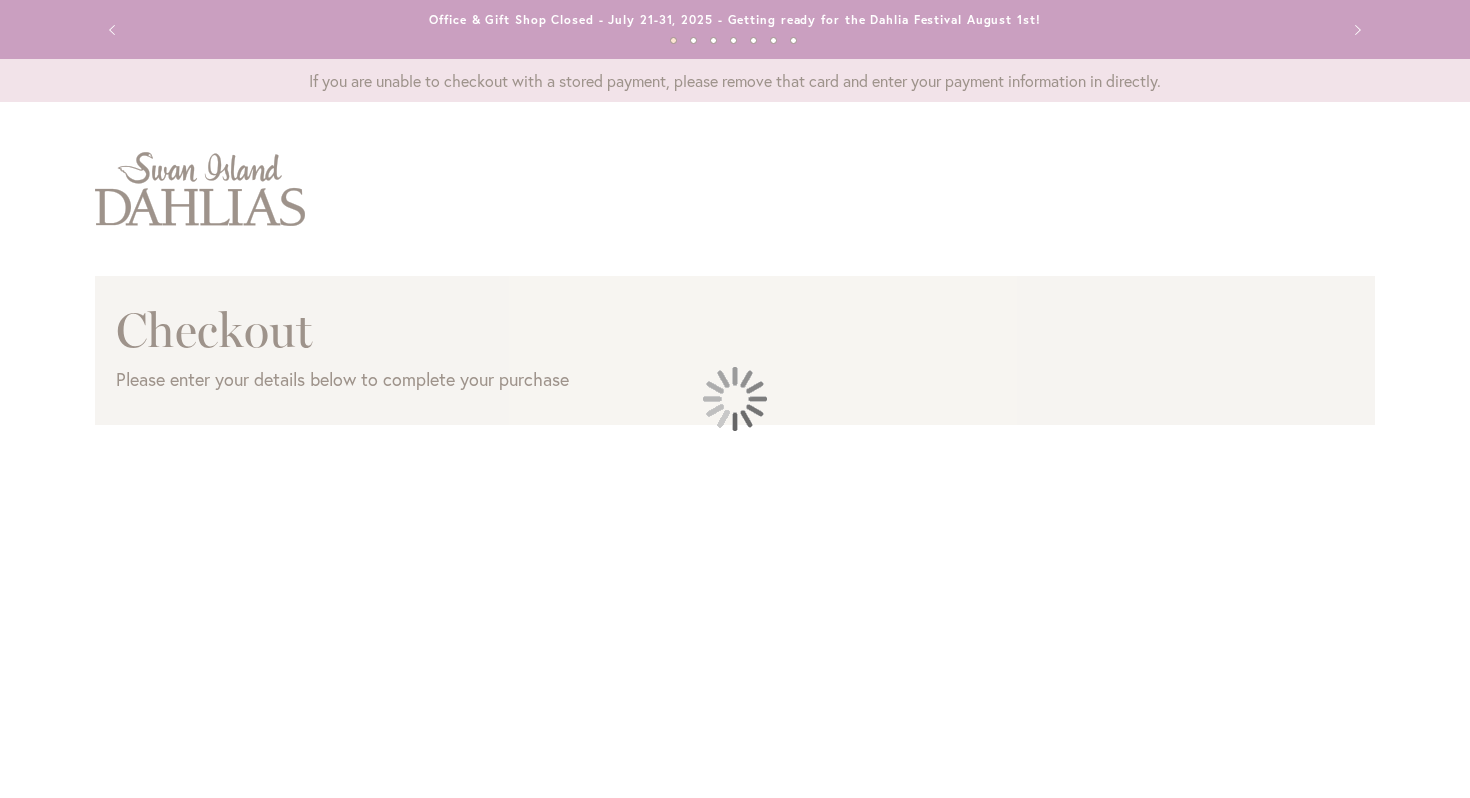 scroll, scrollTop: 0, scrollLeft: 0, axis: both 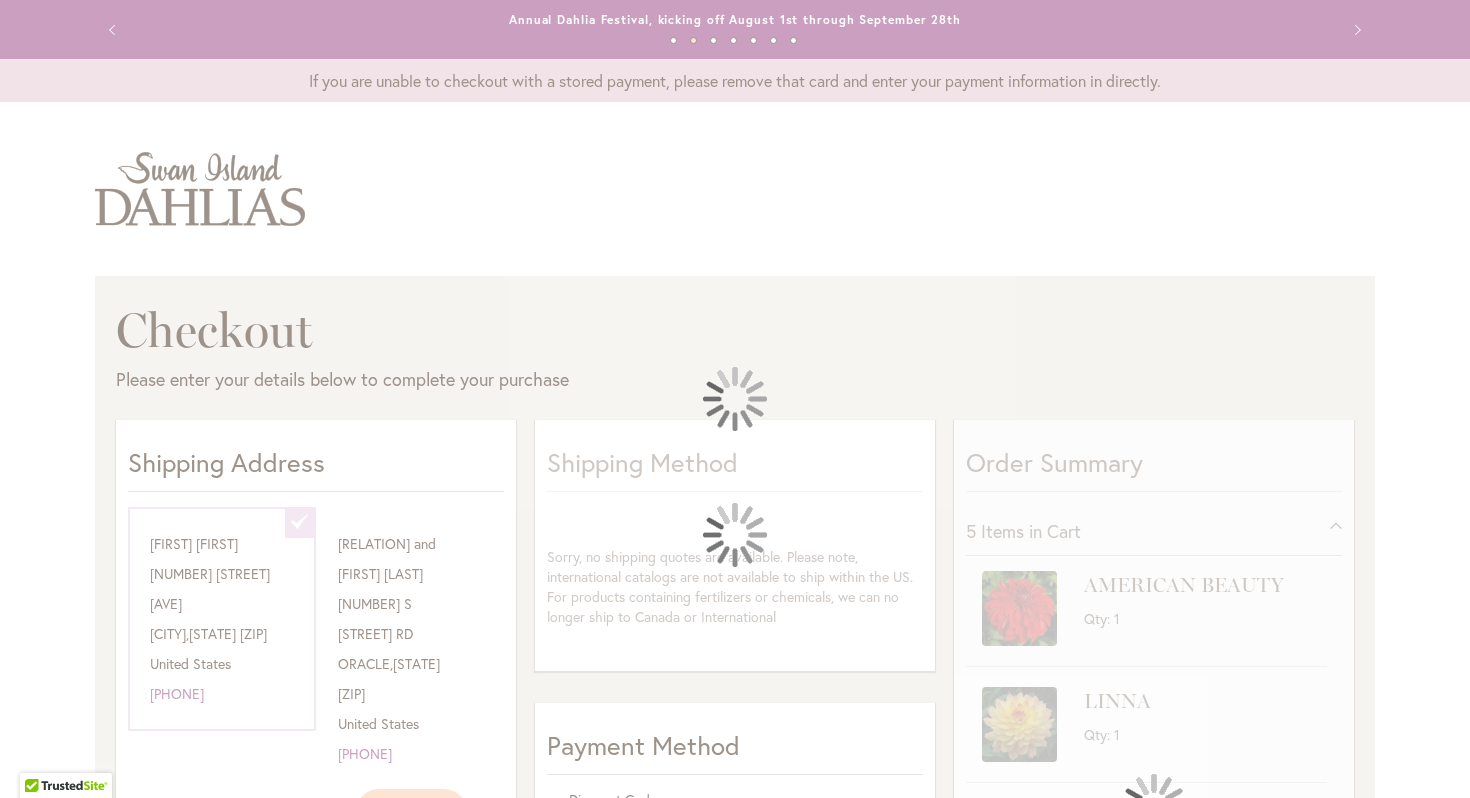 select on "**********" 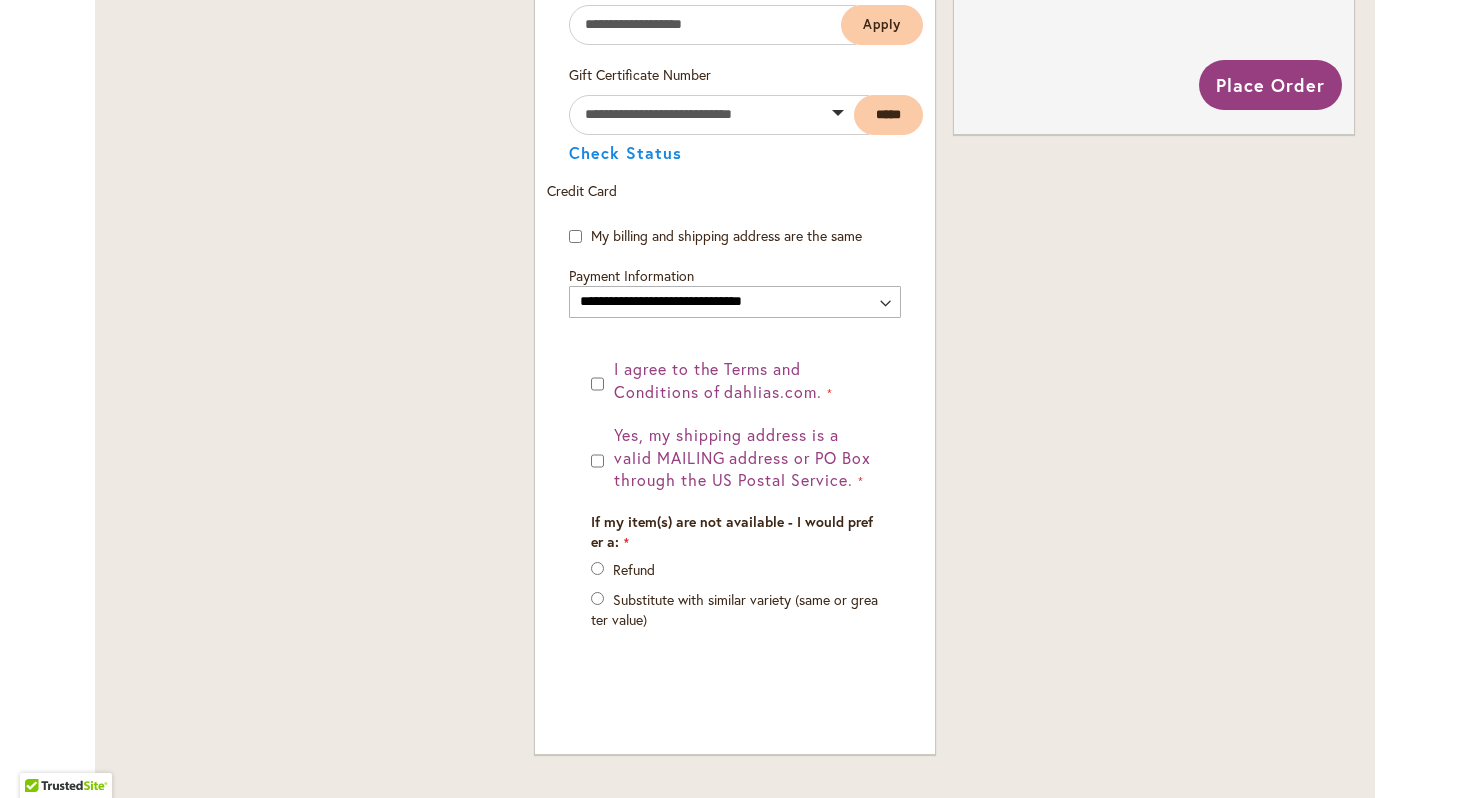 scroll, scrollTop: 1188, scrollLeft: 0, axis: vertical 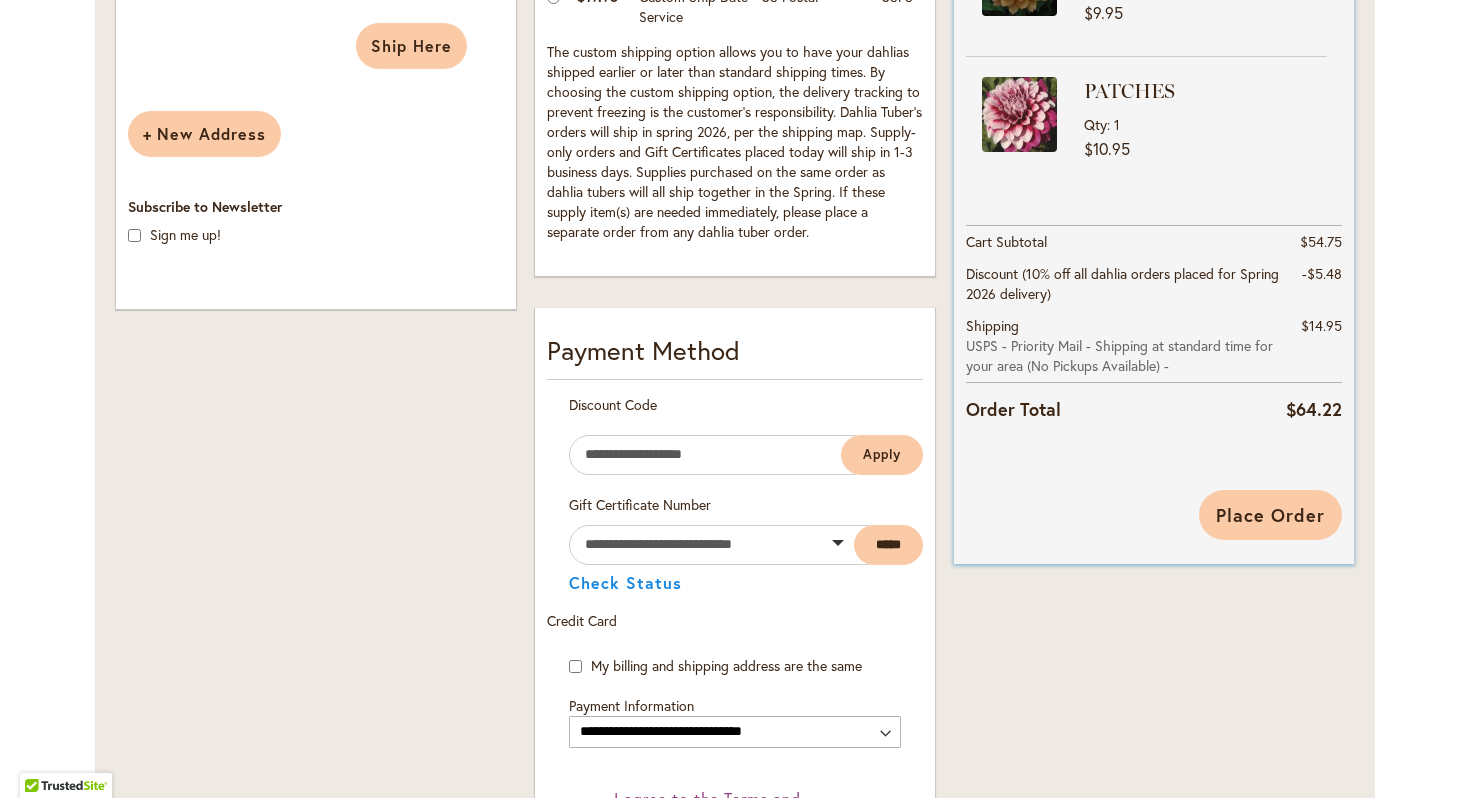 click on "Place Order" at bounding box center [1270, 515] 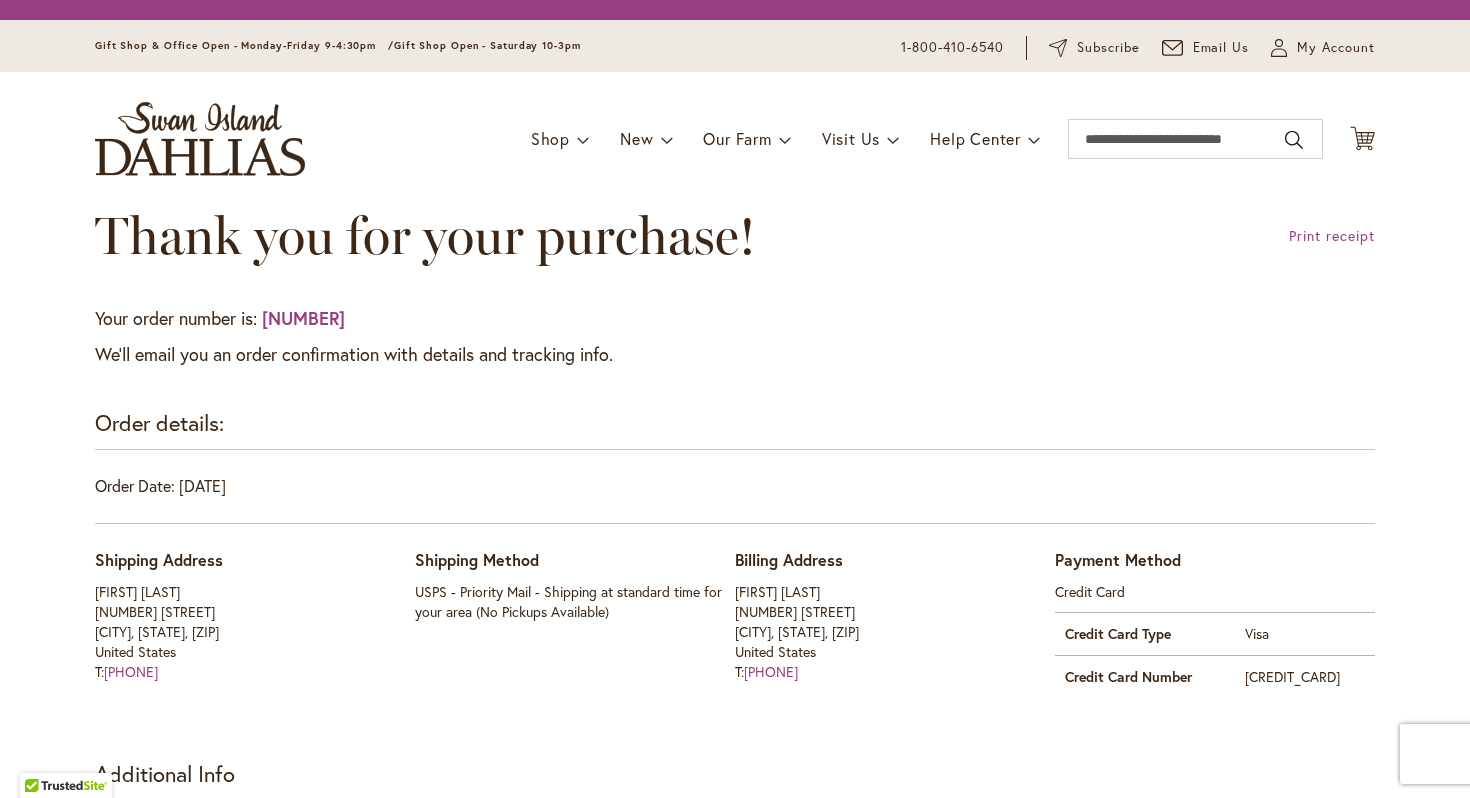 scroll, scrollTop: 0, scrollLeft: 0, axis: both 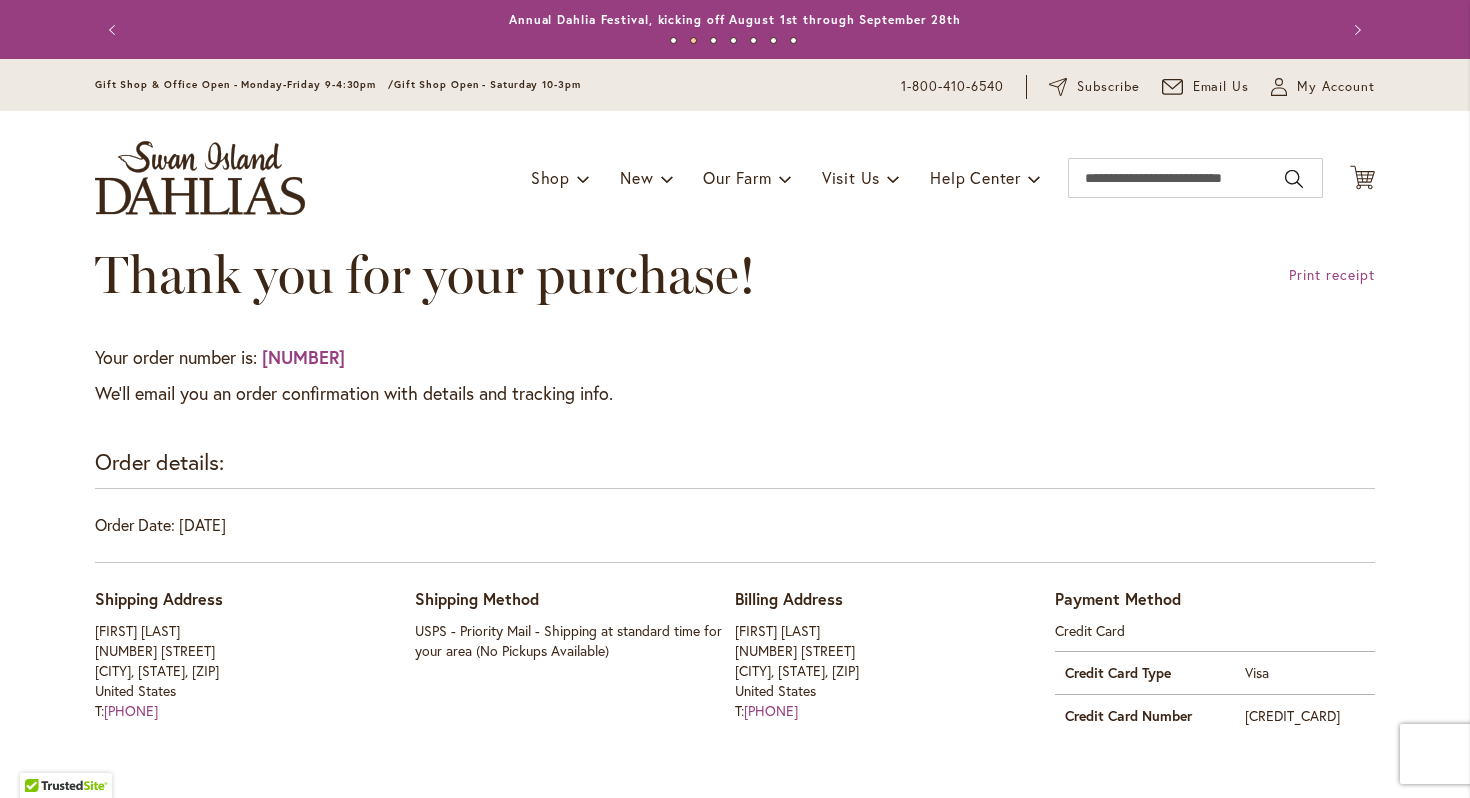 type on "**********" 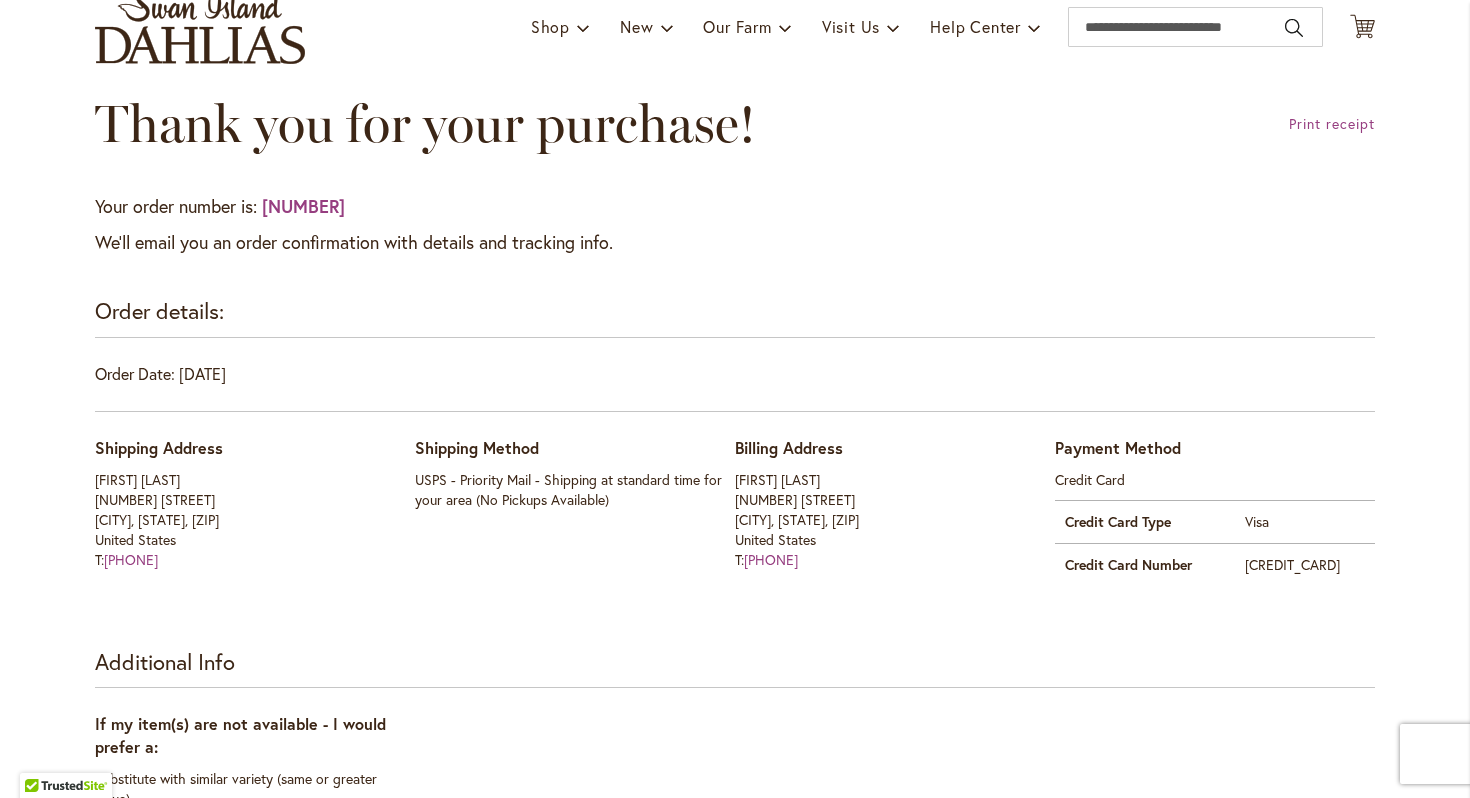 scroll, scrollTop: 0, scrollLeft: 0, axis: both 